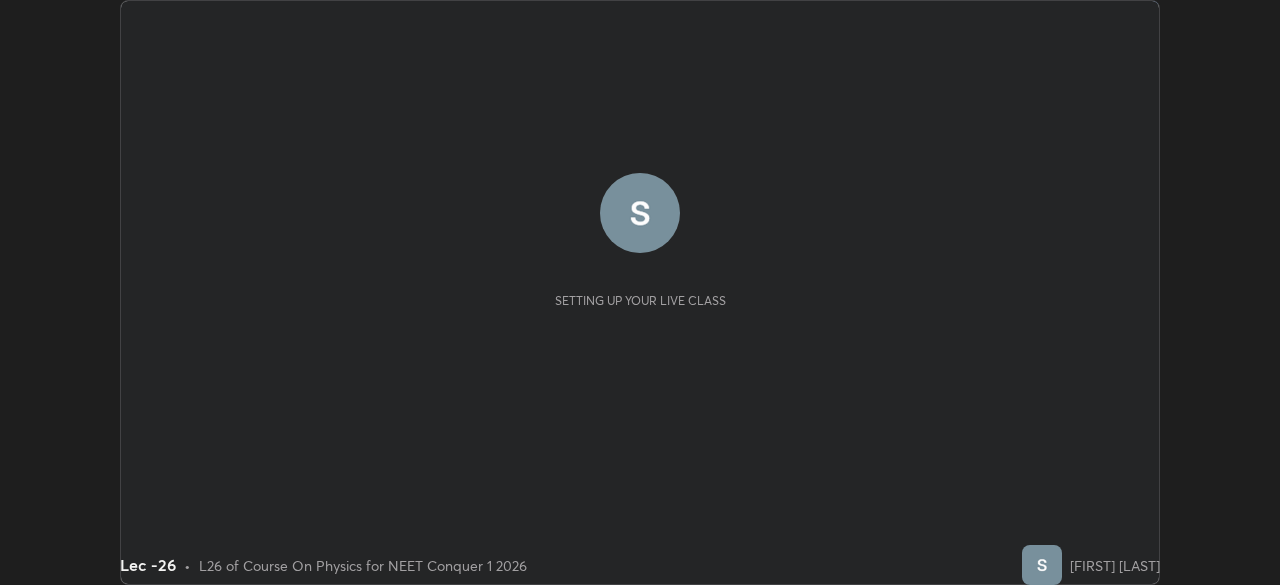 scroll, scrollTop: 0, scrollLeft: 0, axis: both 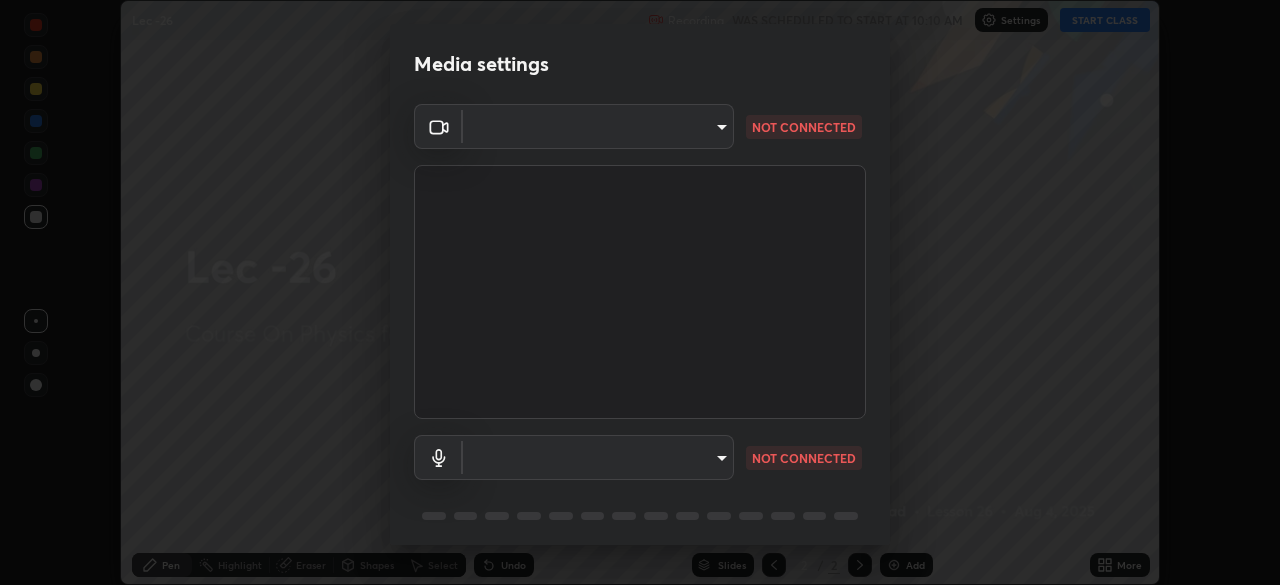 type on "d06bfa8f304afa3967ea8099af1d7ab49983dfb03d10ec62852b72a31e22bf4d" 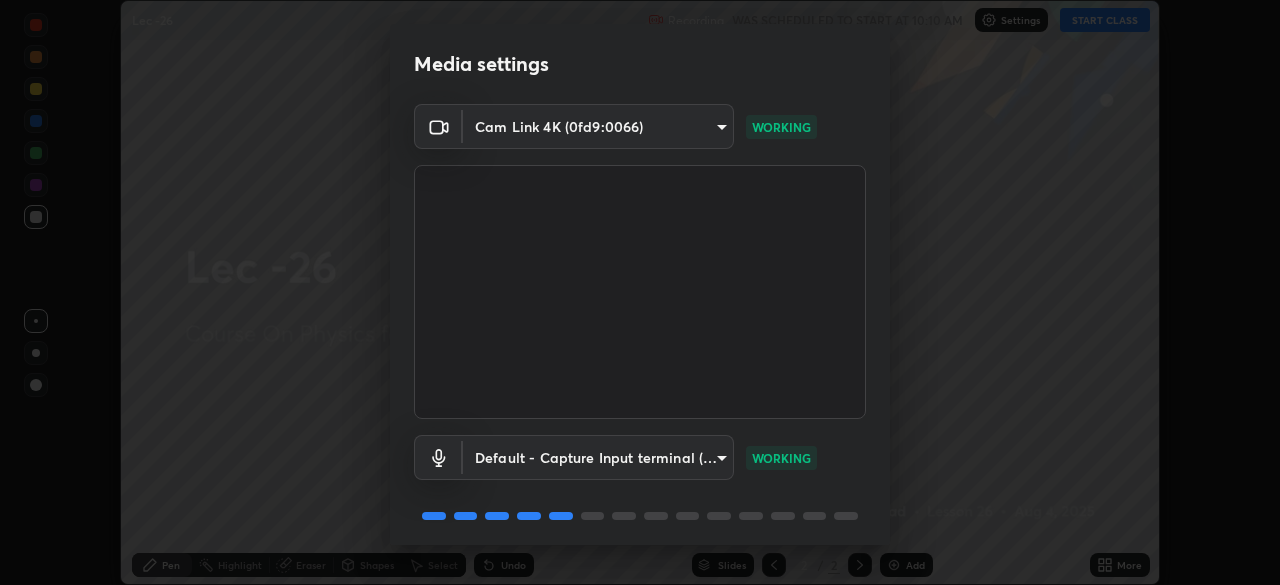 scroll, scrollTop: 71, scrollLeft: 0, axis: vertical 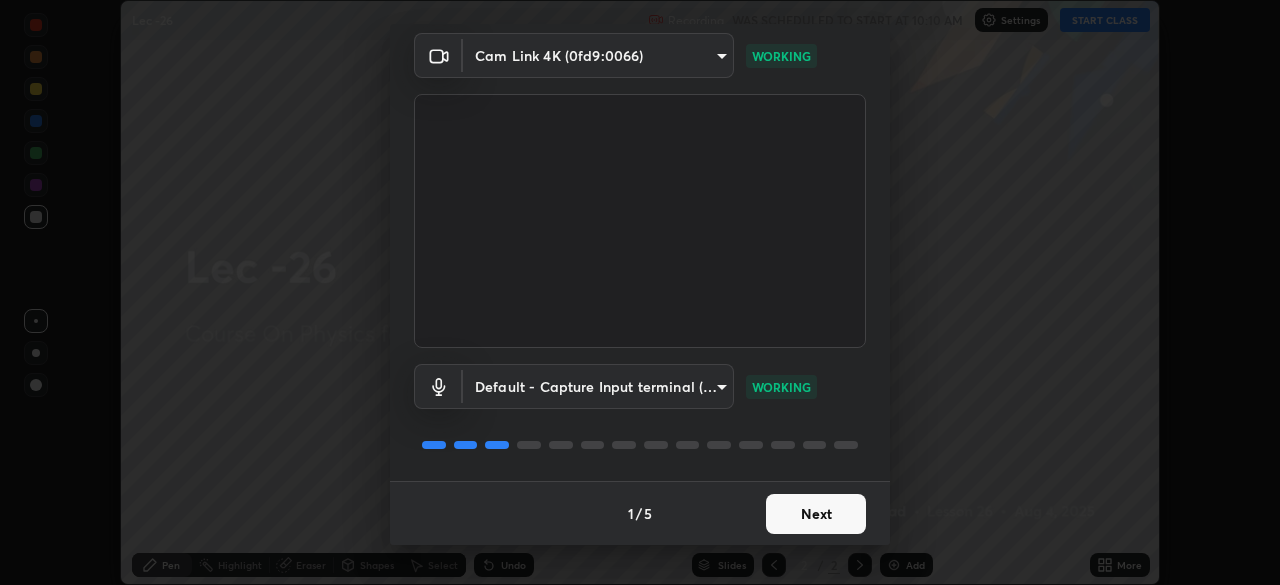 click on "Next" at bounding box center (816, 514) 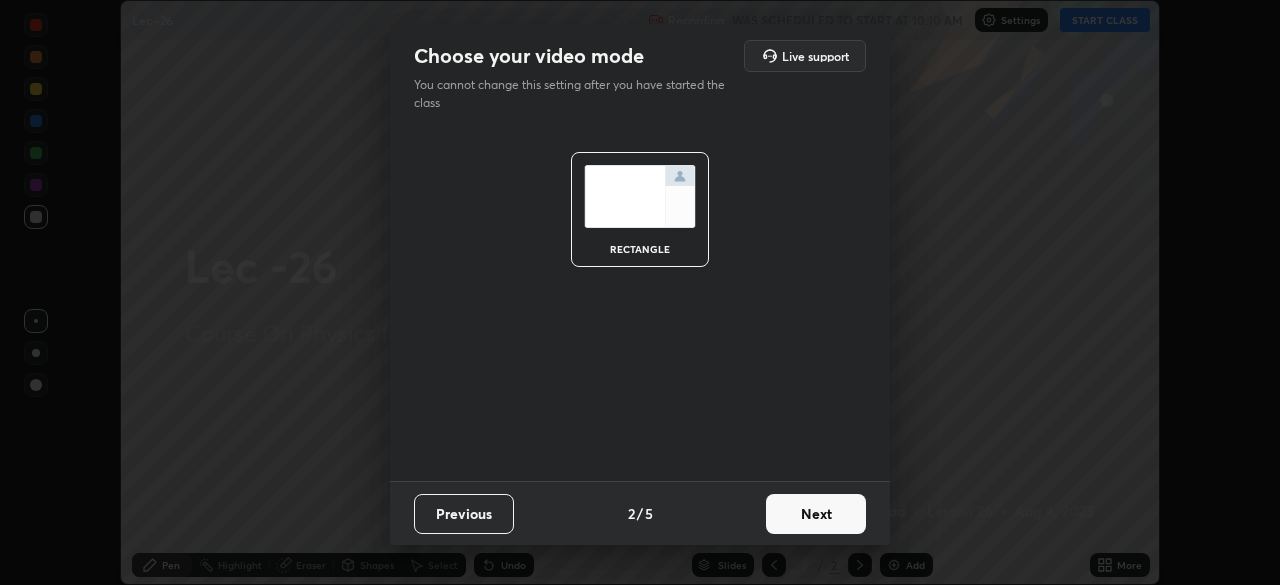 scroll, scrollTop: 0, scrollLeft: 0, axis: both 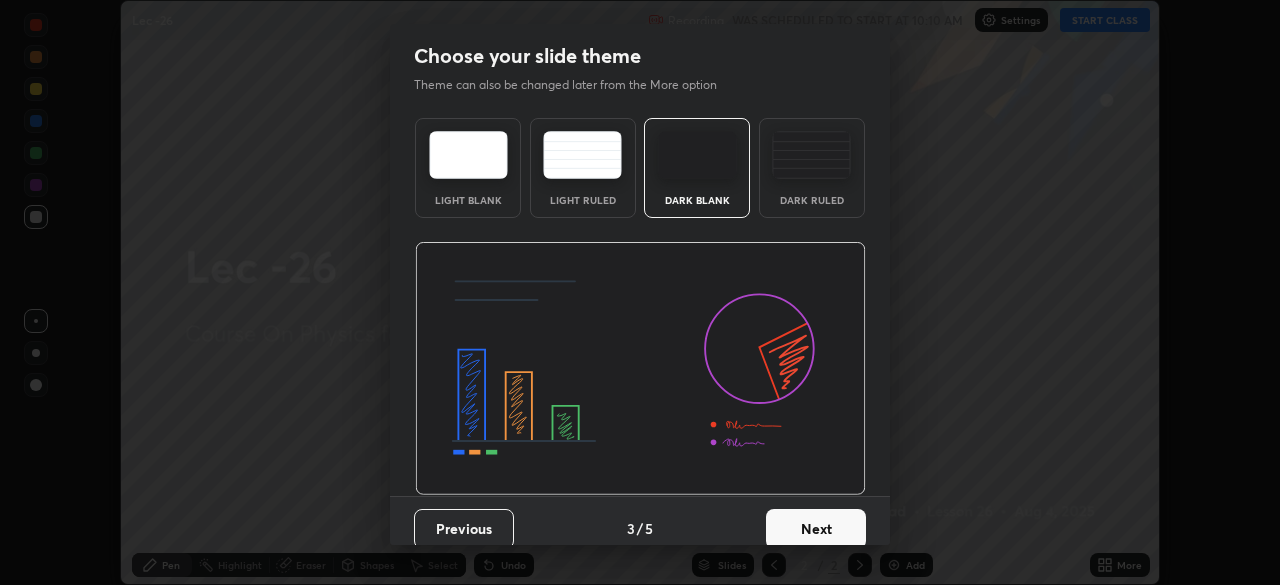 click on "Next" at bounding box center [816, 529] 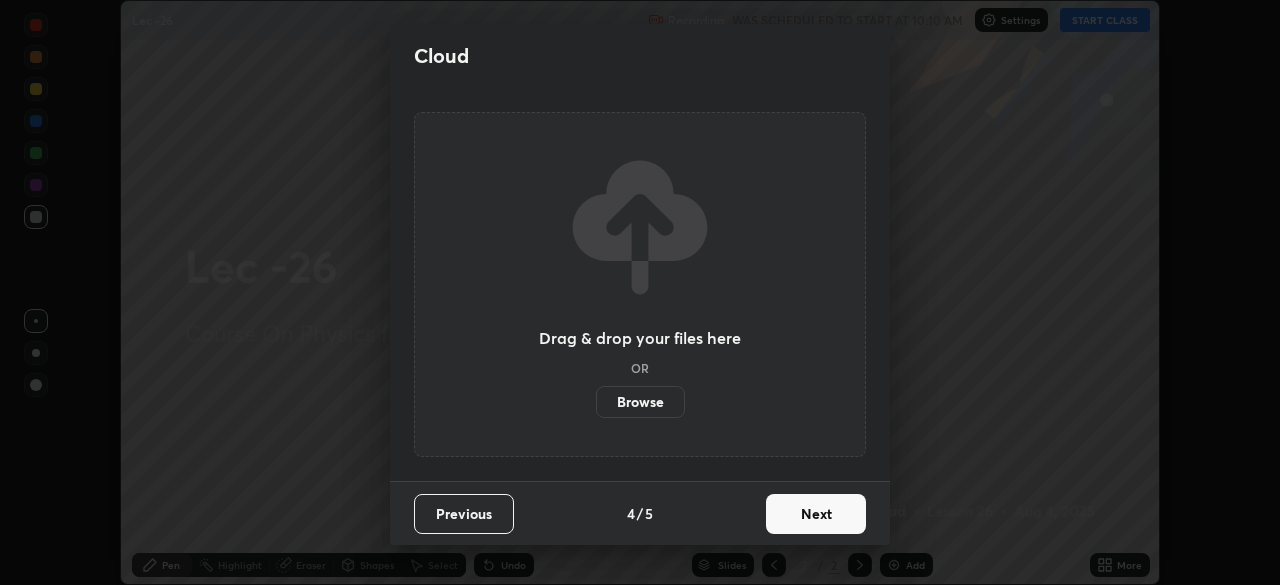 click on "Next" at bounding box center (816, 514) 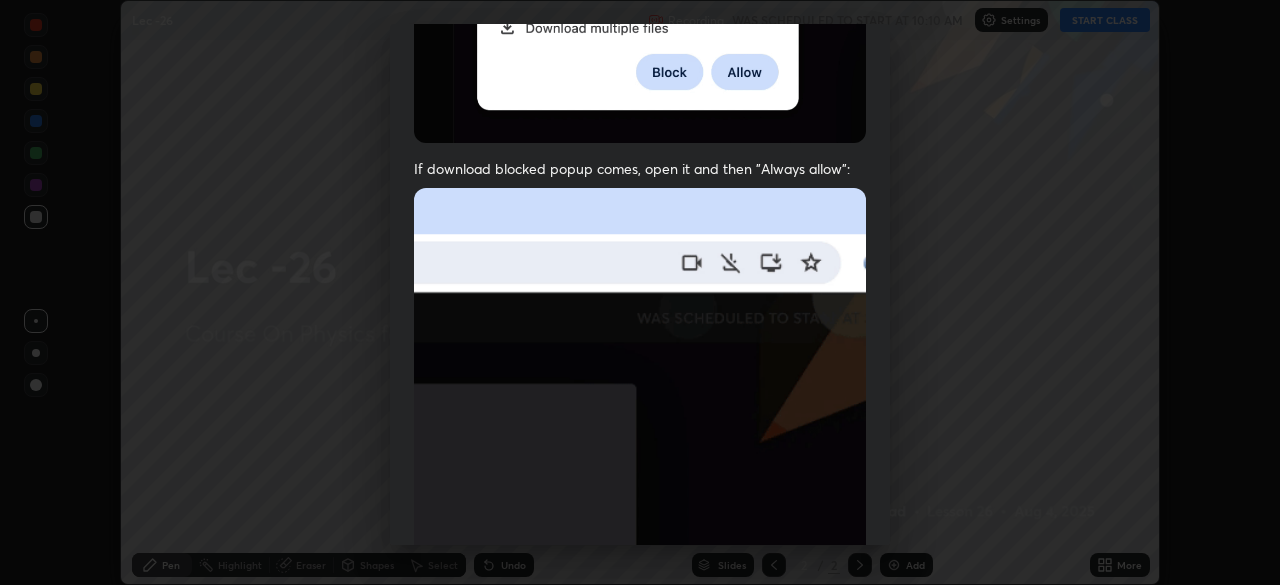 scroll, scrollTop: 421, scrollLeft: 0, axis: vertical 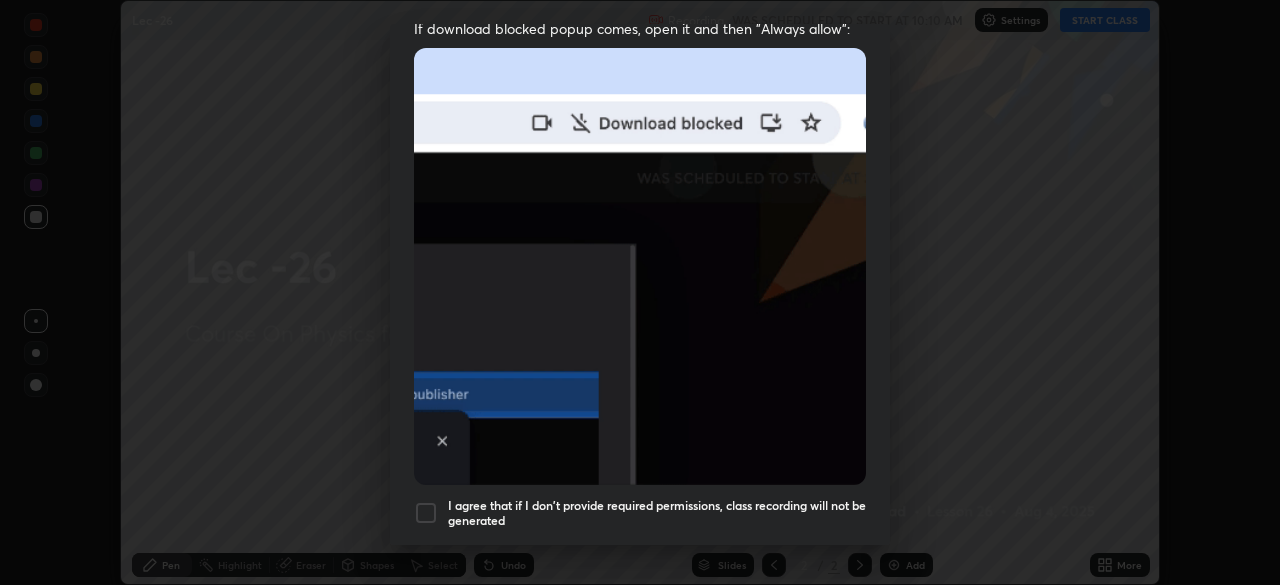 click at bounding box center [426, 513] 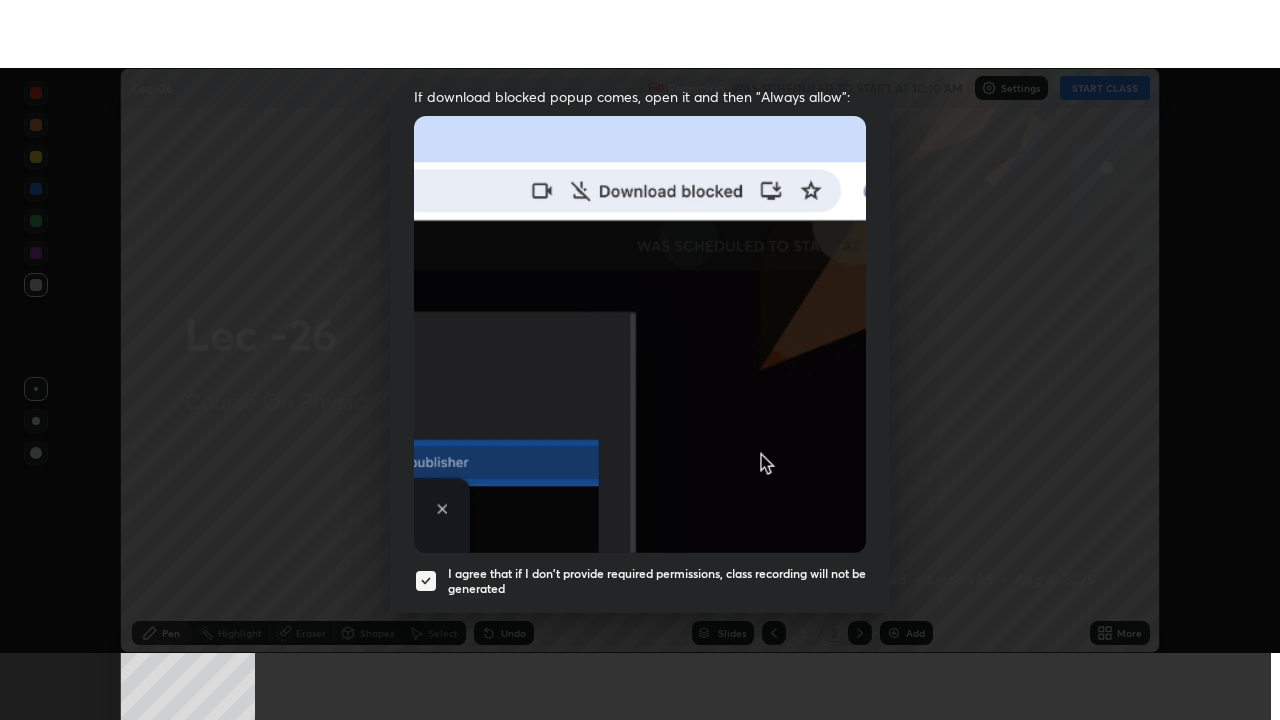 scroll, scrollTop: 479, scrollLeft: 0, axis: vertical 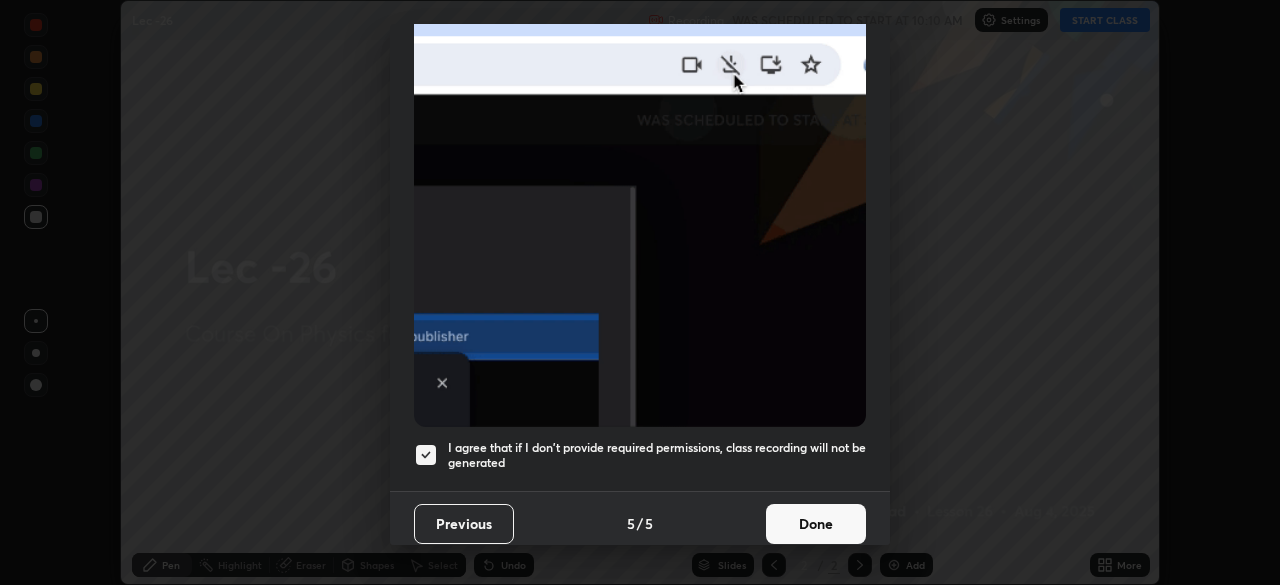 click on "Done" at bounding box center [816, 524] 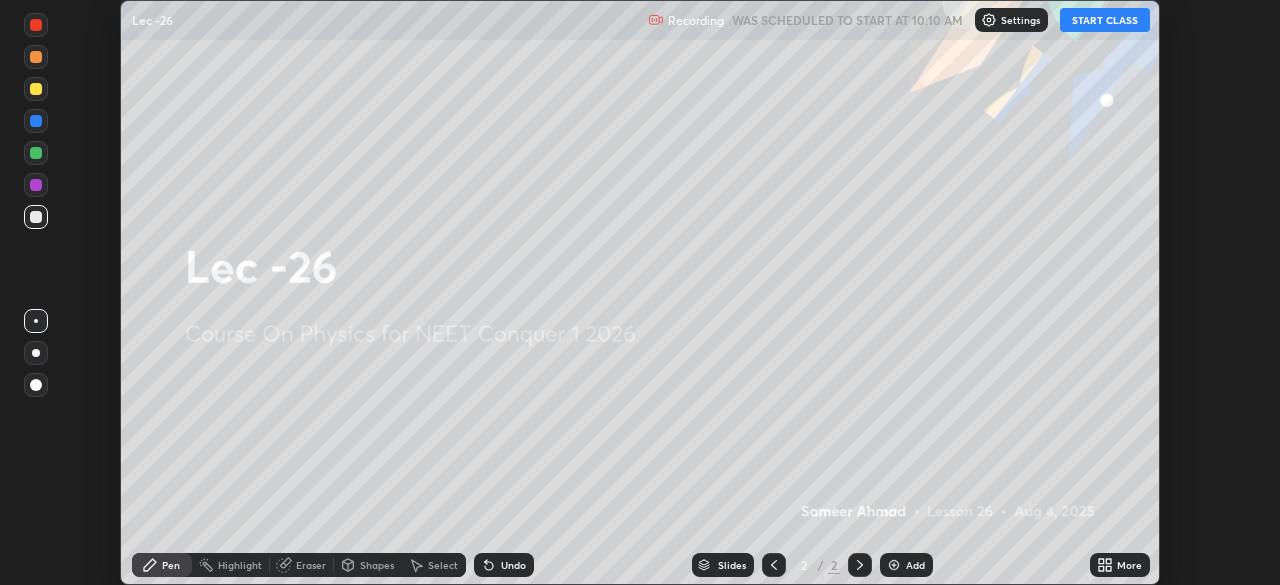 click on "START CLASS" at bounding box center (1105, 20) 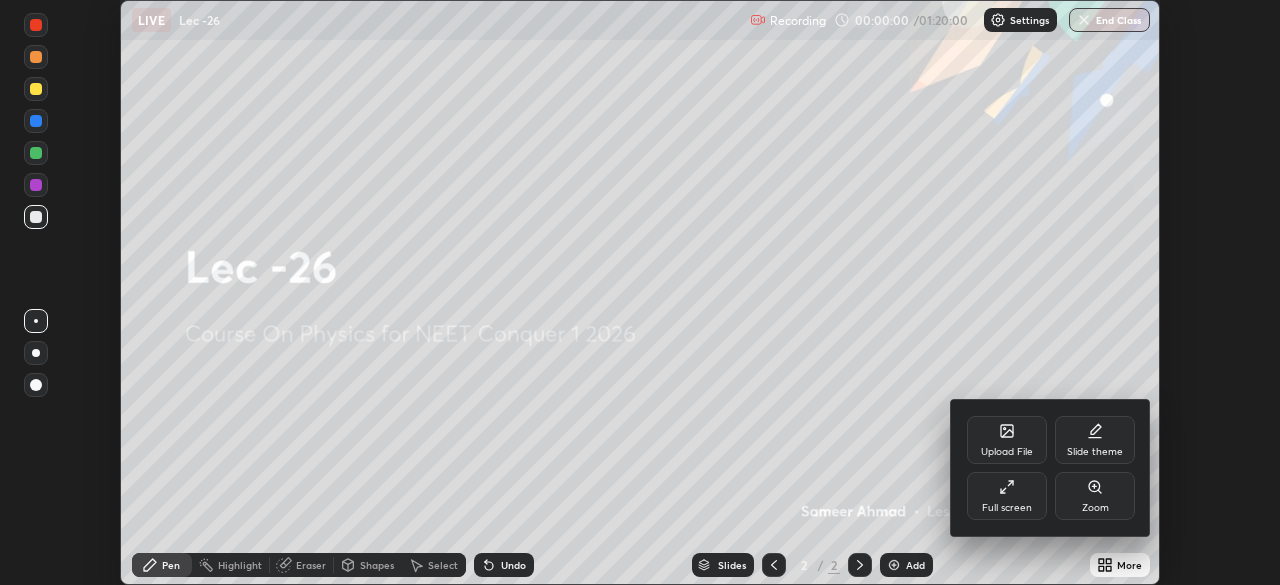 click on "Full screen" at bounding box center (1007, 496) 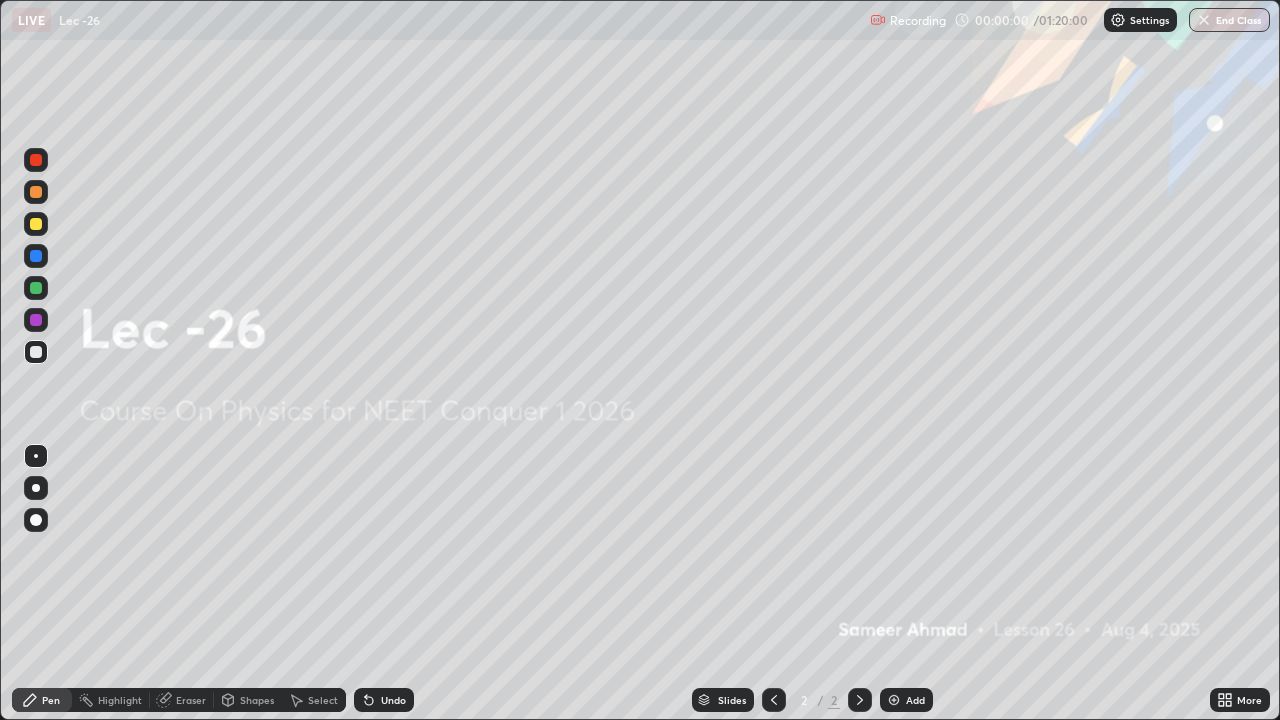 scroll, scrollTop: 99280, scrollLeft: 98720, axis: both 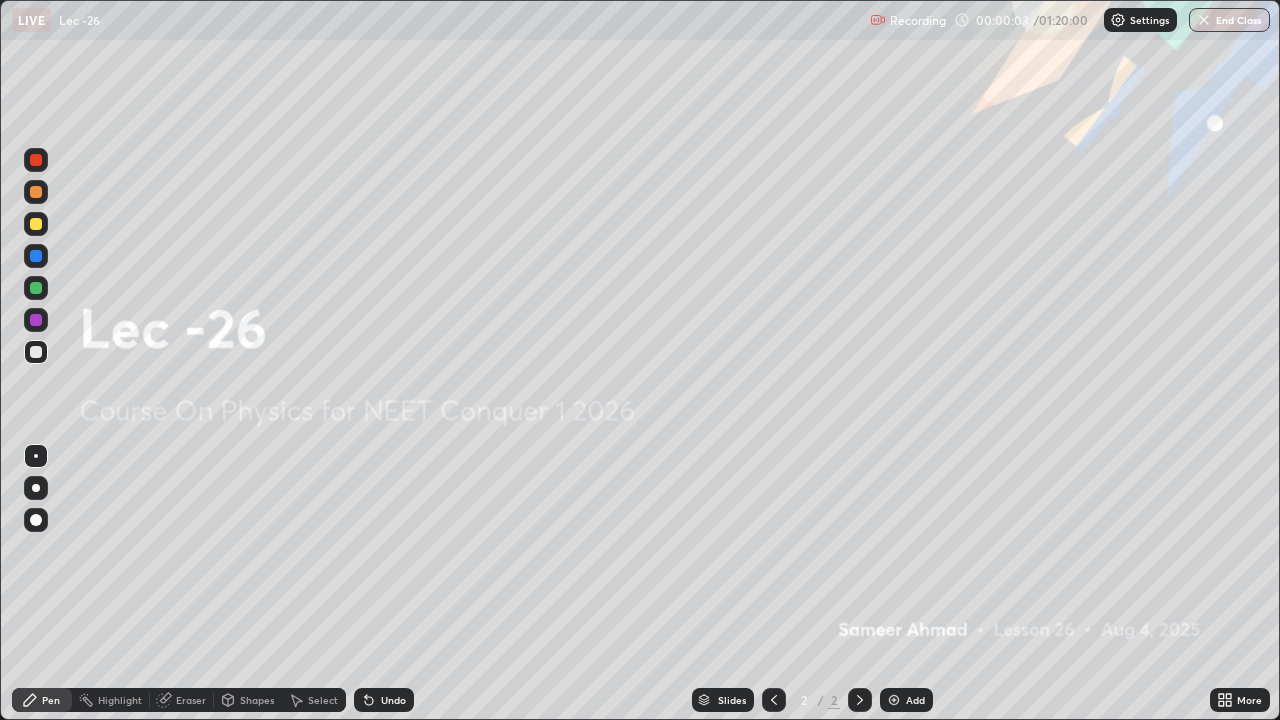 click on "Add" at bounding box center (915, 700) 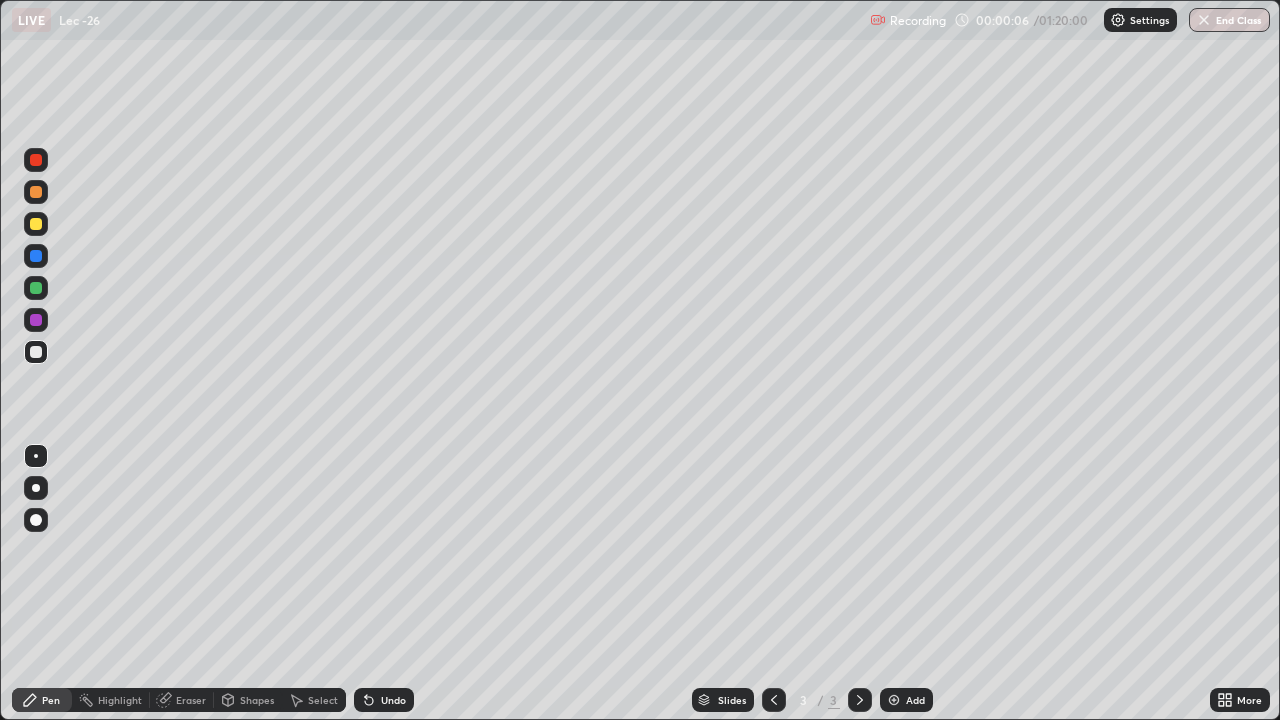 click at bounding box center [36, 352] 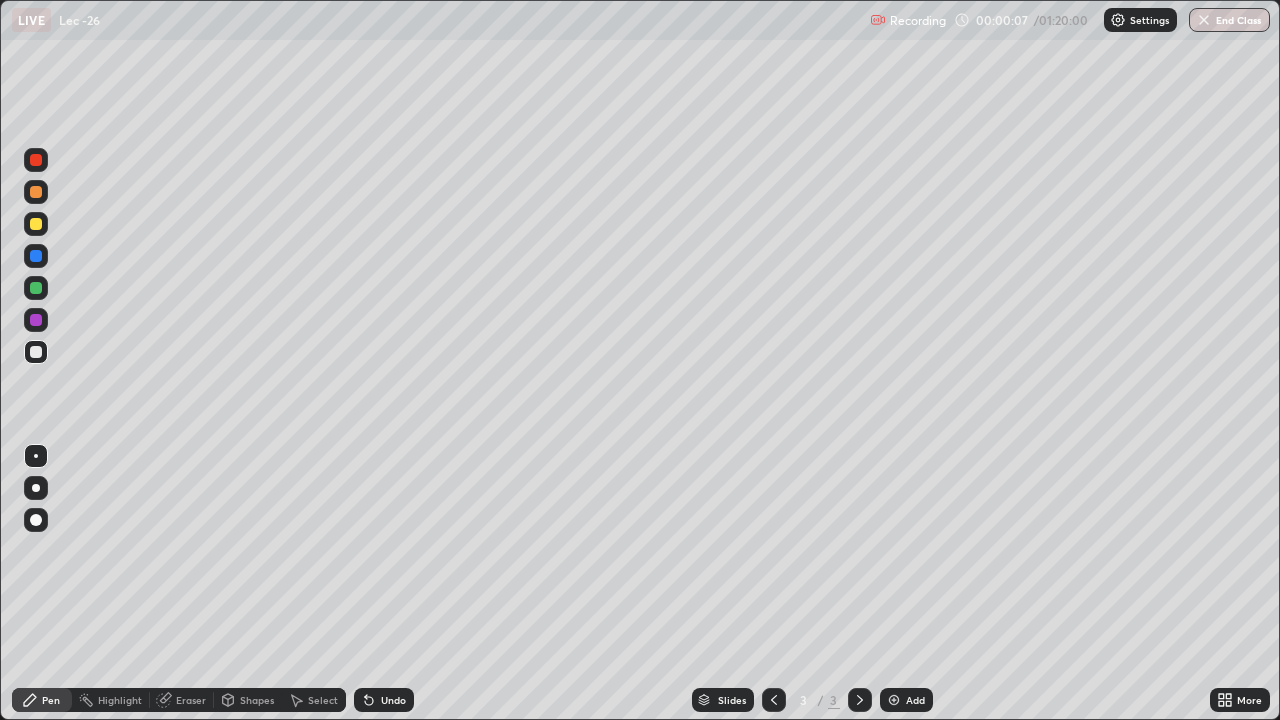 click on "Pen" at bounding box center (51, 700) 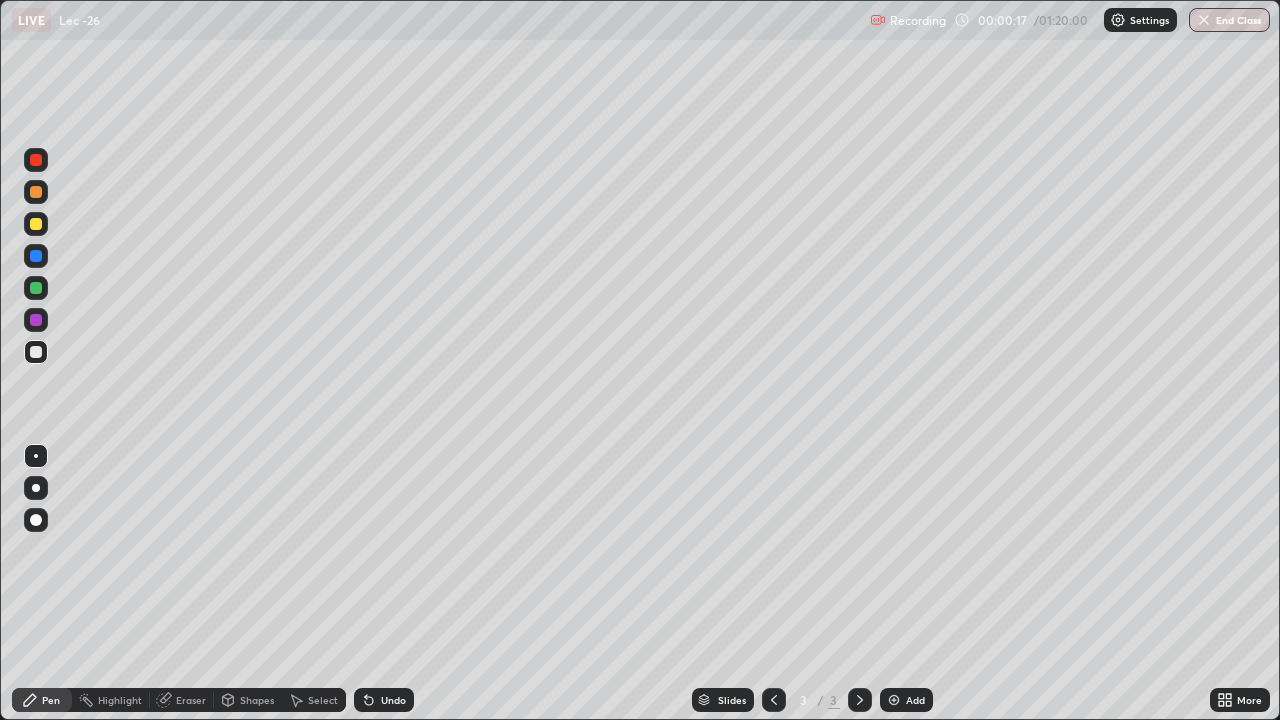 click at bounding box center [36, 352] 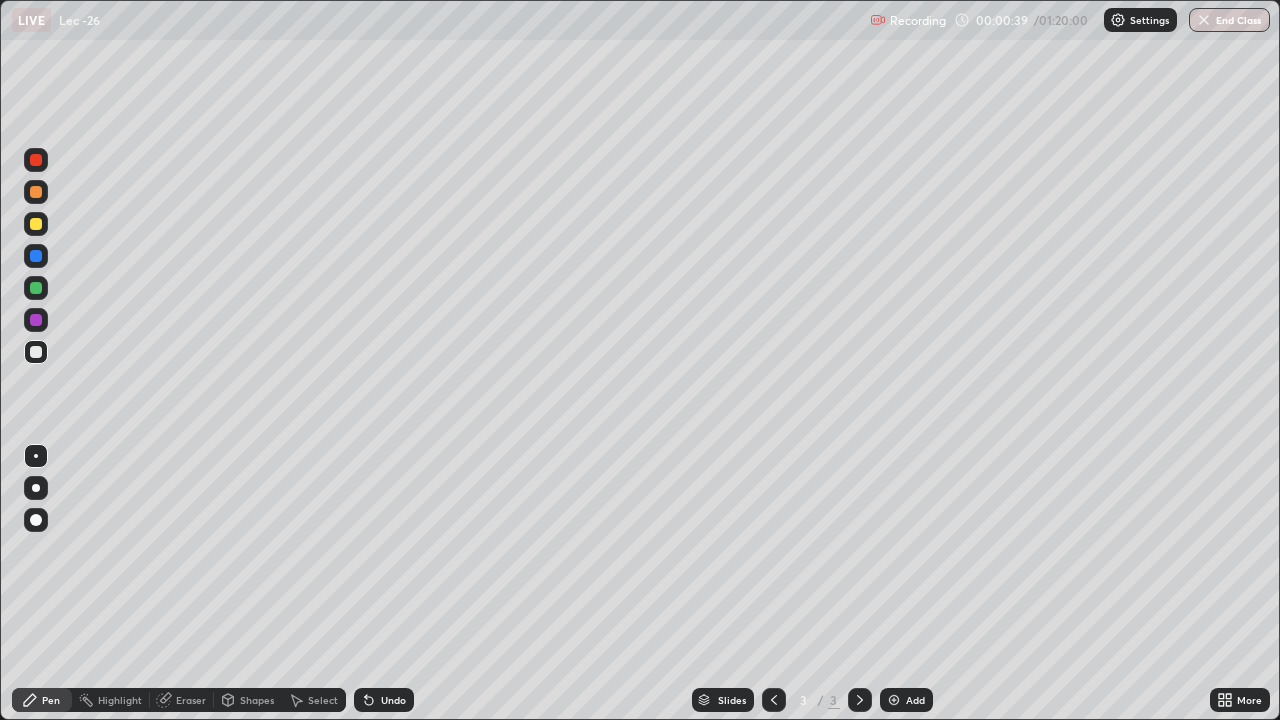 click on "Eraser" at bounding box center (191, 700) 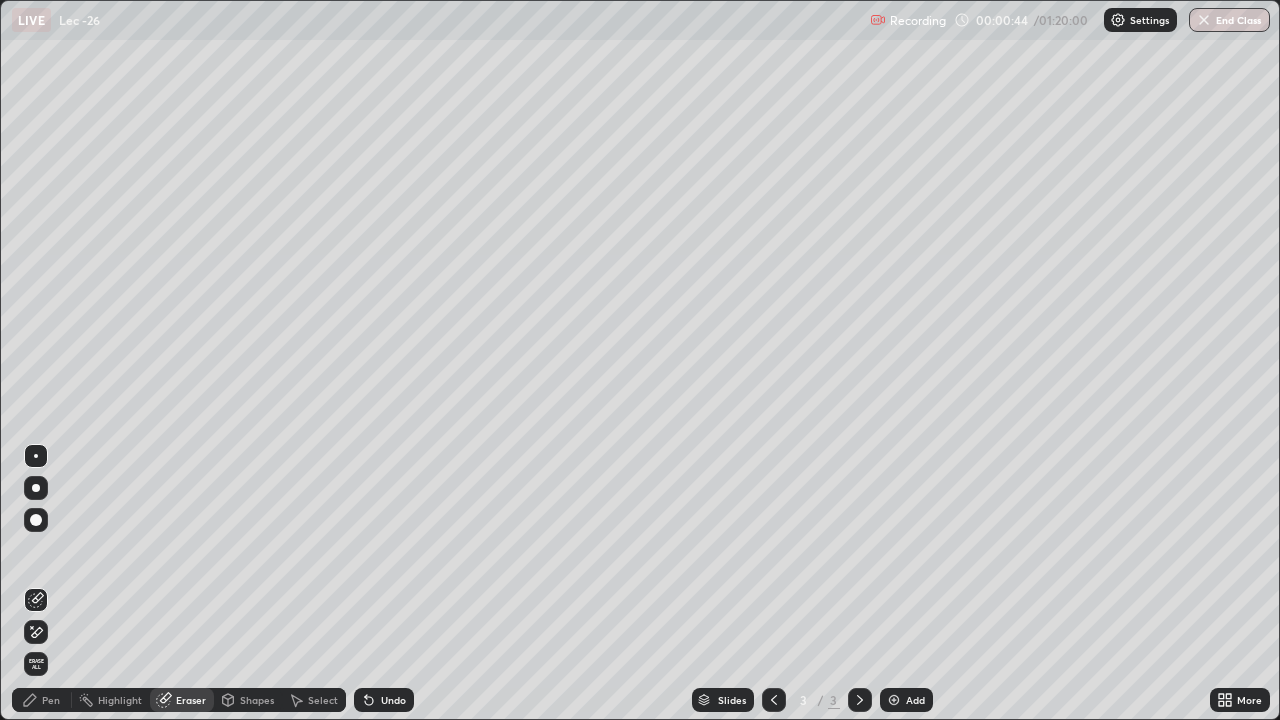 click on "Pen" at bounding box center [51, 700] 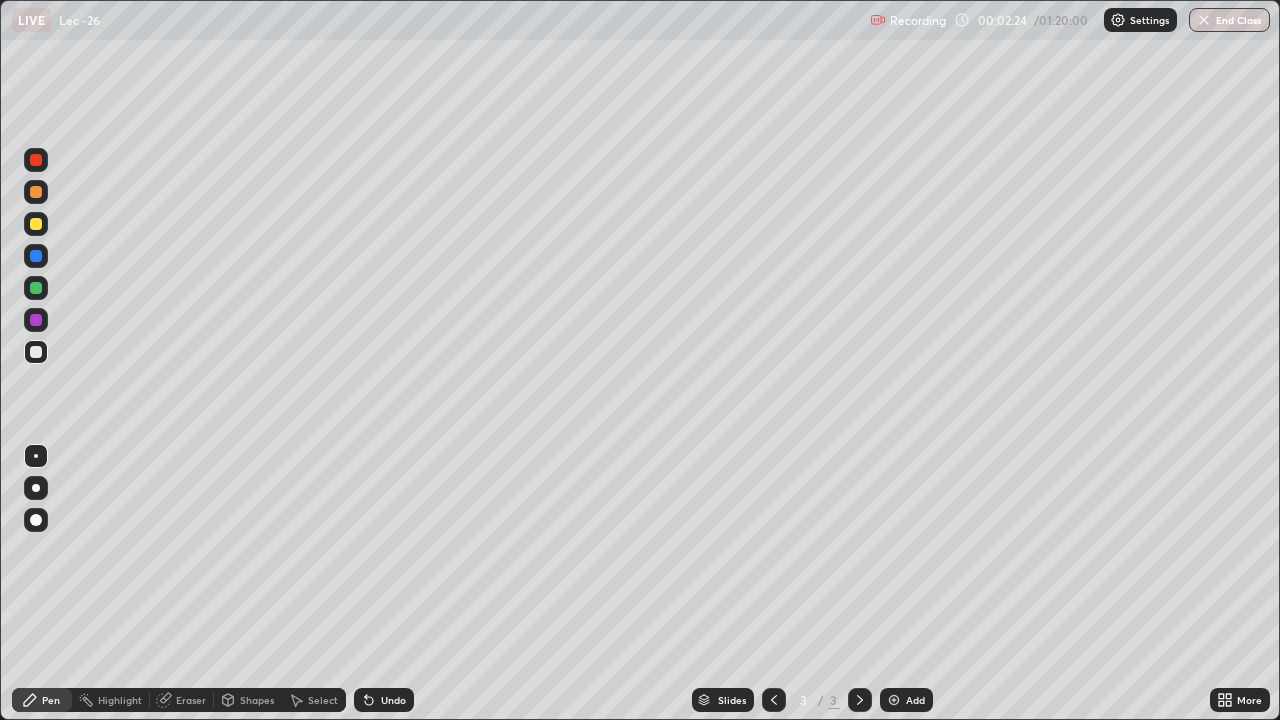 click on "Eraser" at bounding box center [182, 700] 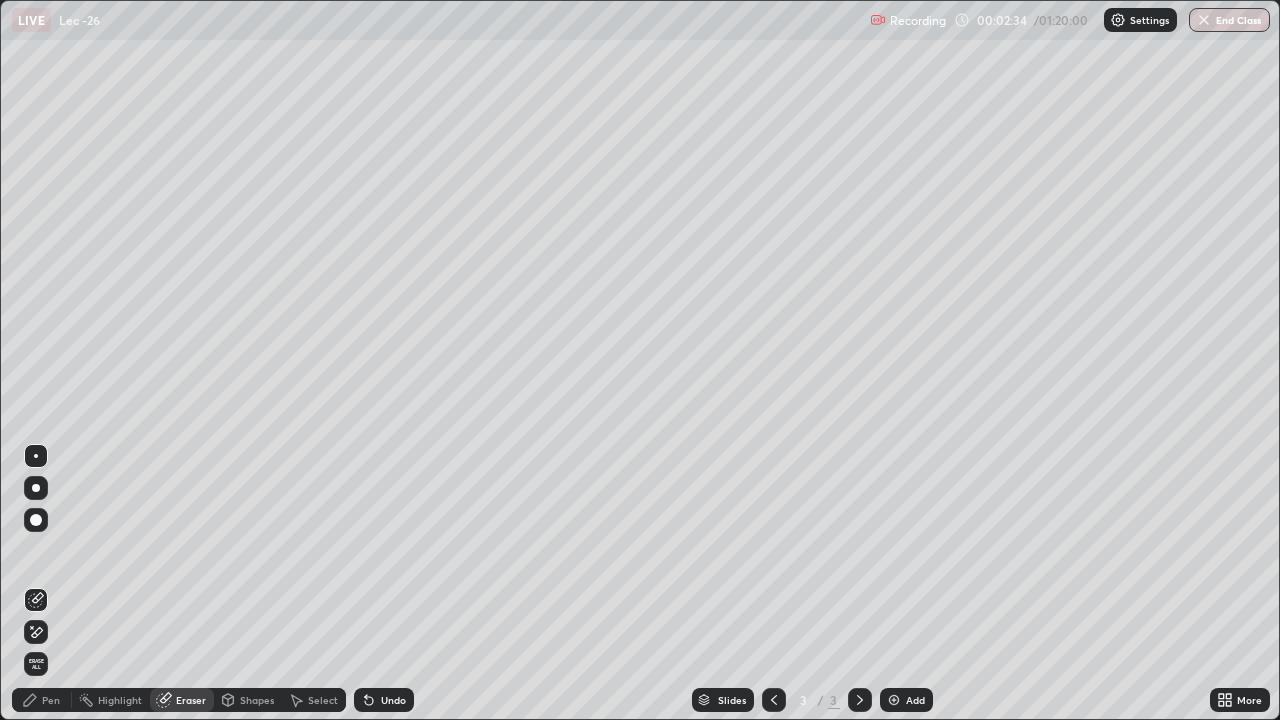click on "Pen" at bounding box center [42, 700] 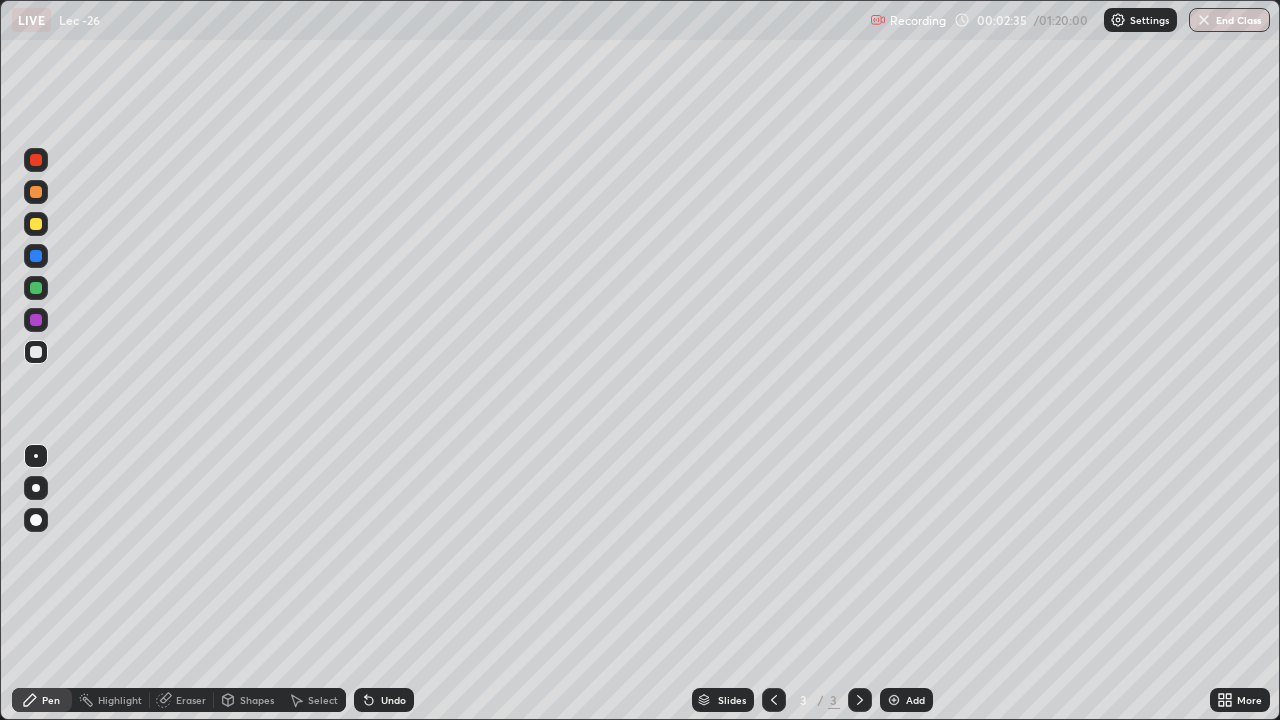 click at bounding box center (36, 352) 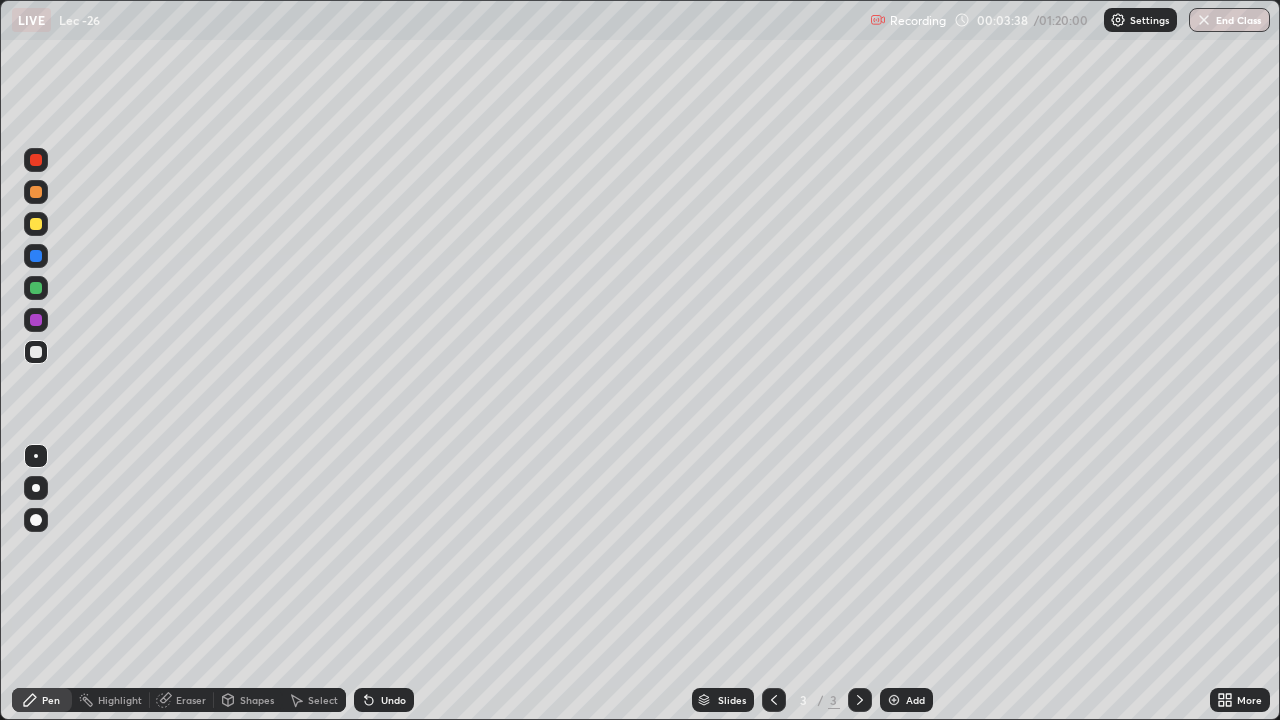 click on "Undo" at bounding box center [384, 700] 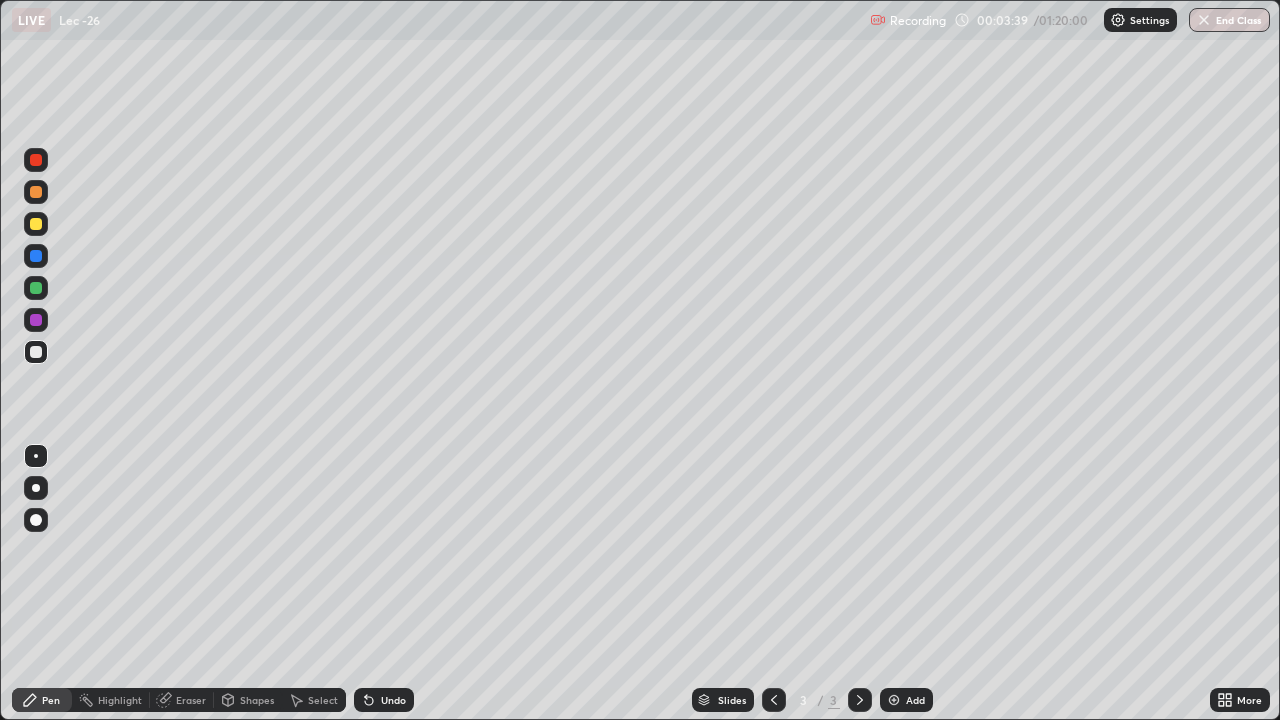 click on "Undo" at bounding box center [393, 700] 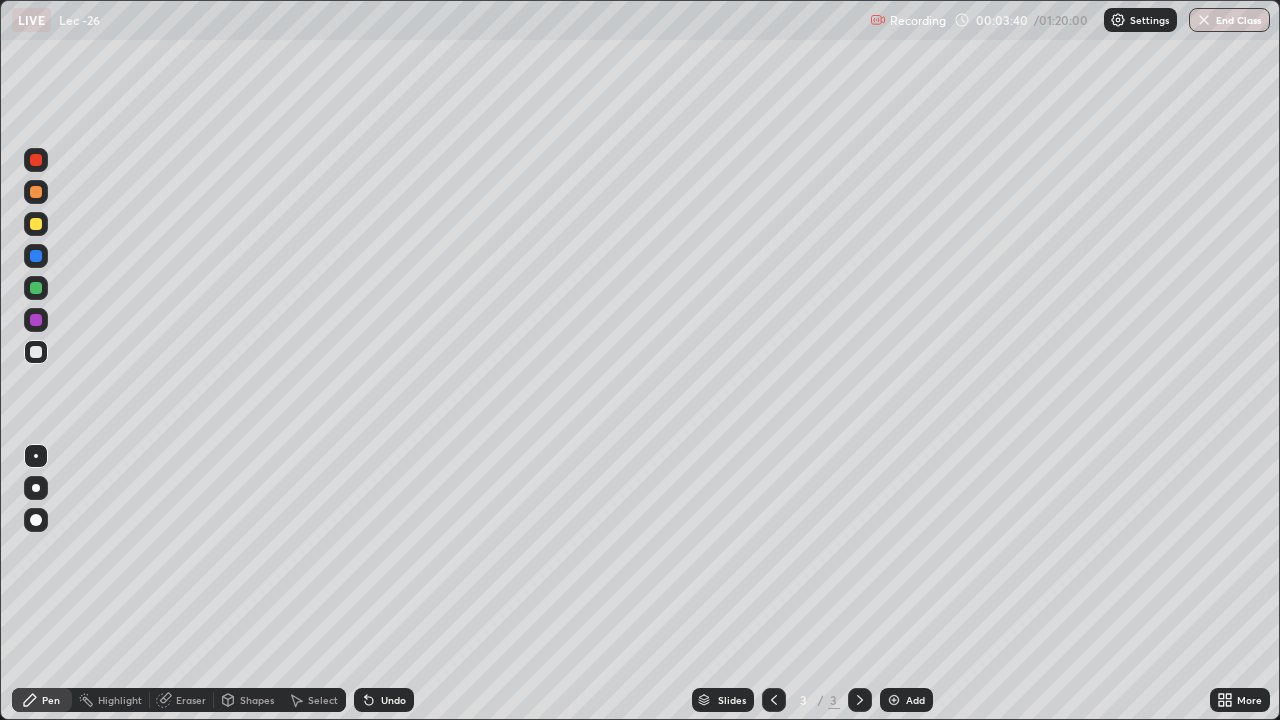 click on "Undo" at bounding box center (393, 700) 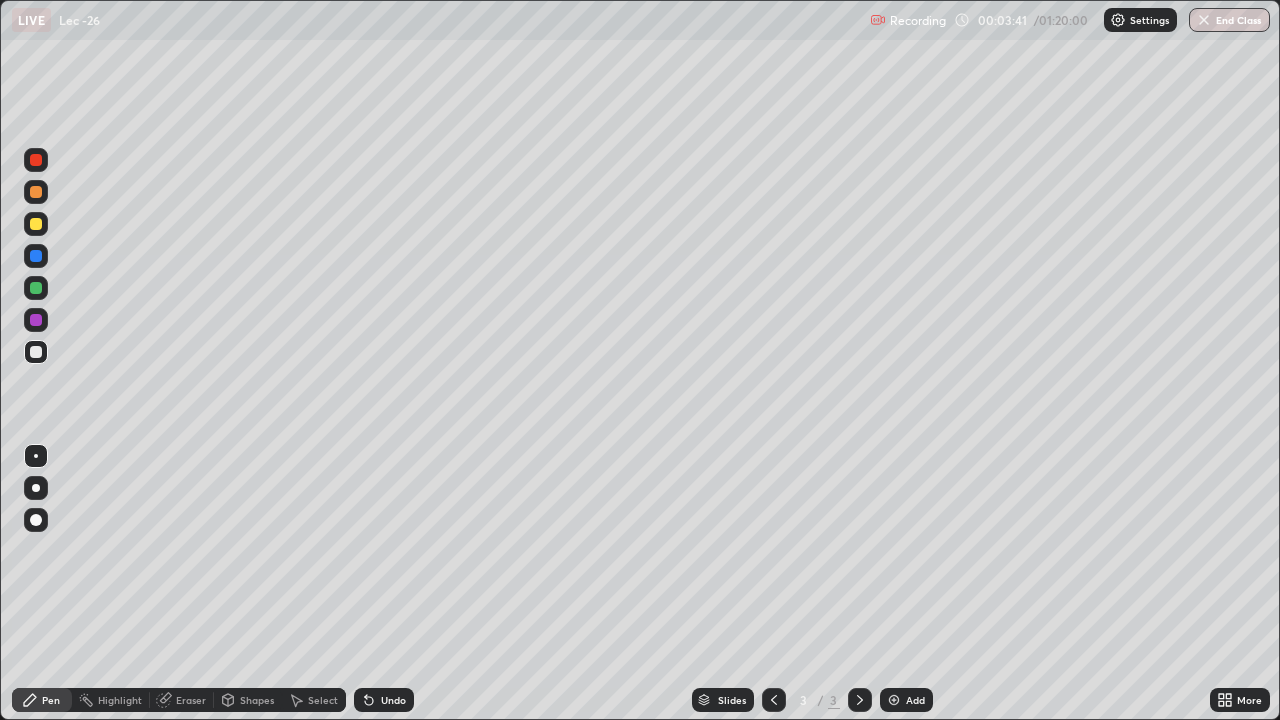 click on "Undo" at bounding box center (384, 700) 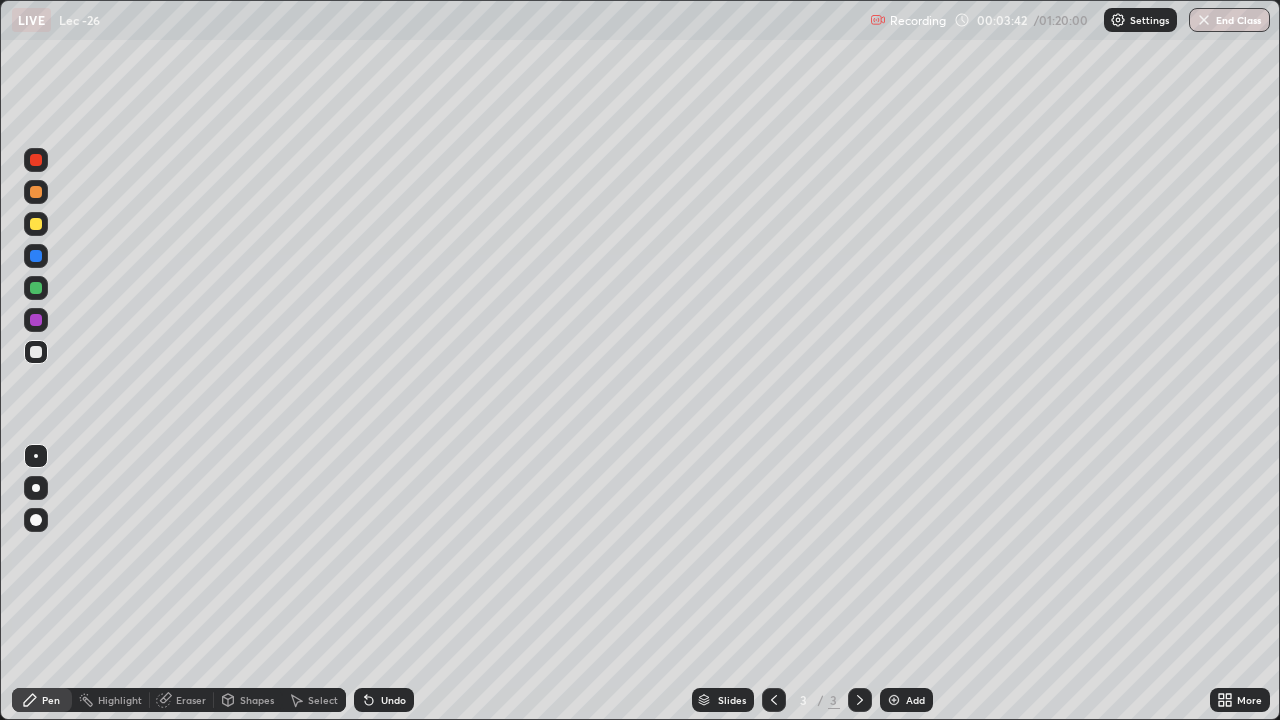 click on "Undo" at bounding box center [384, 700] 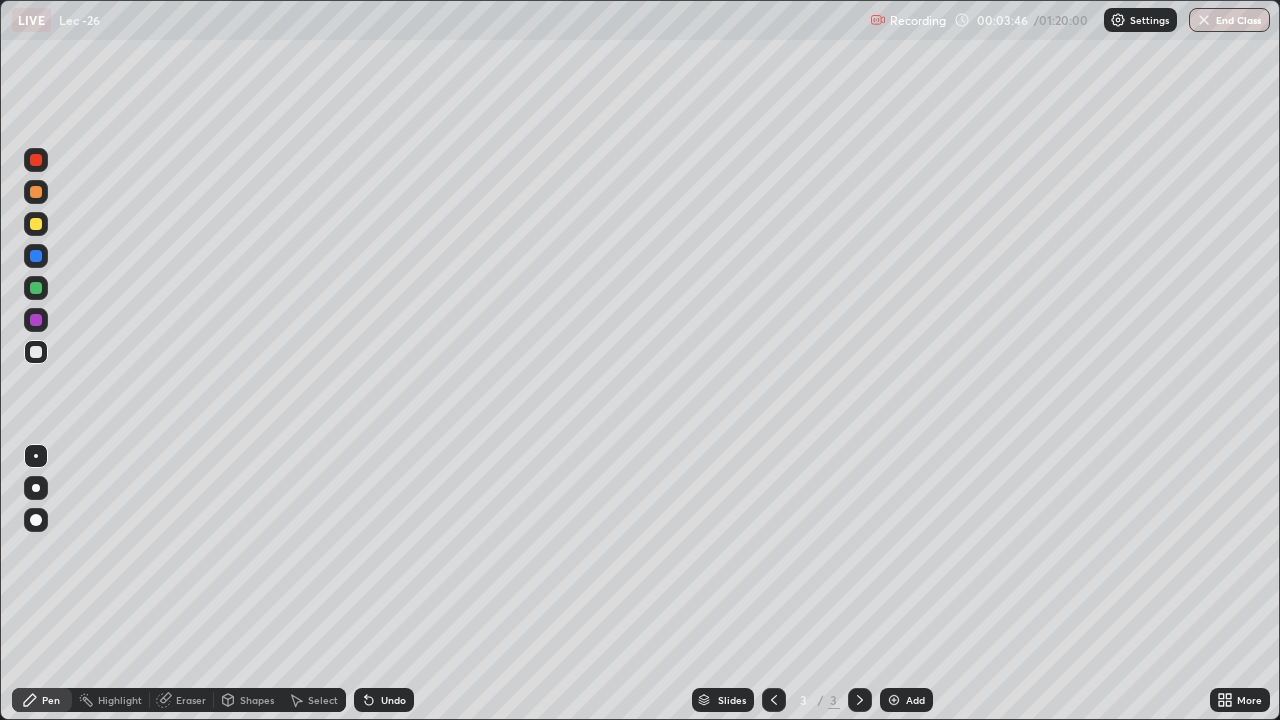 click on "Undo" at bounding box center [384, 700] 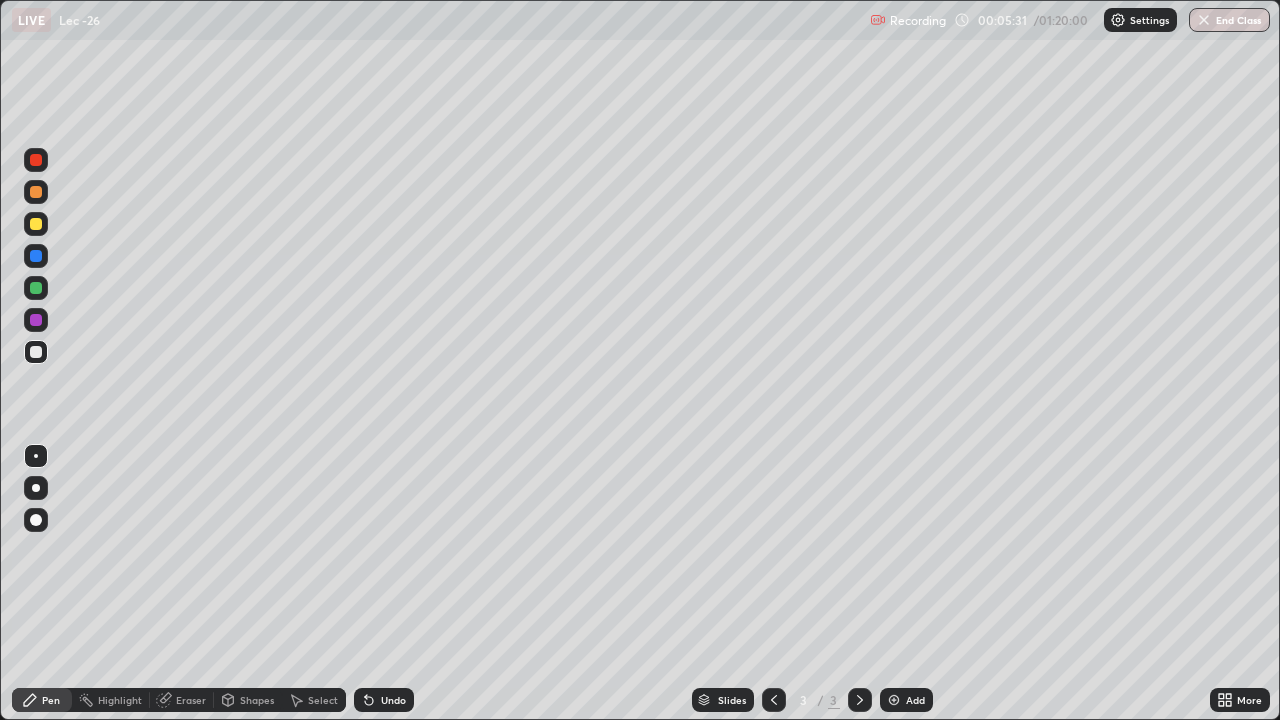 click on "Add" at bounding box center (915, 700) 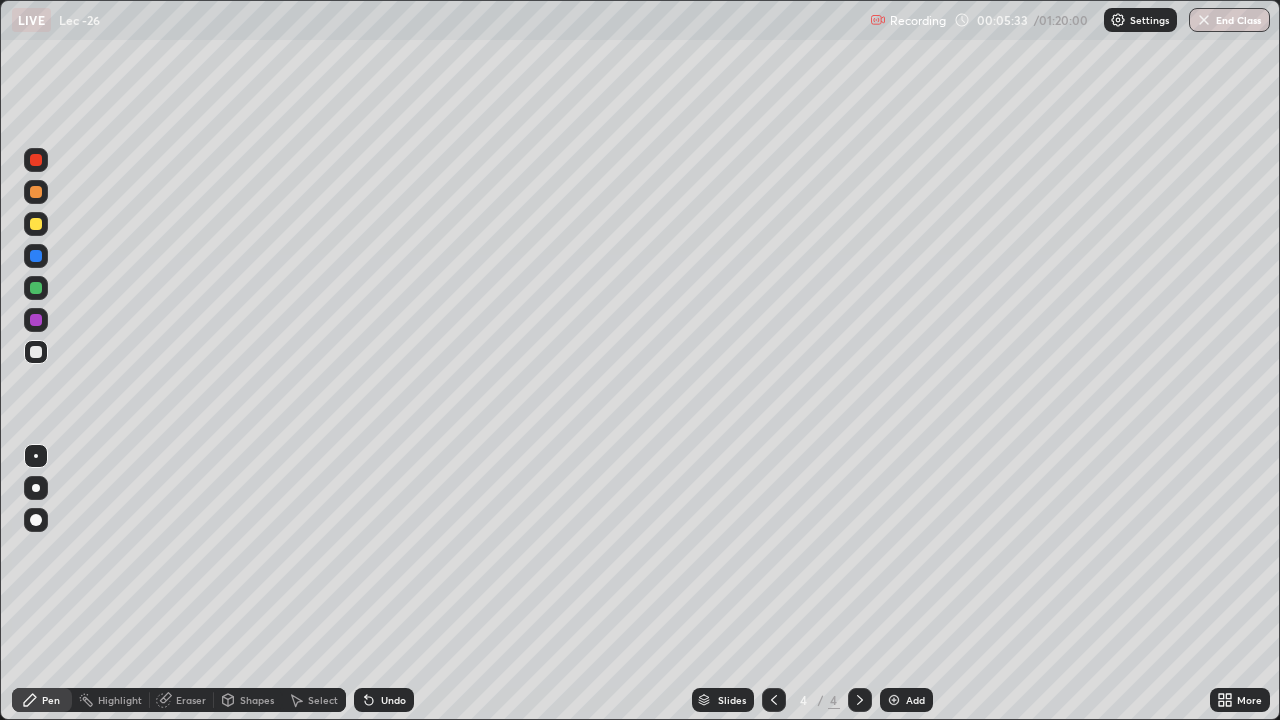 click on "Pen" at bounding box center [51, 700] 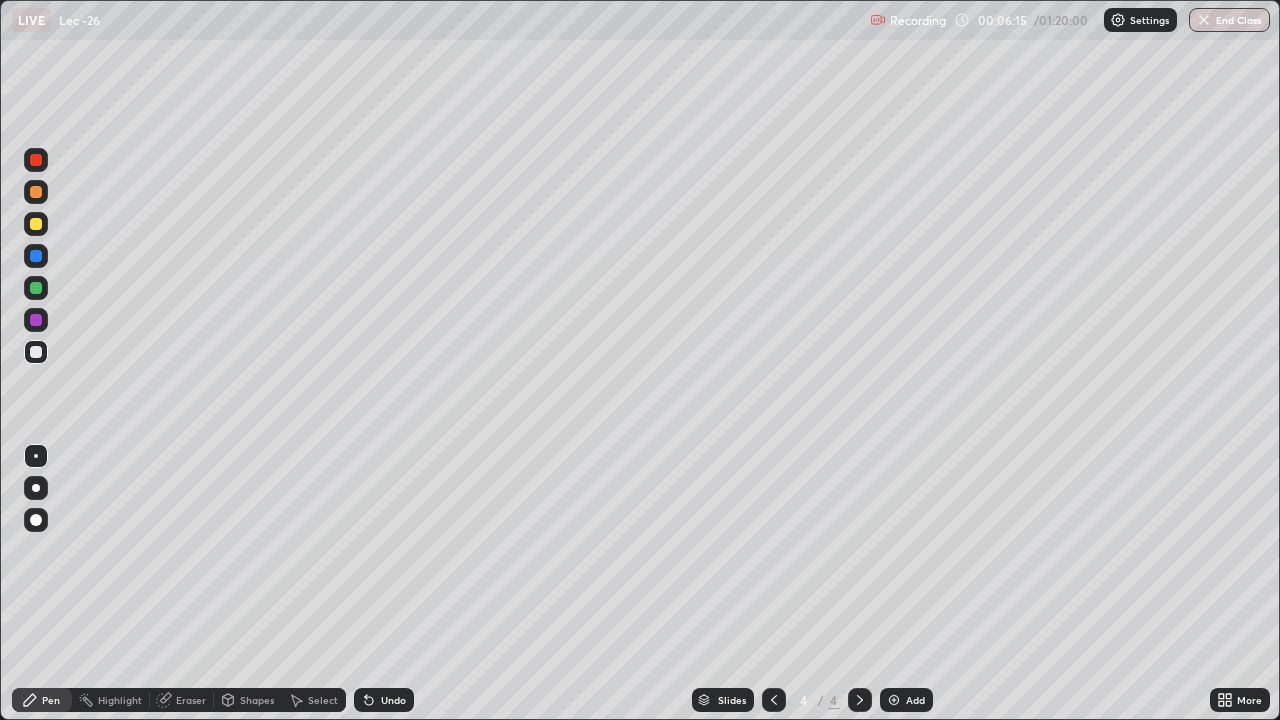 click on "Undo" at bounding box center (393, 700) 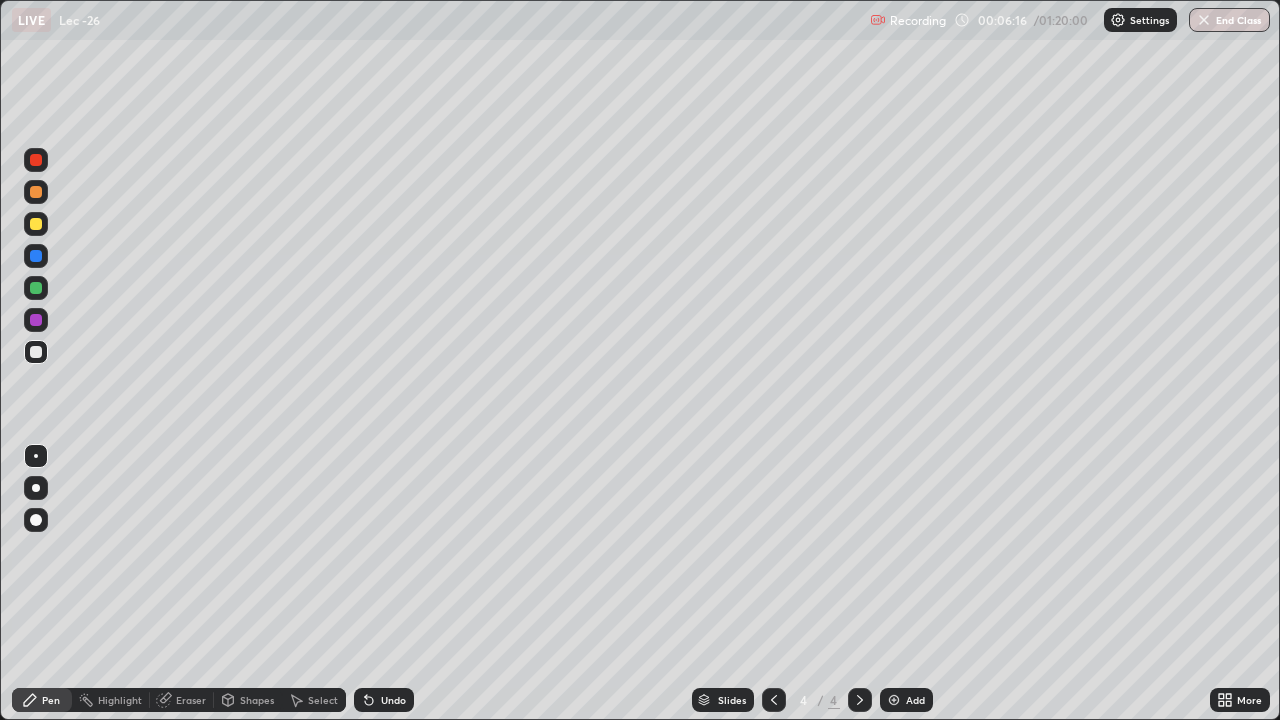 click on "Undo" at bounding box center [393, 700] 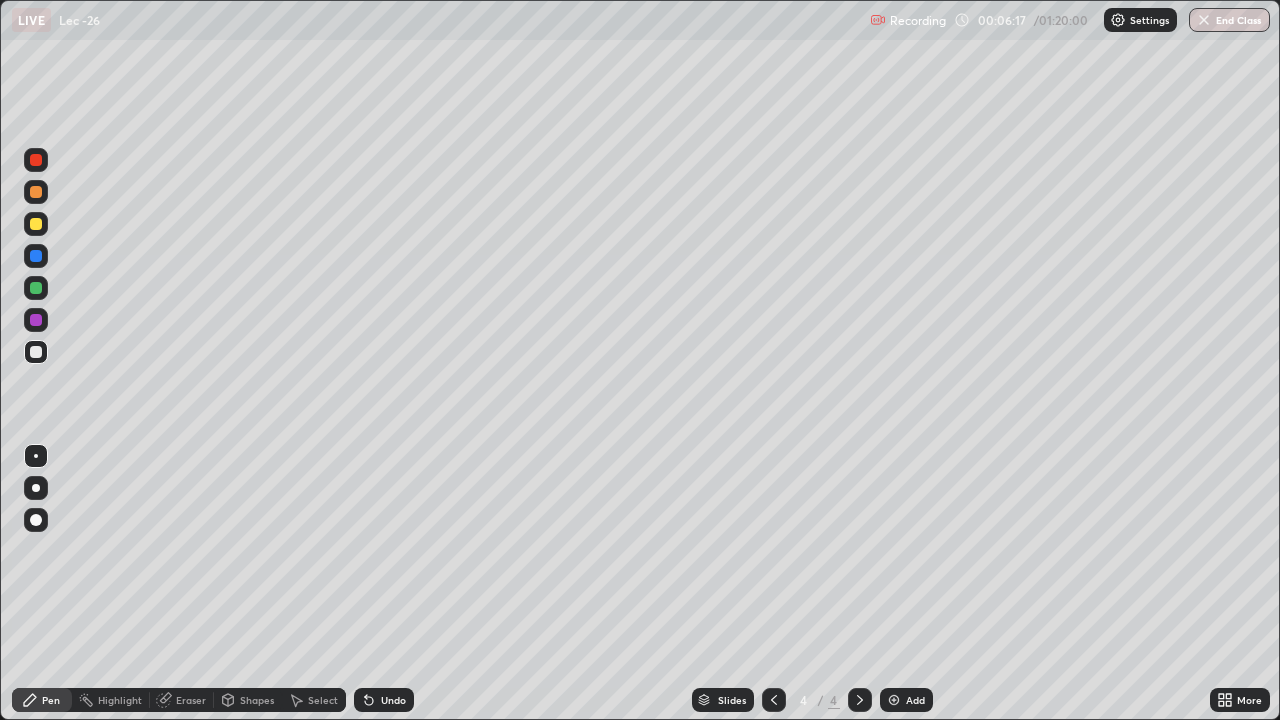 click on "Undo" at bounding box center [384, 700] 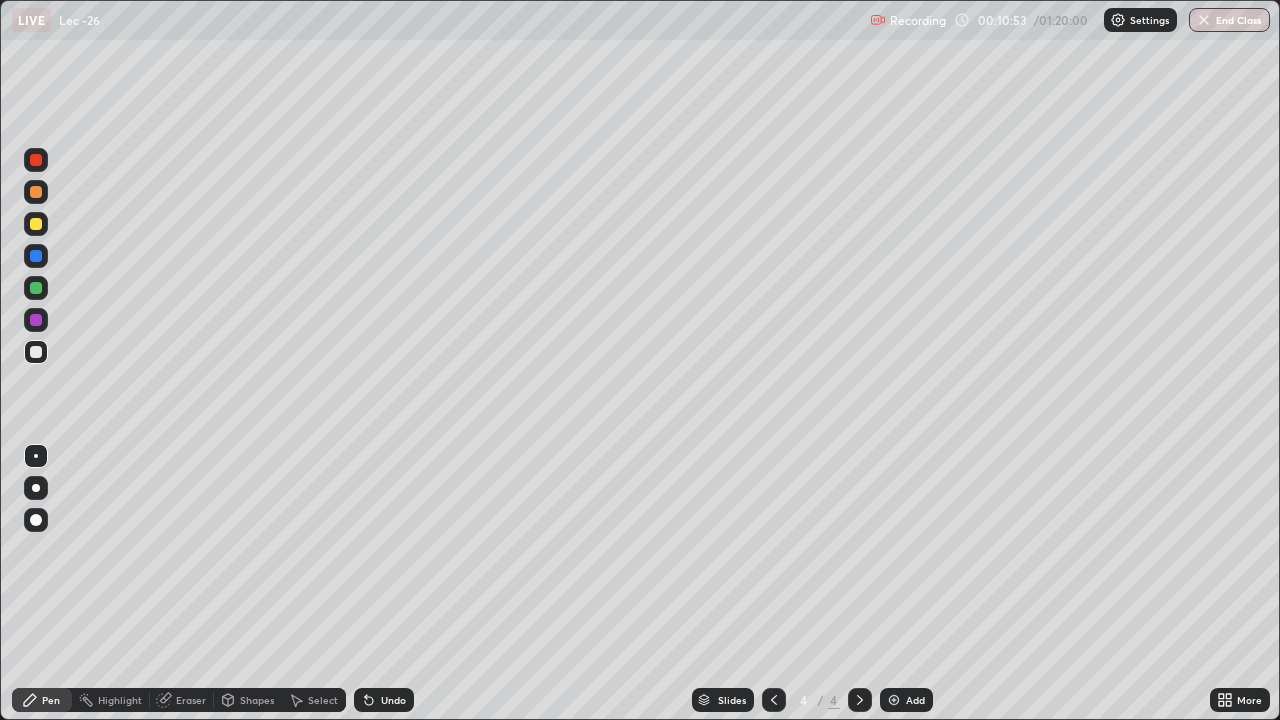 click on "Select" at bounding box center (323, 700) 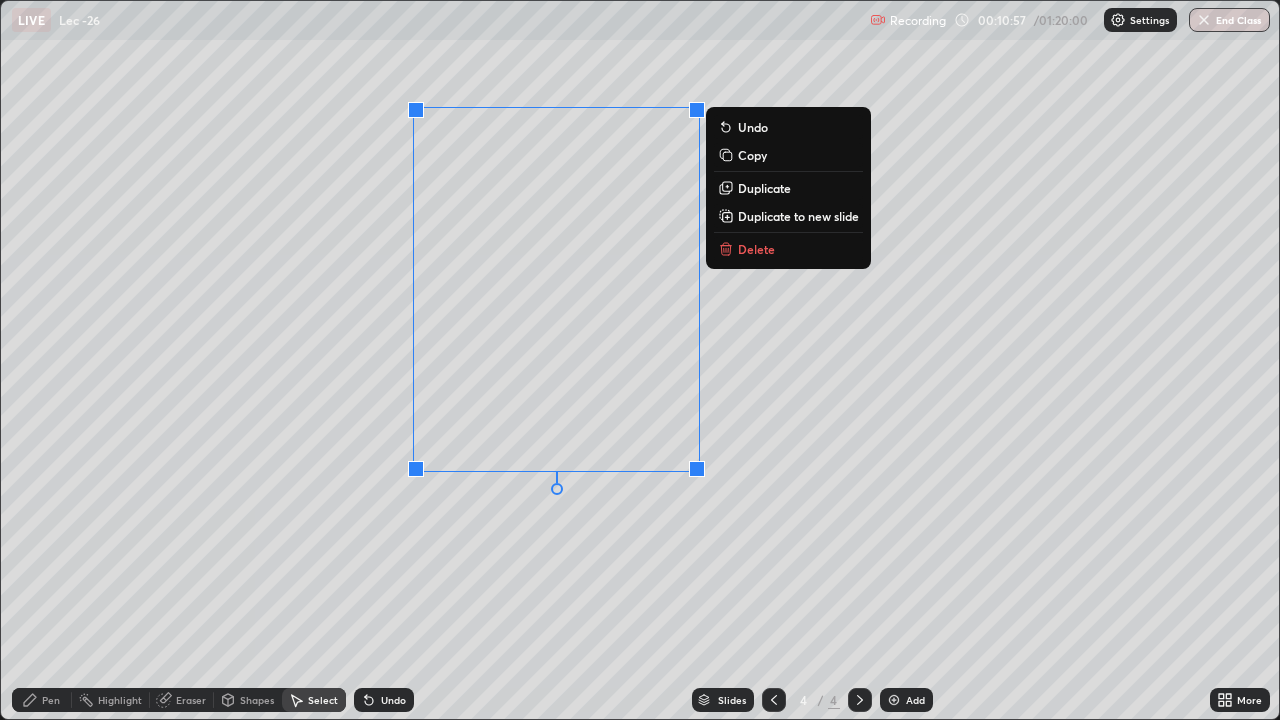click on "Duplicate to new slide" at bounding box center (798, 216) 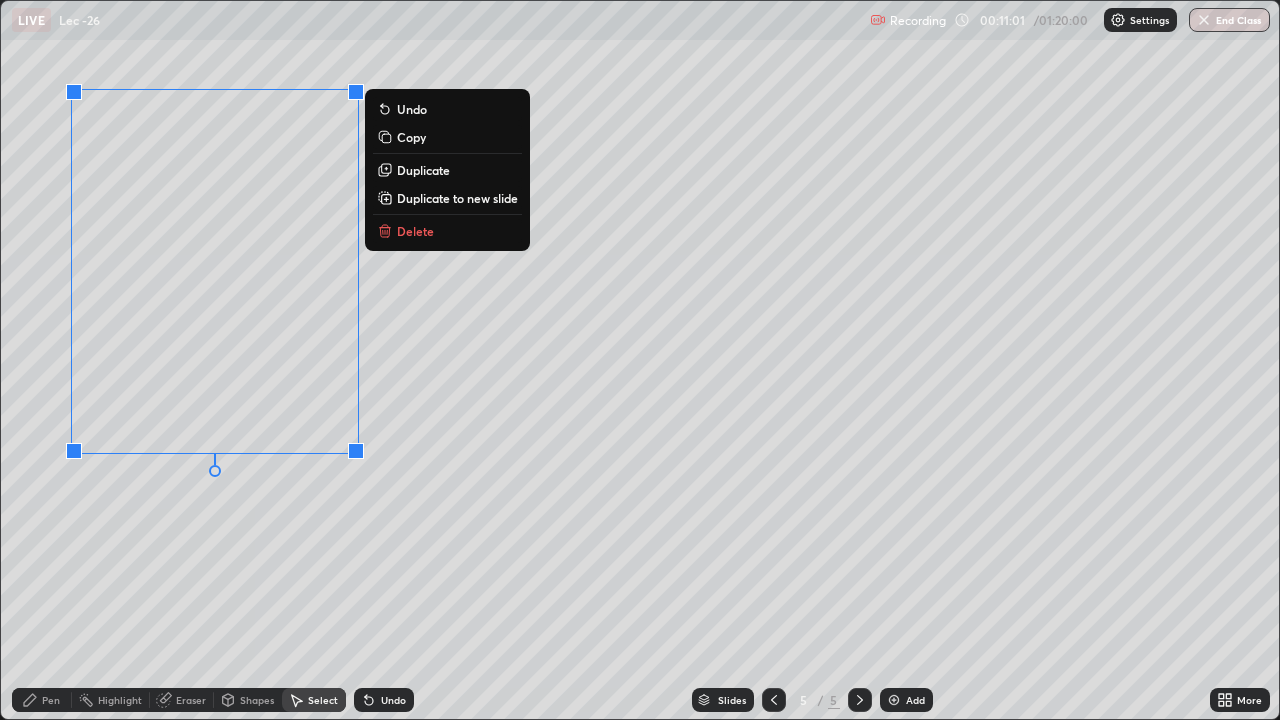 click on "0 ° Undo Copy Duplicate Duplicate to new slide Delete" at bounding box center [640, 360] 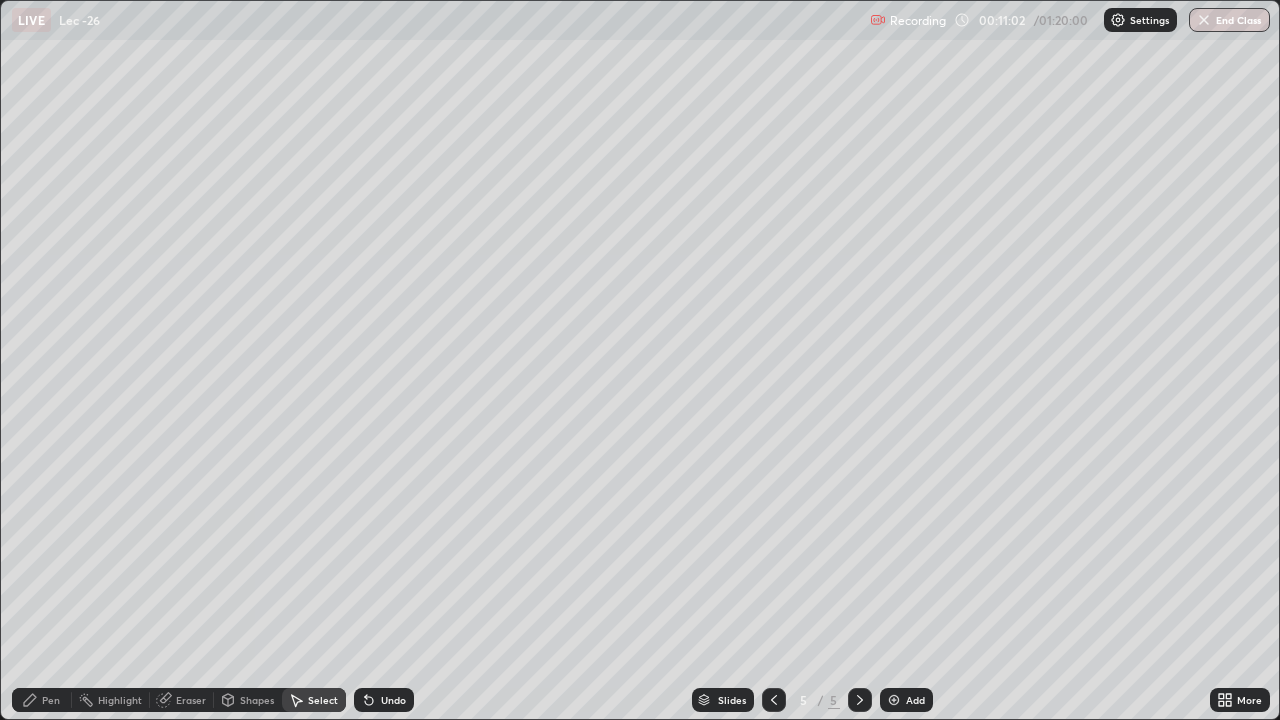 click on "Pen" at bounding box center [51, 700] 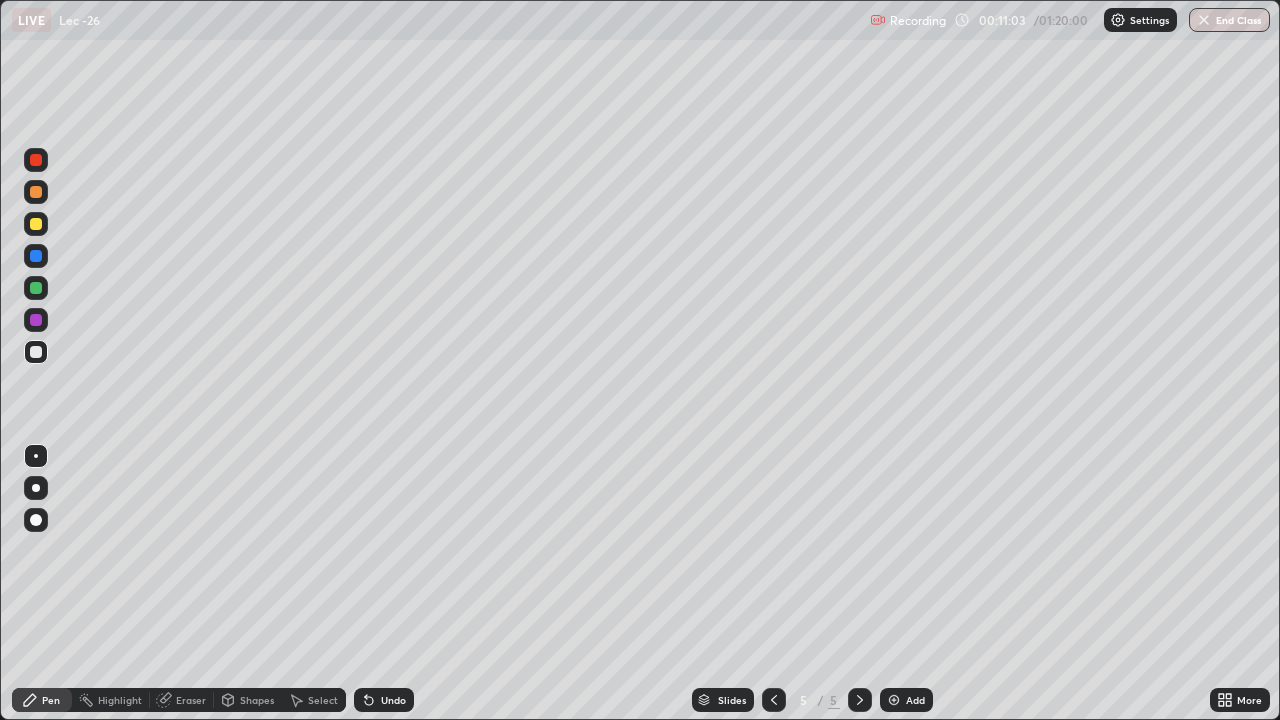 click at bounding box center [36, 456] 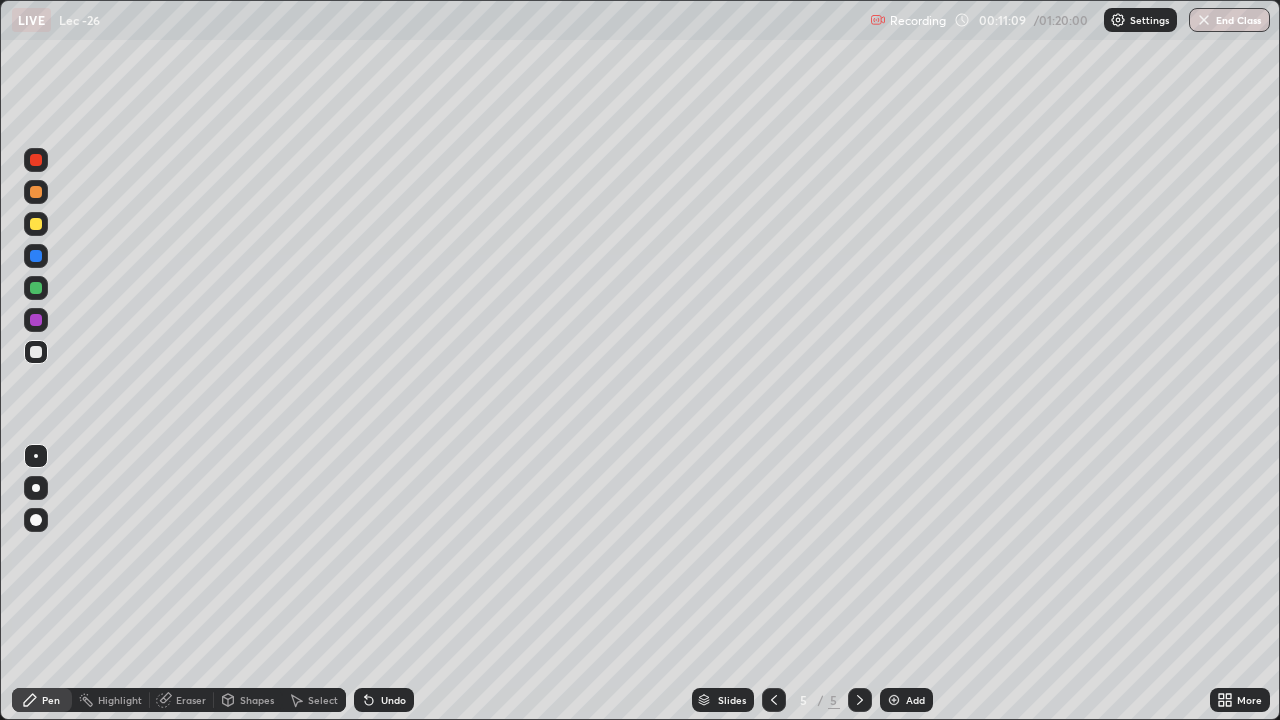 click at bounding box center [36, 288] 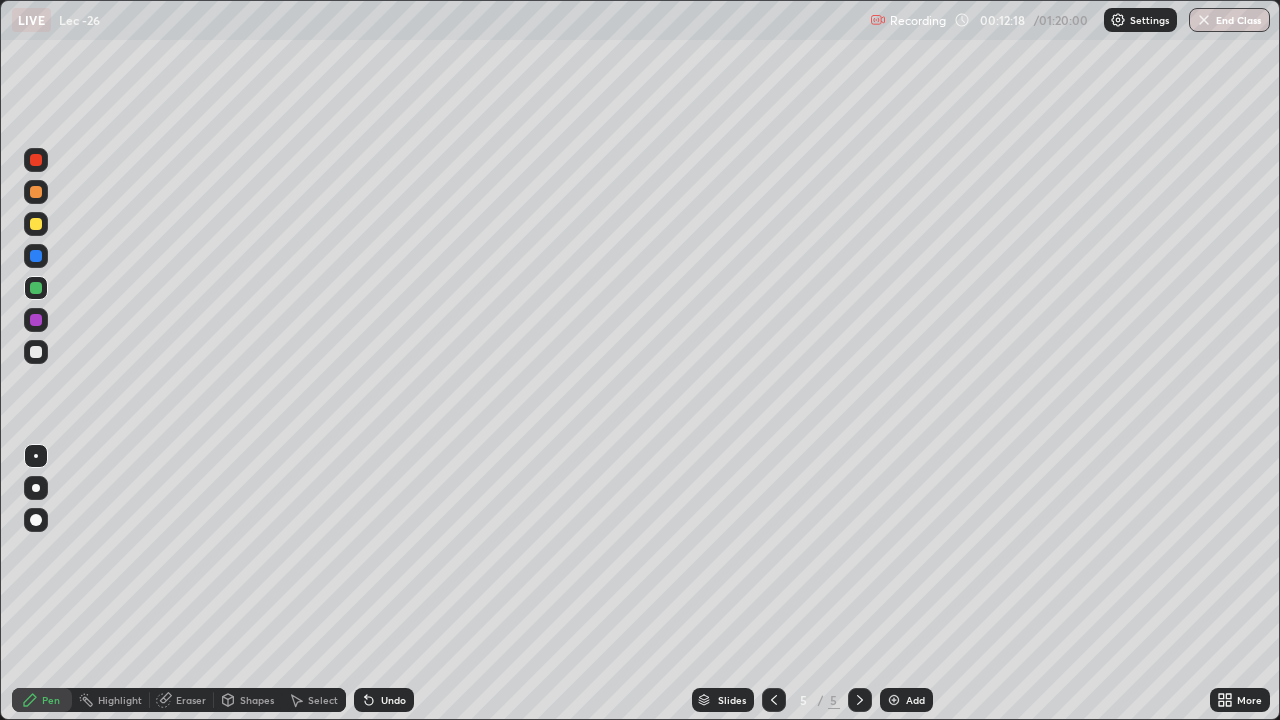 click at bounding box center (36, 352) 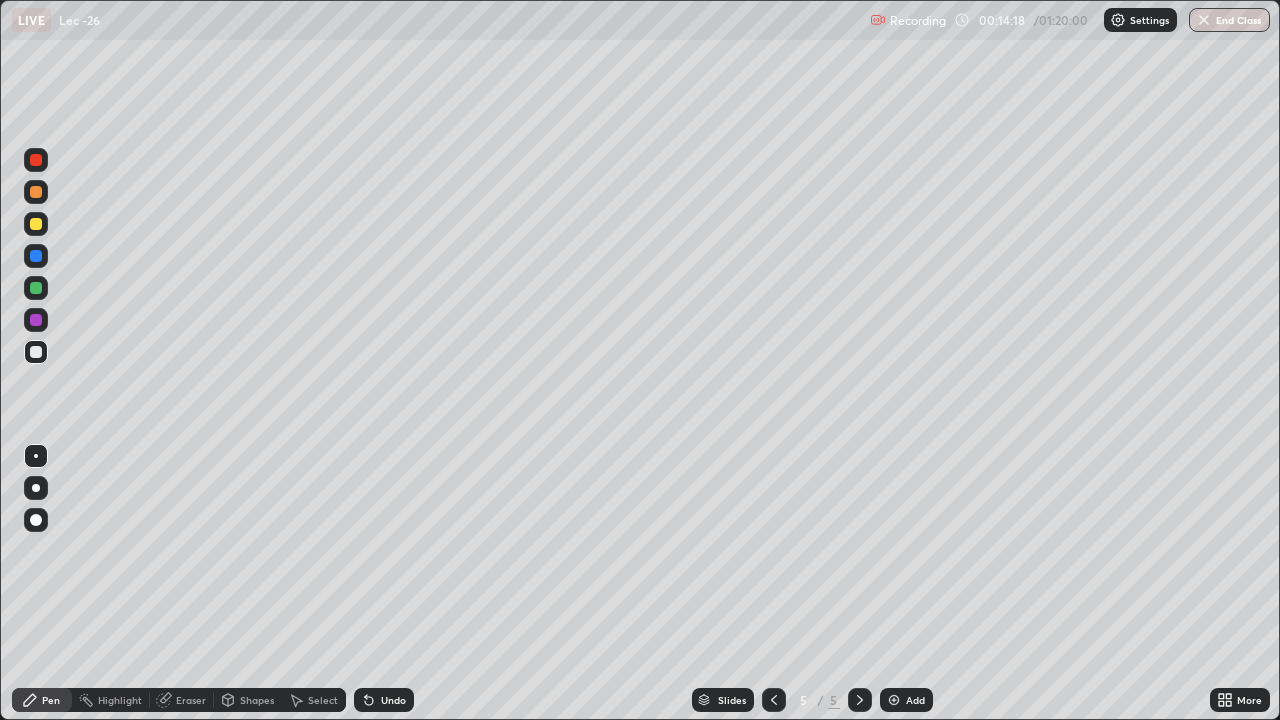 click on "Pen" at bounding box center (42, 700) 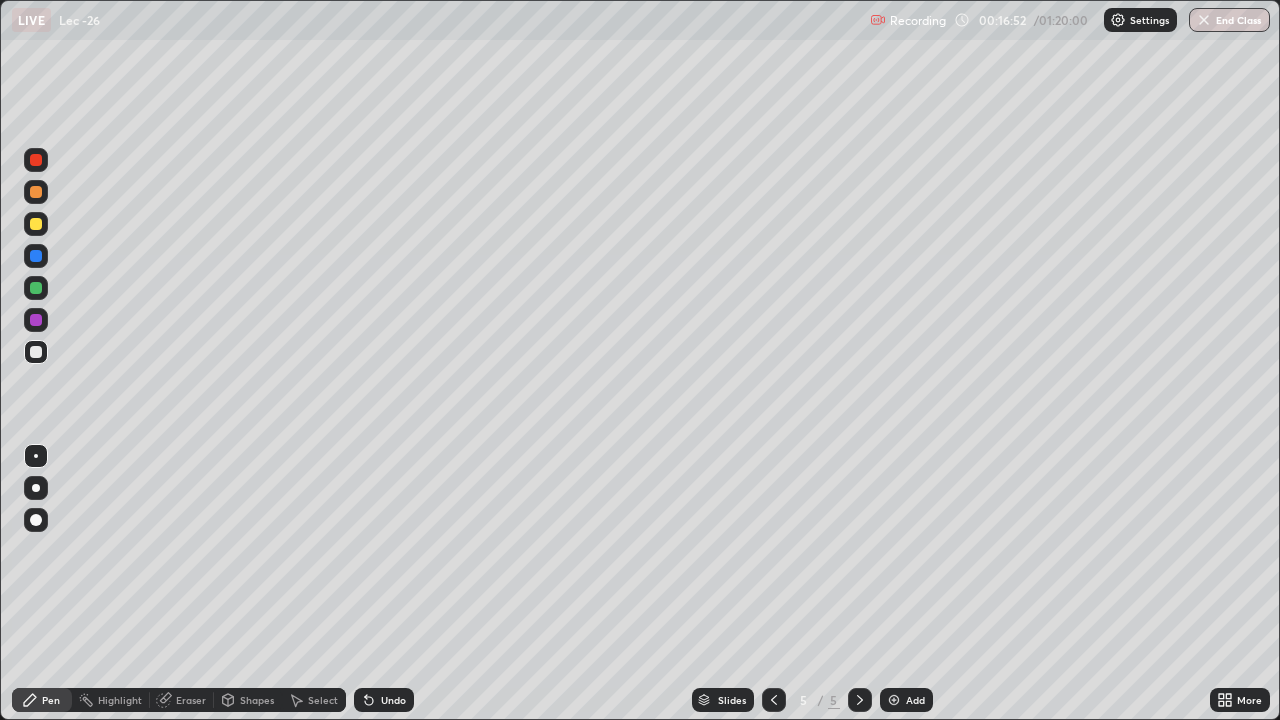 click 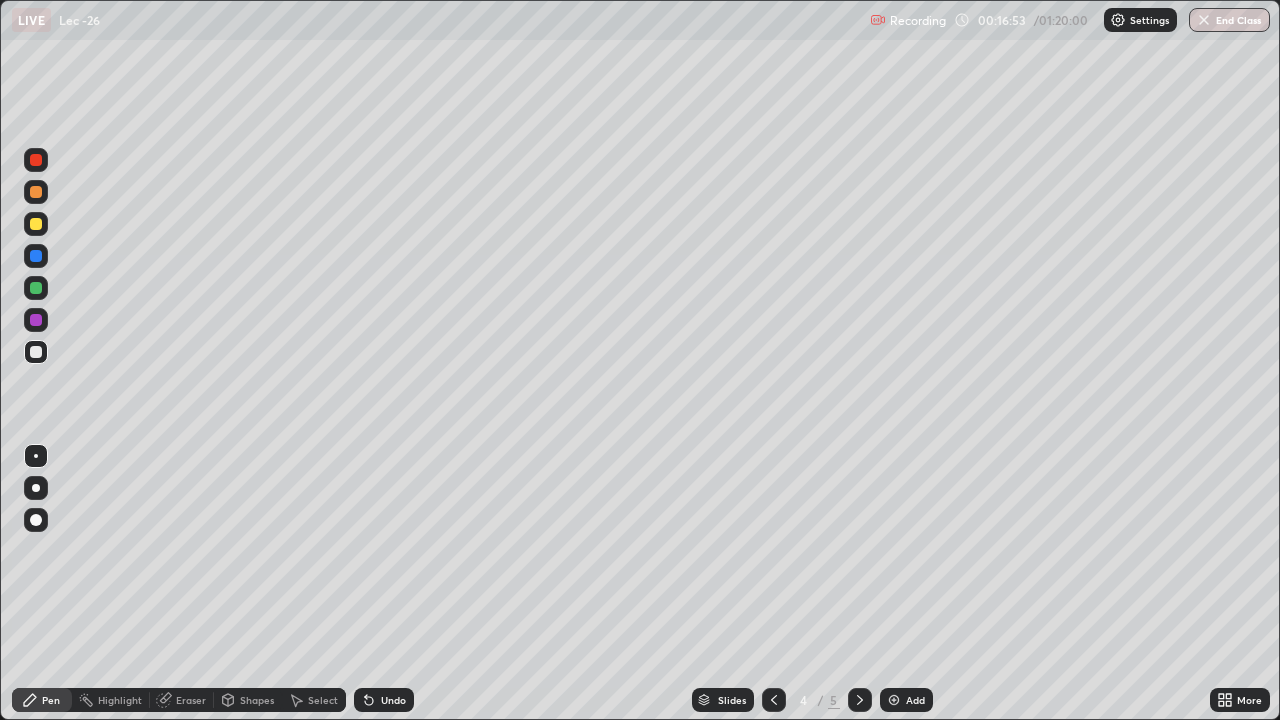 click 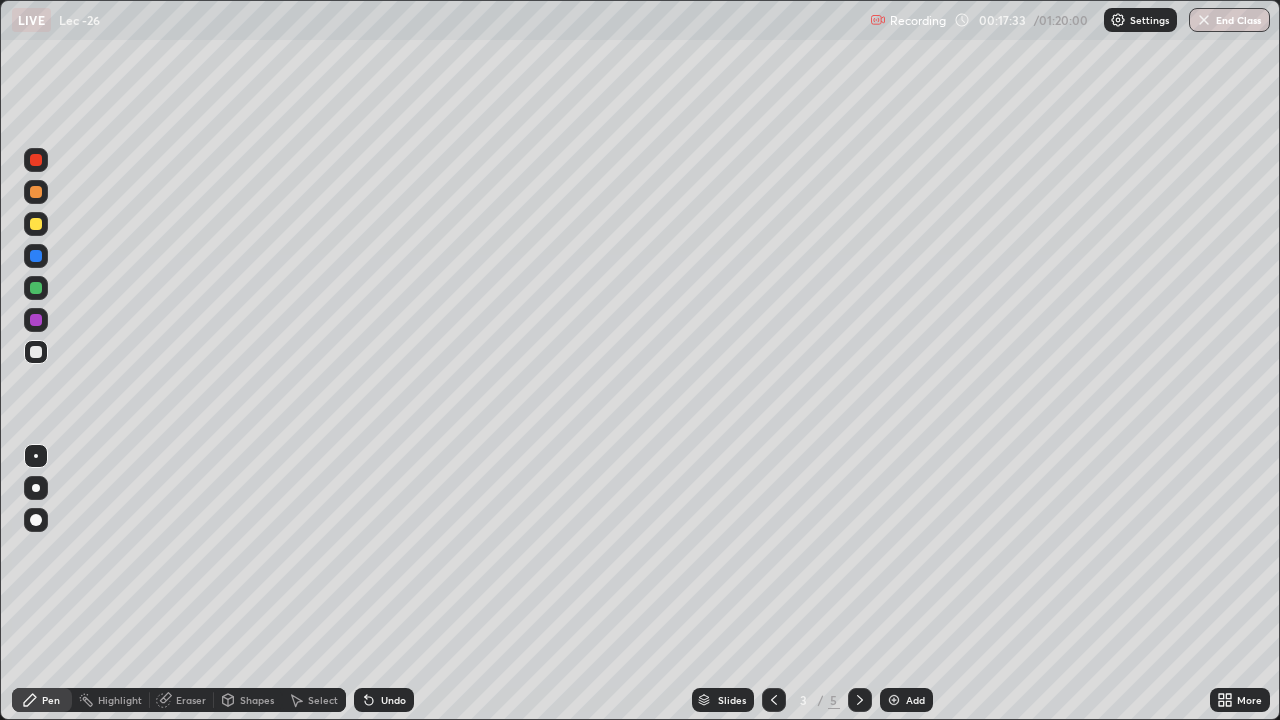click 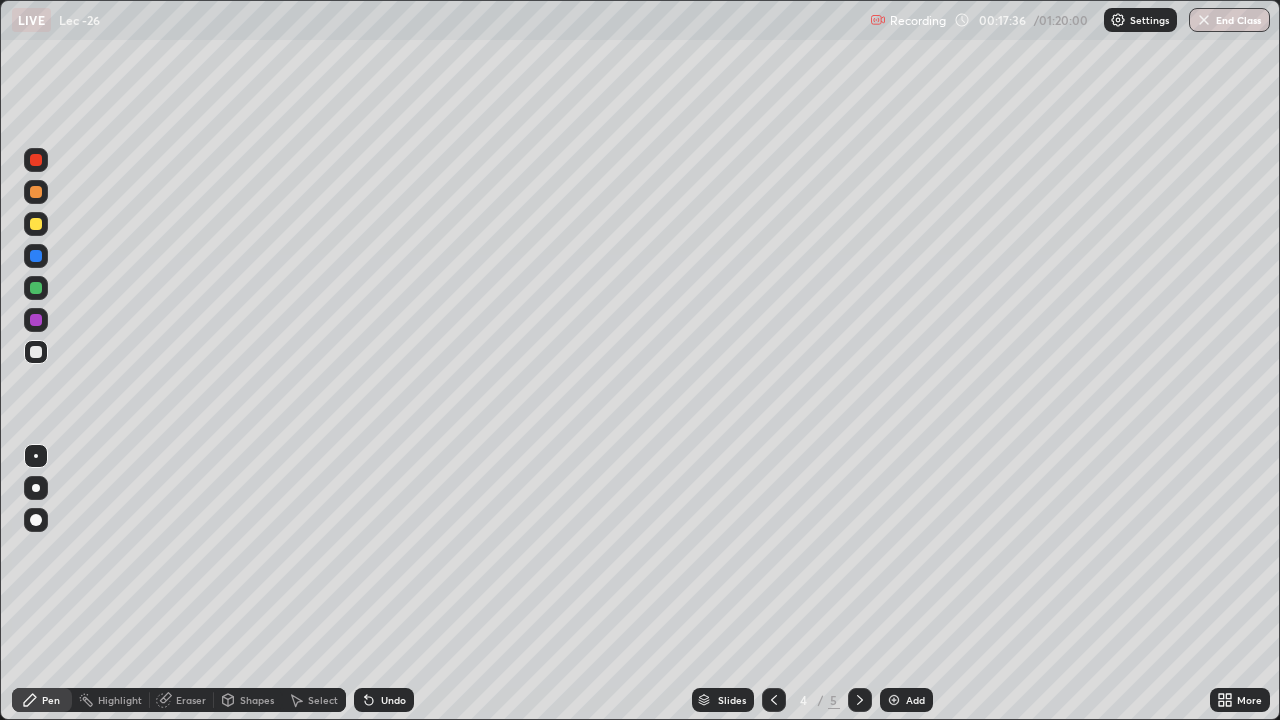 click 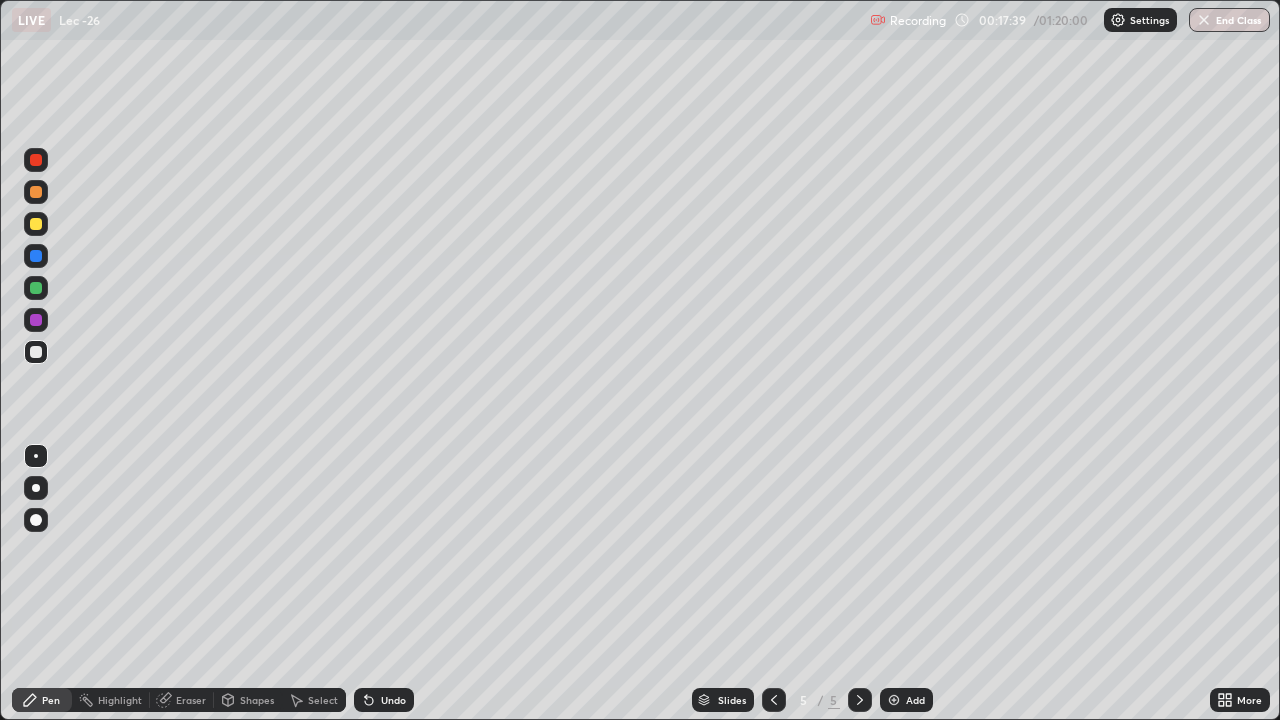click 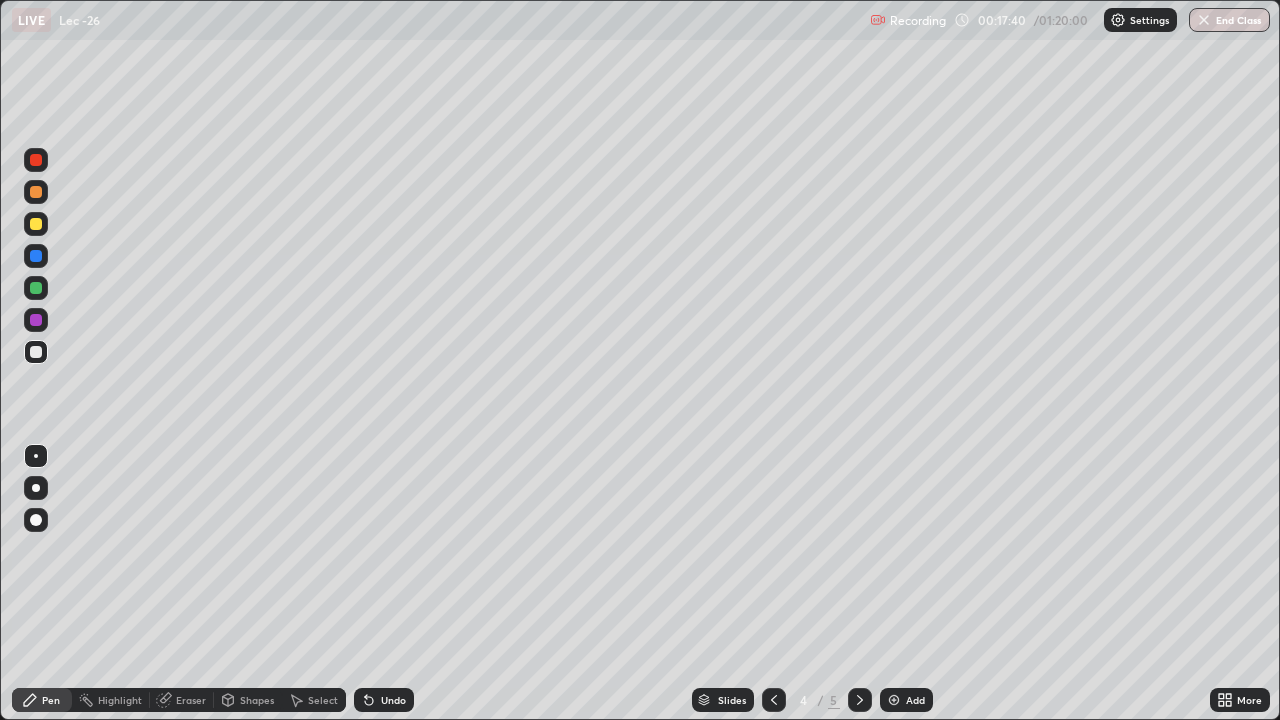 click 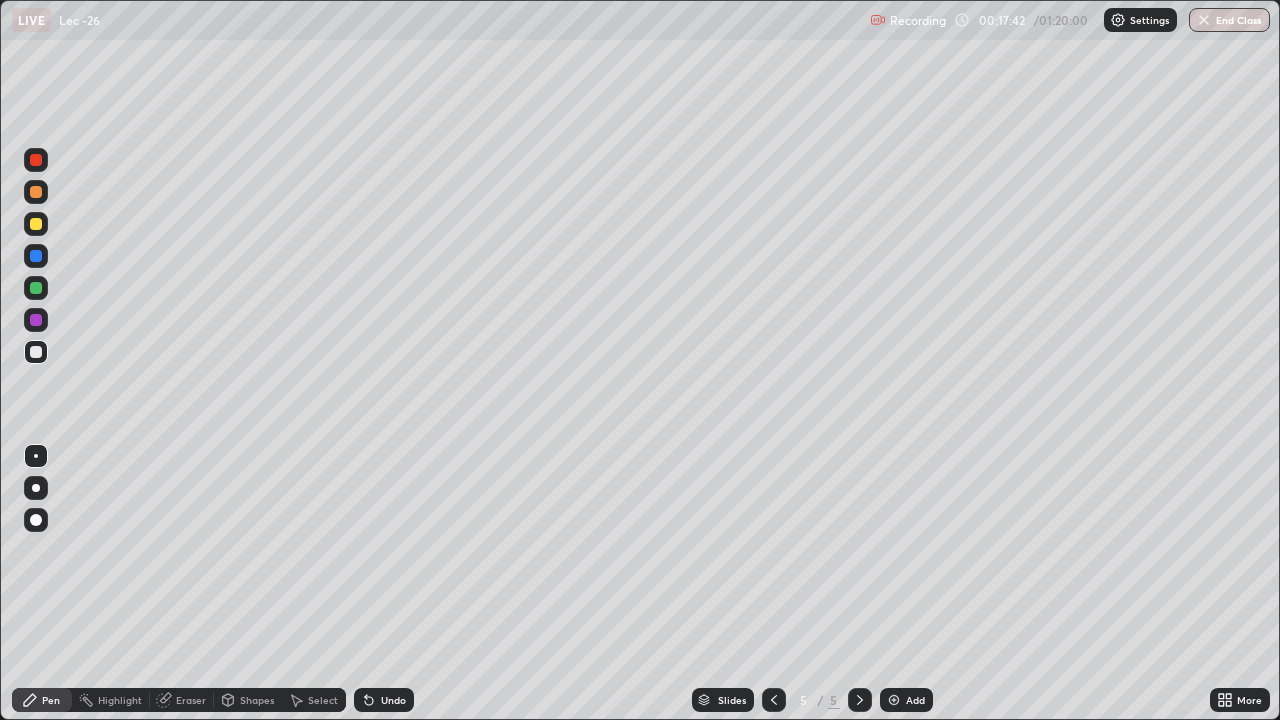click on "Add" at bounding box center [915, 700] 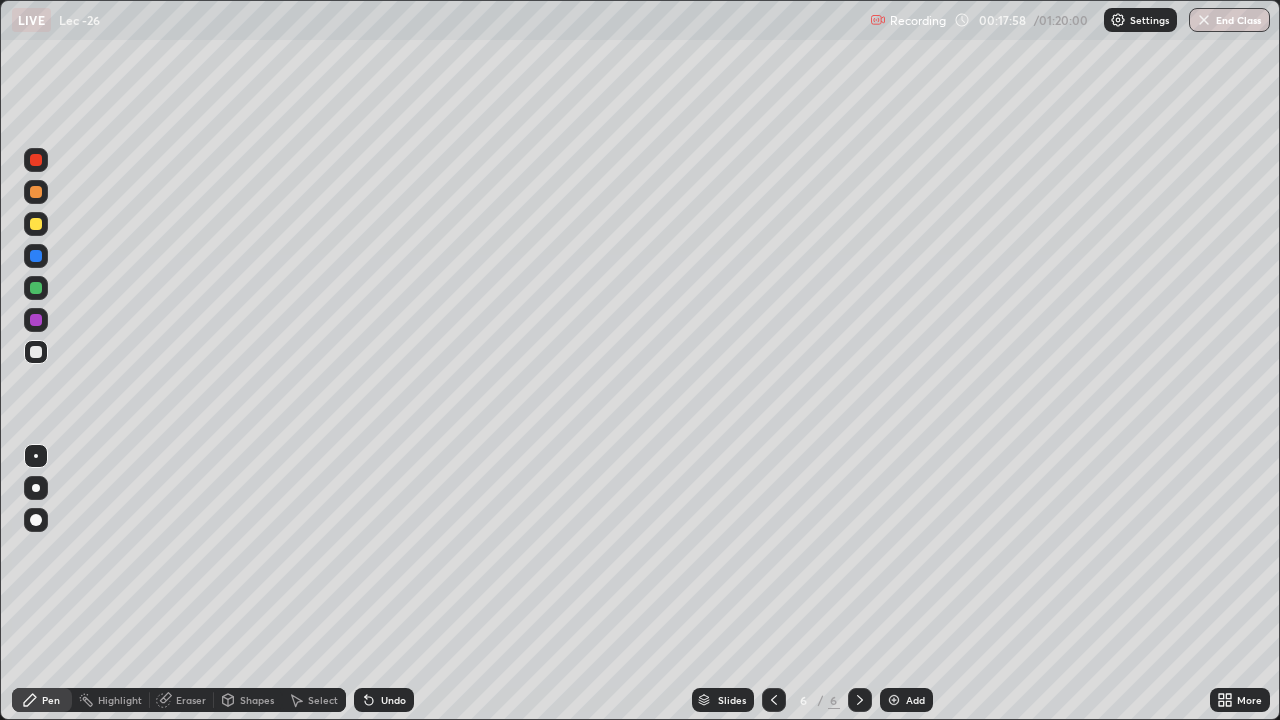 click on "Undo" at bounding box center [393, 700] 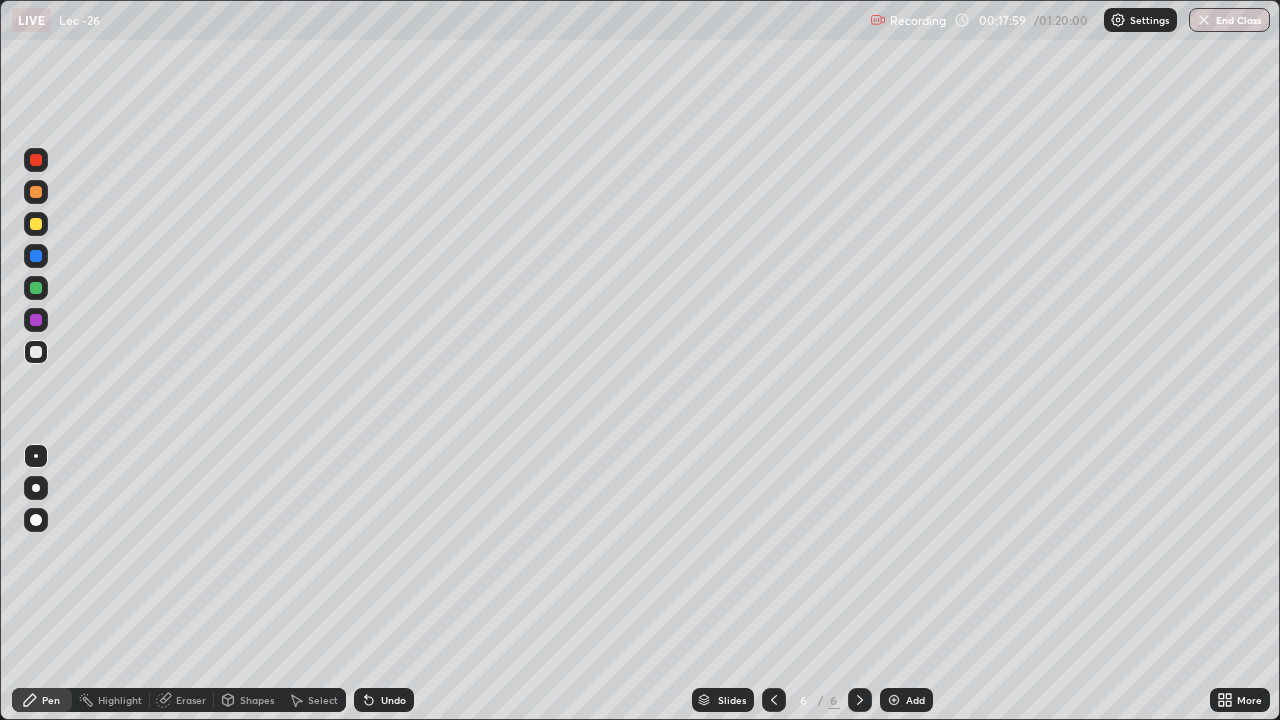 click on "Undo" at bounding box center [393, 700] 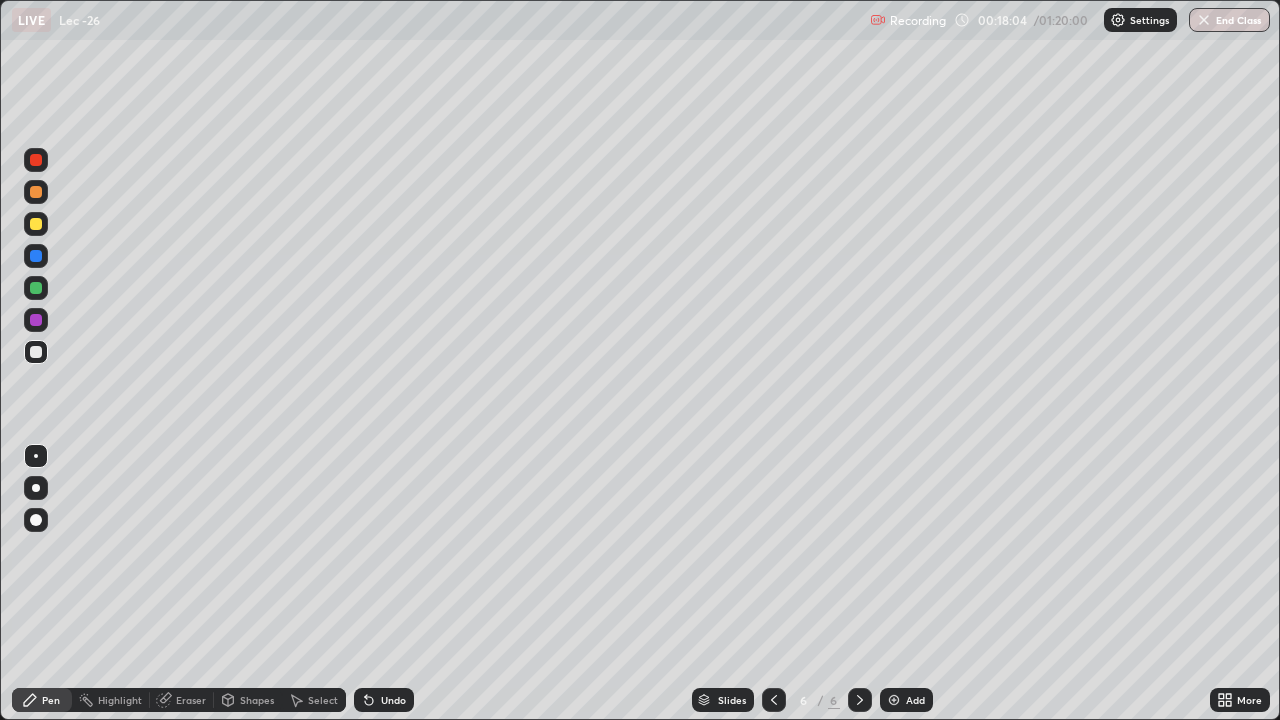 click on "Undo" at bounding box center [384, 700] 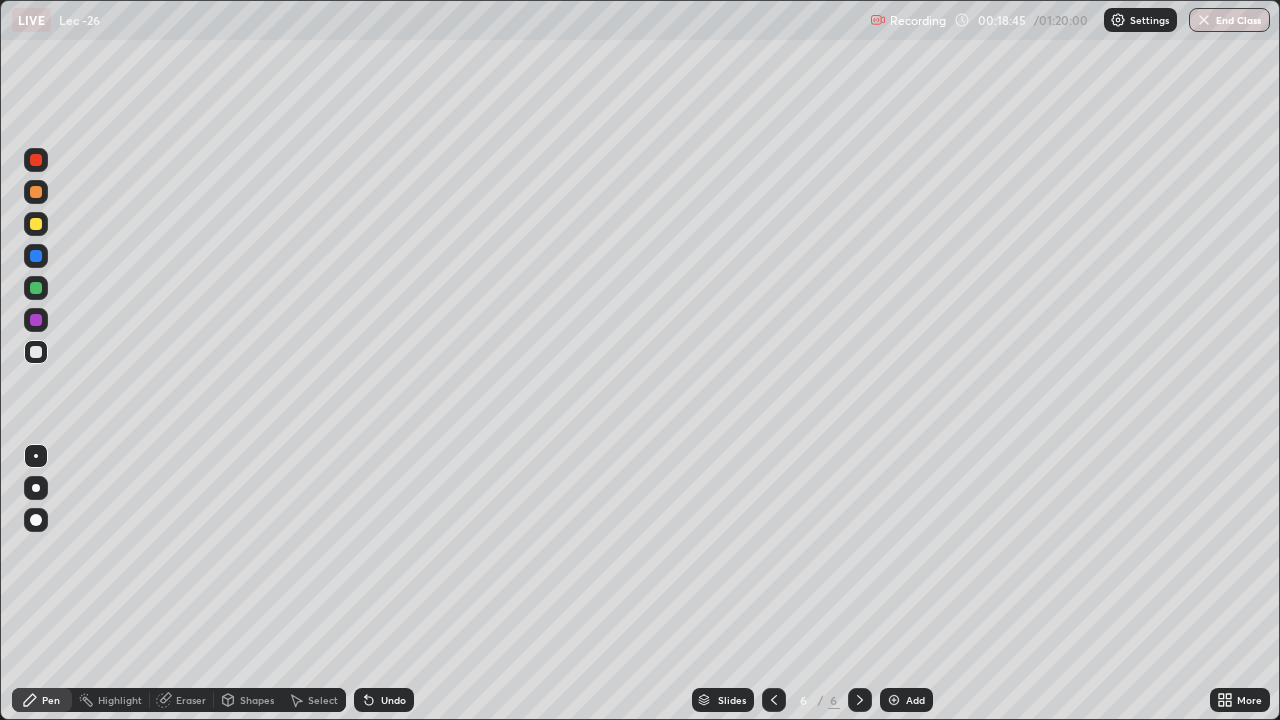 click at bounding box center (36, 288) 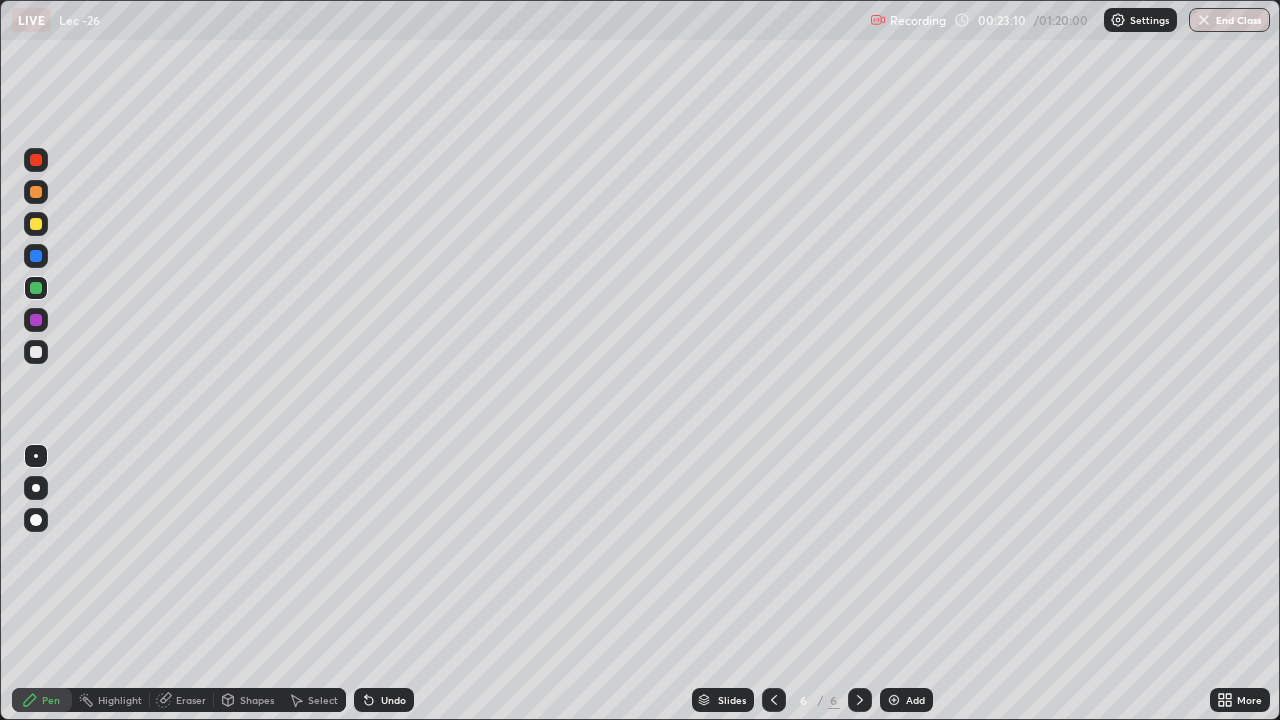 click 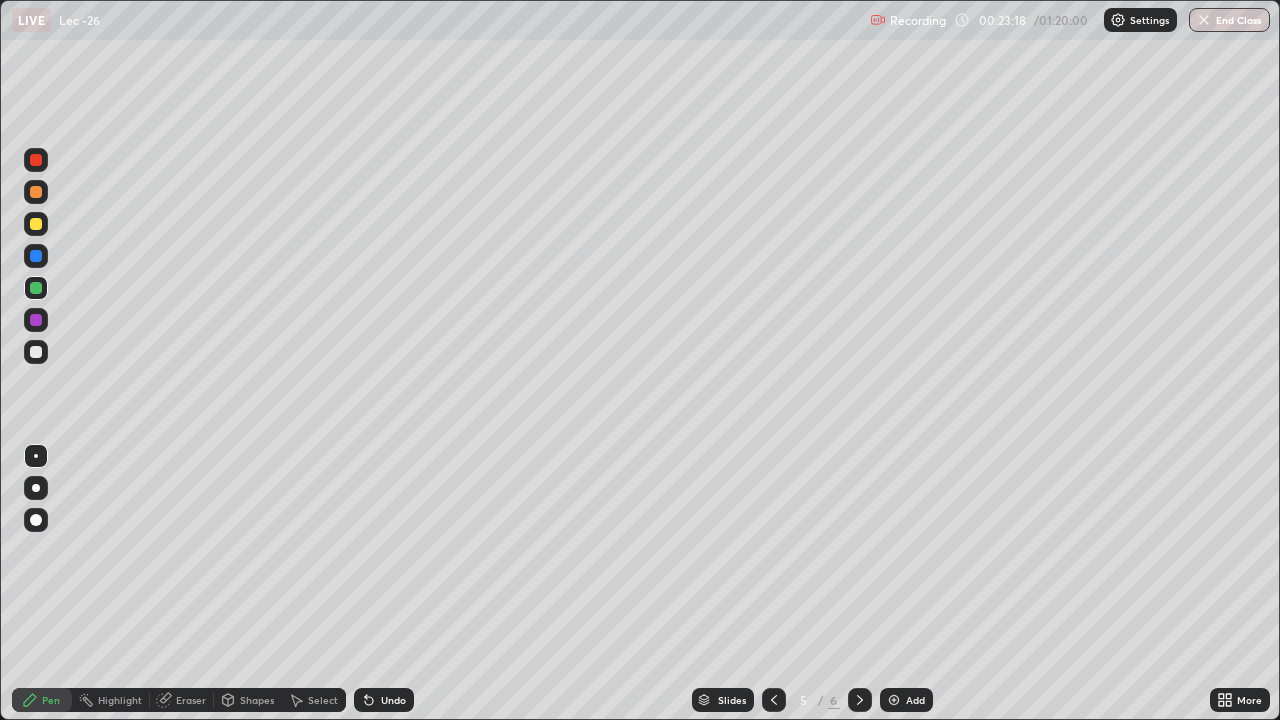 click 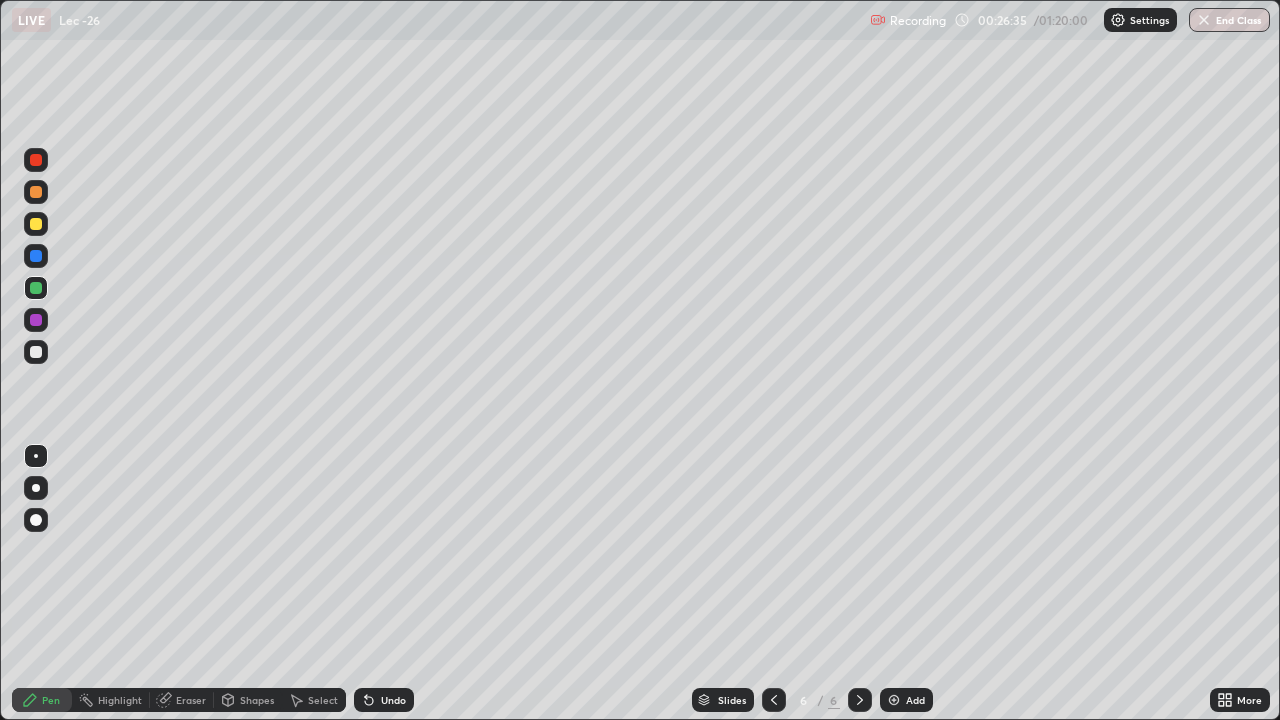 click on "Add" at bounding box center [915, 700] 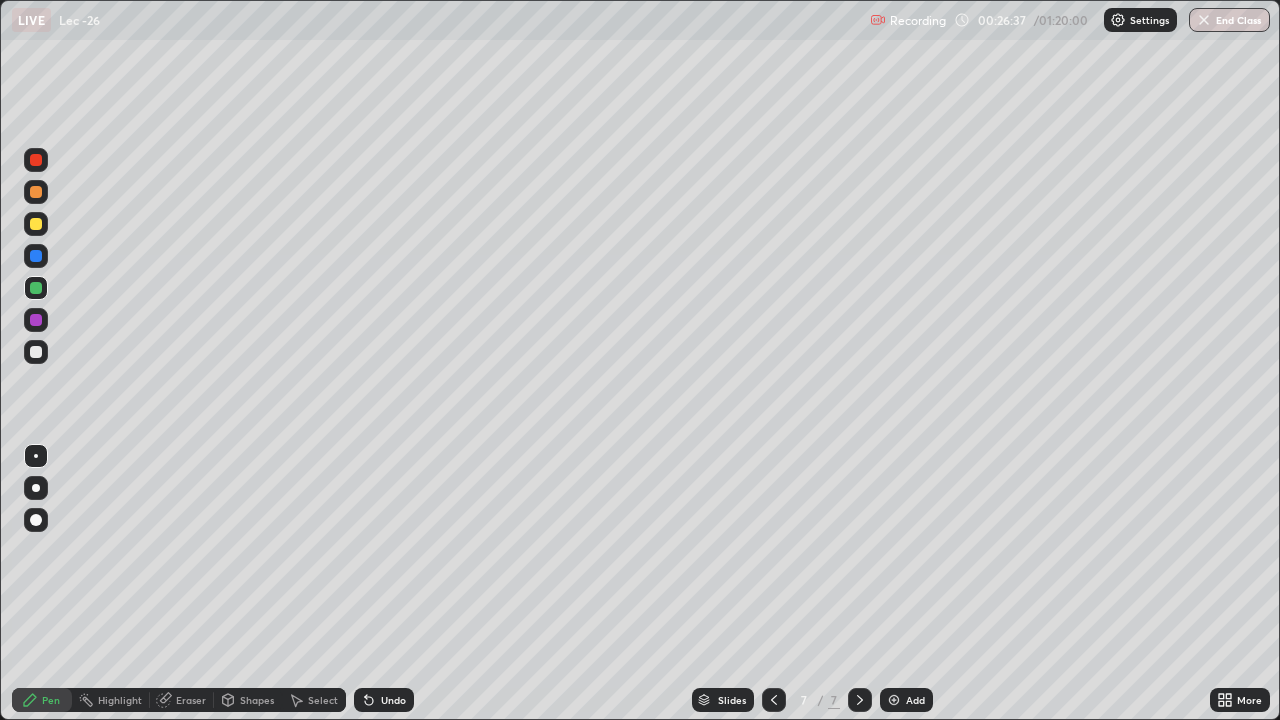 click at bounding box center (36, 352) 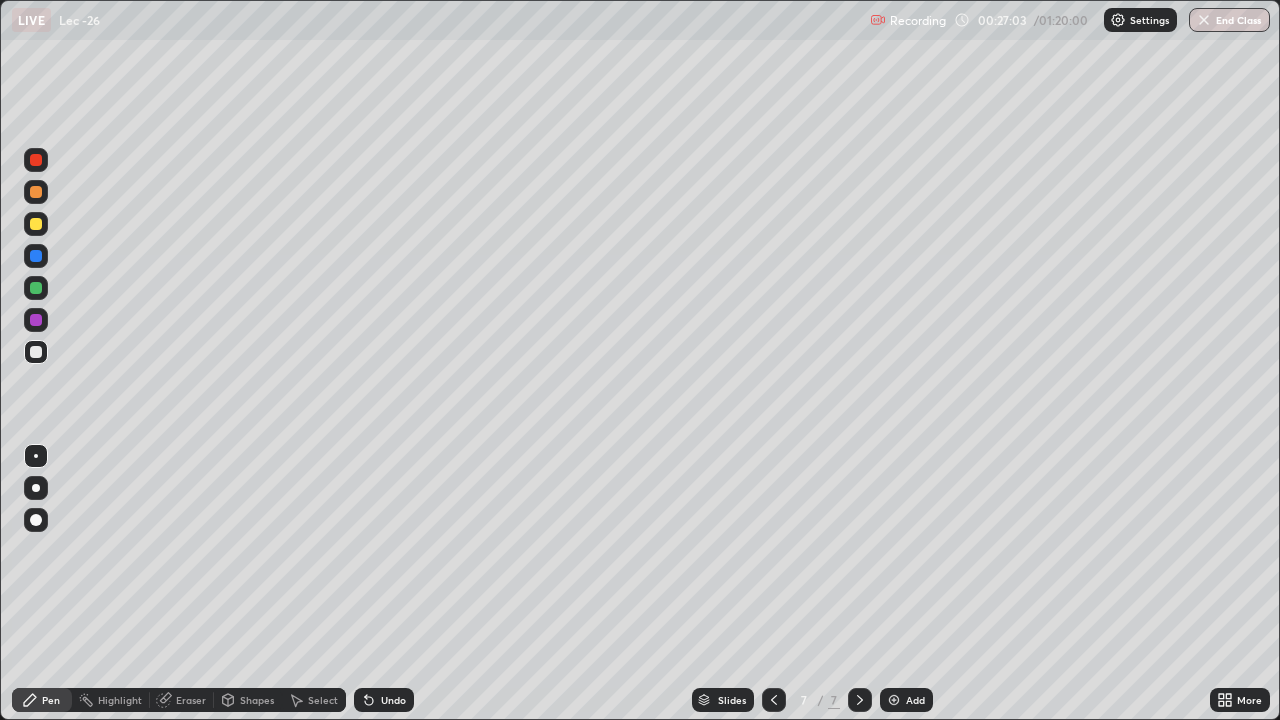 click on "Undo" at bounding box center [384, 700] 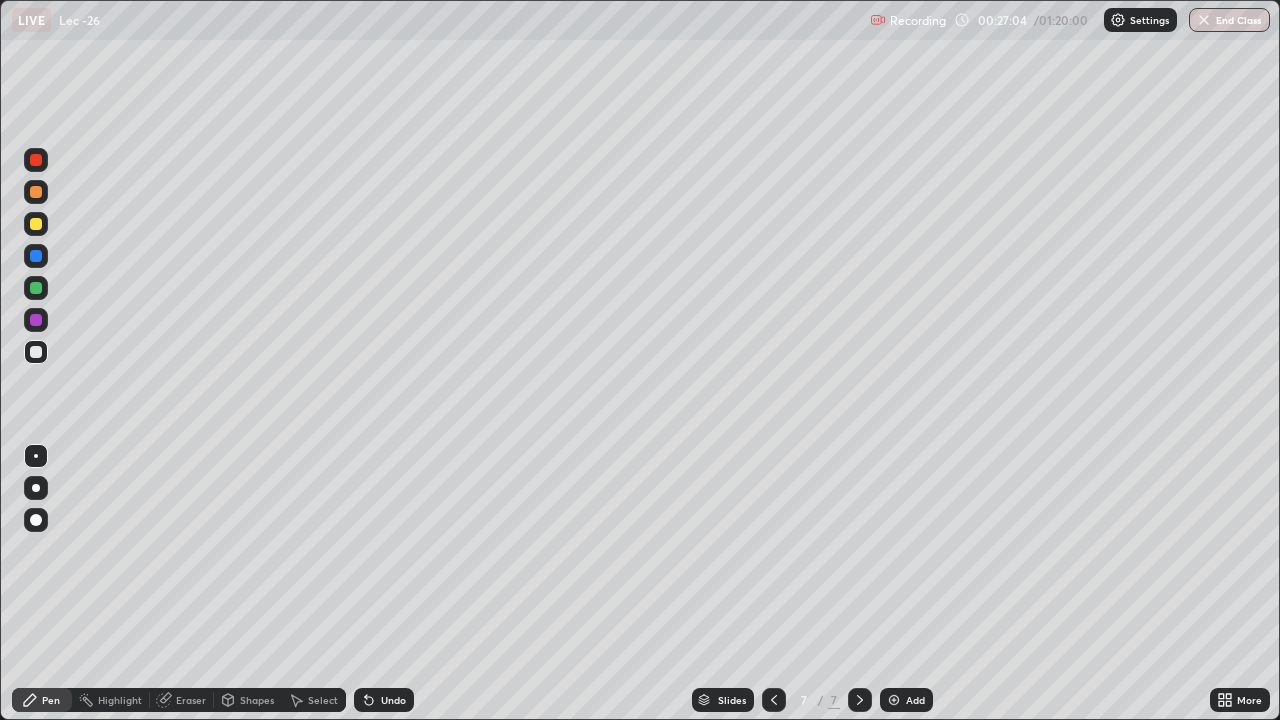 click on "Undo" at bounding box center [393, 700] 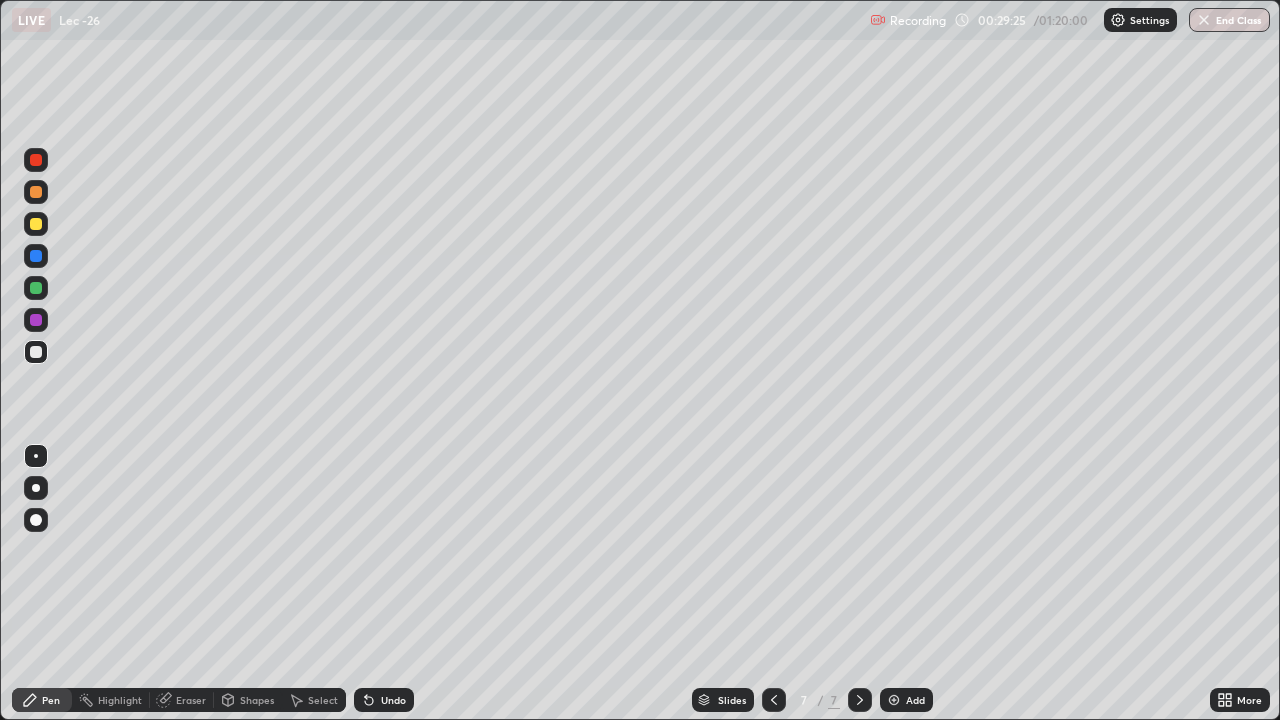 click on "Add" at bounding box center (915, 700) 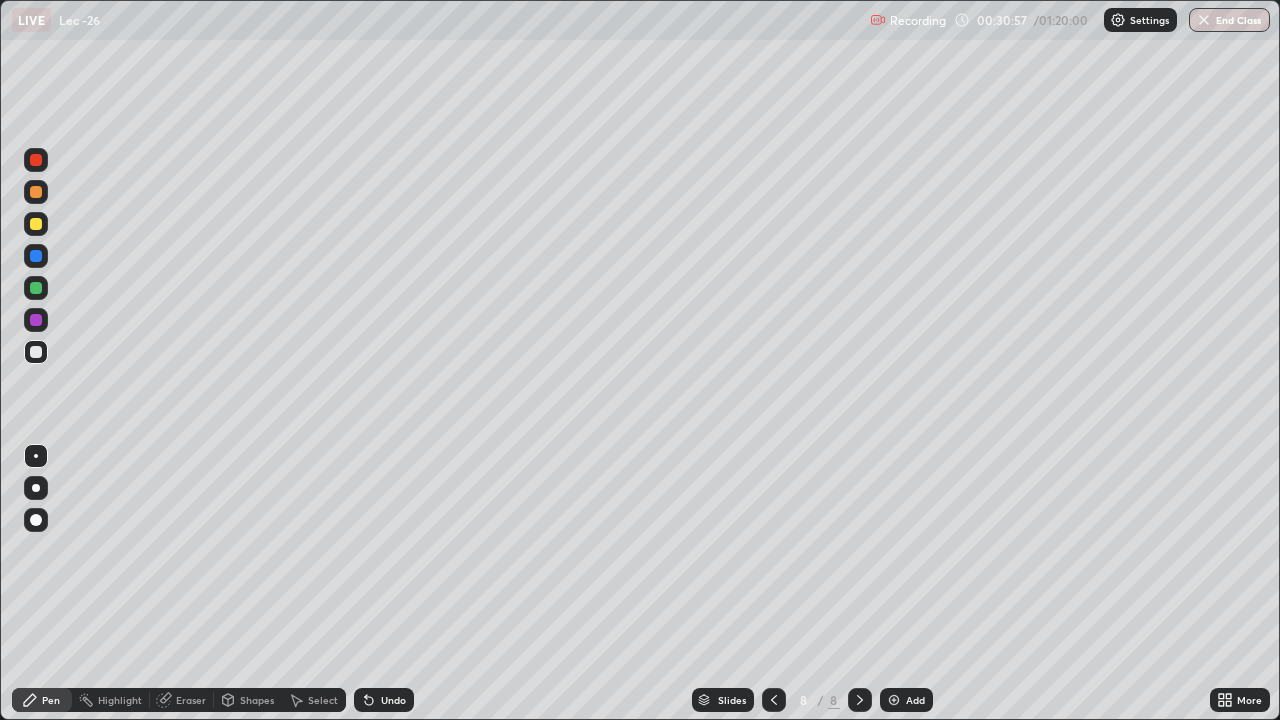 click on "Add" at bounding box center [915, 700] 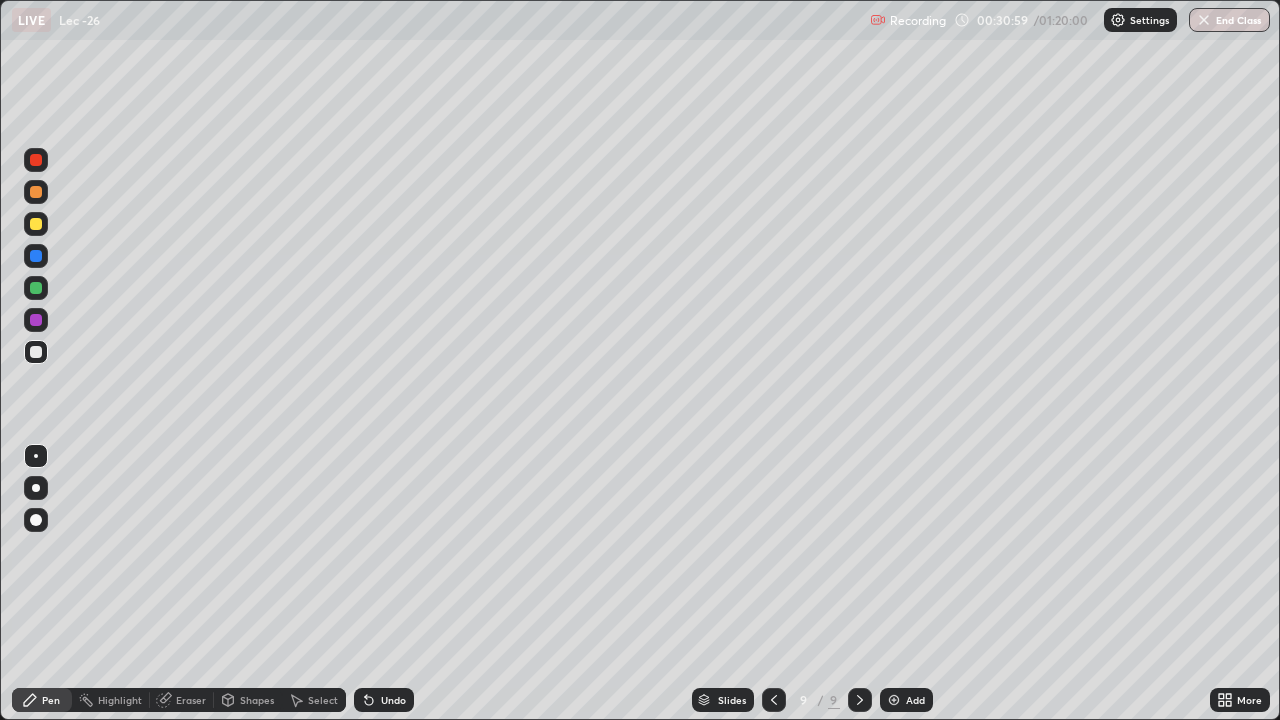 click at bounding box center [36, 352] 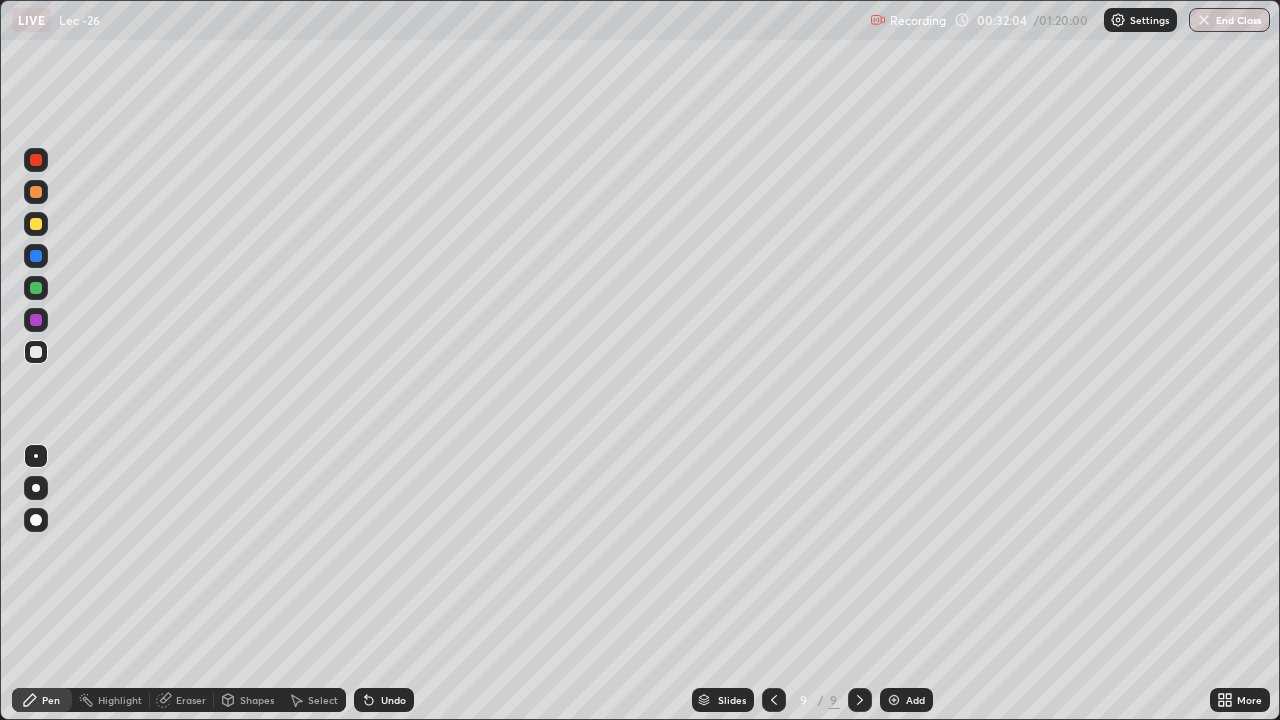 click on "Undo" at bounding box center (393, 700) 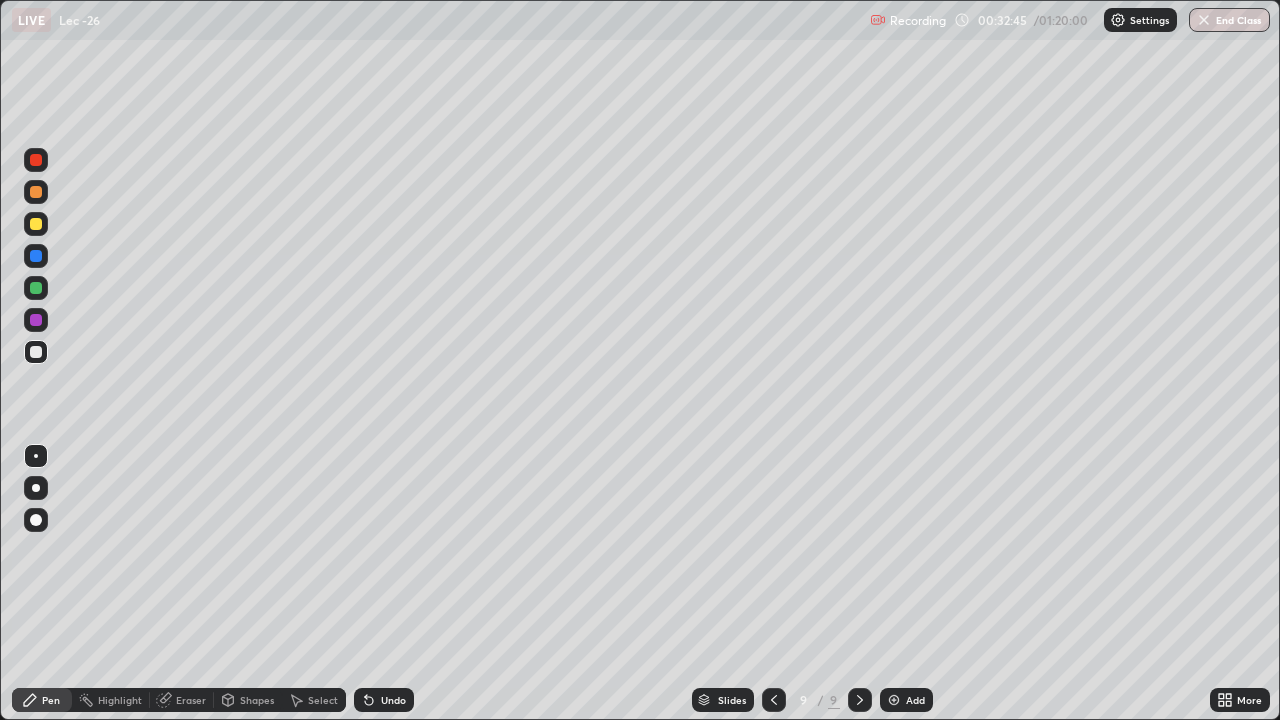 click on "Add" at bounding box center (915, 700) 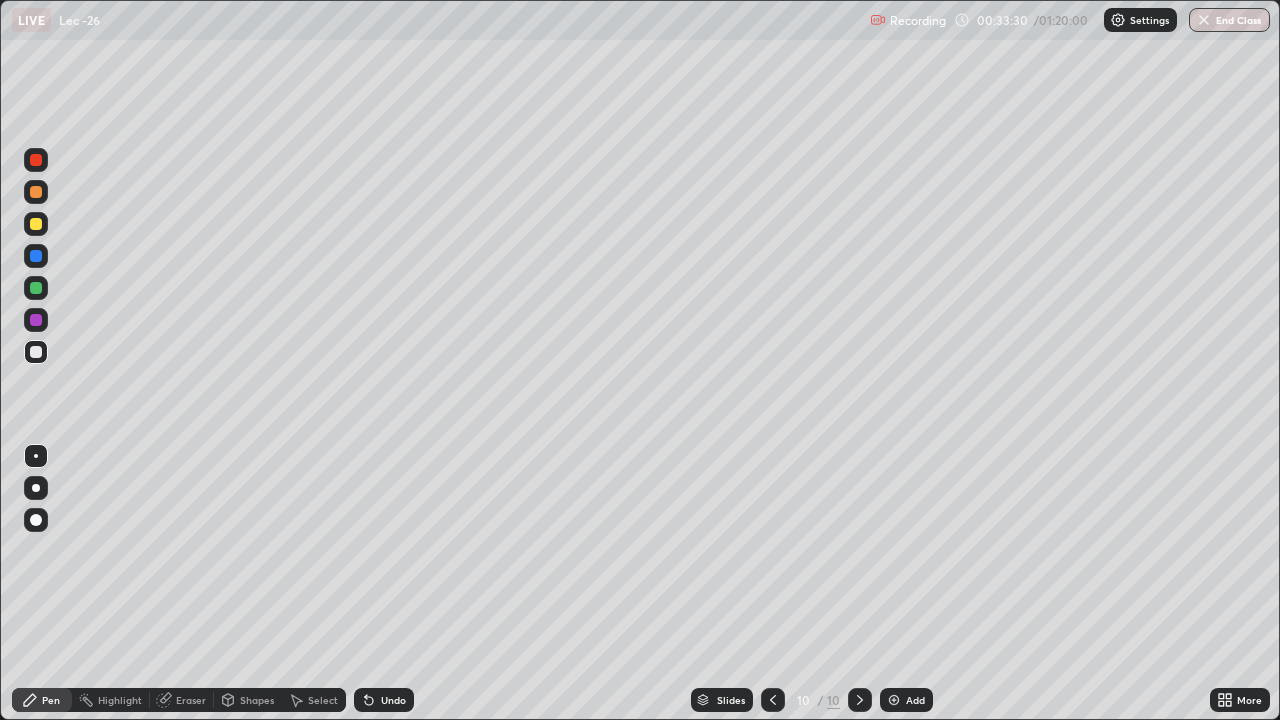 click on "Undo" at bounding box center (393, 700) 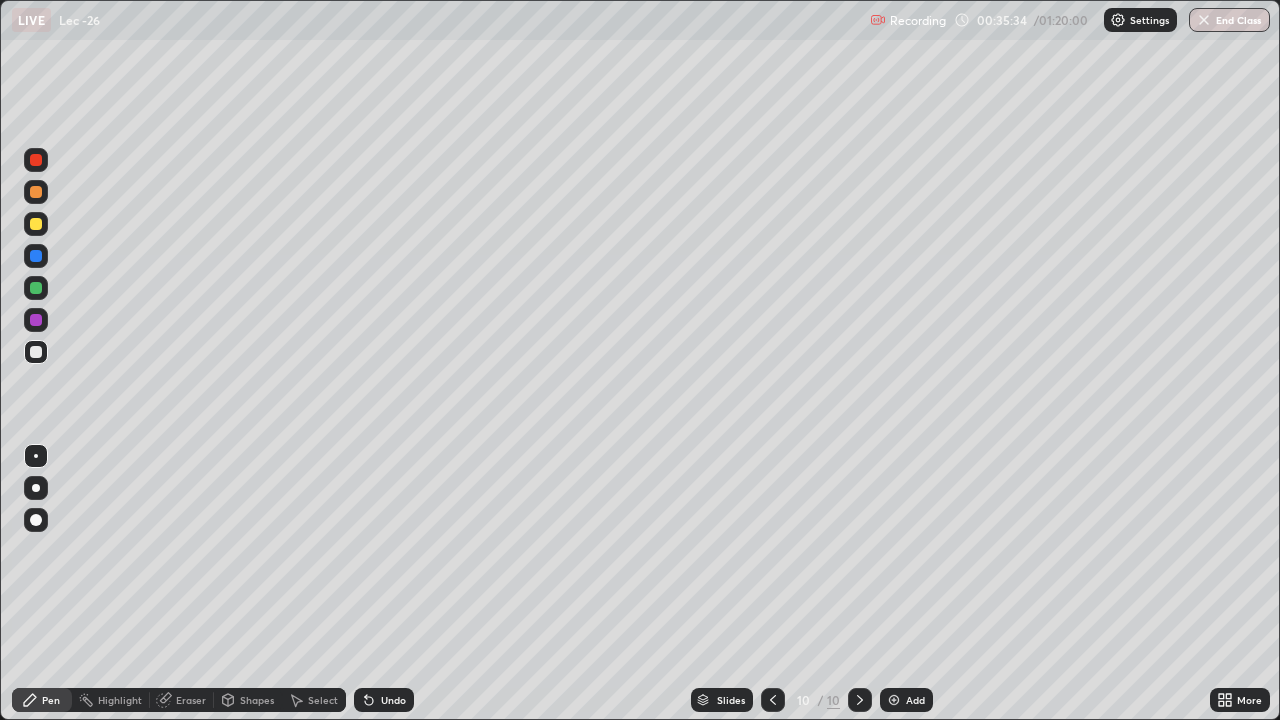 click on "Eraser" at bounding box center (191, 700) 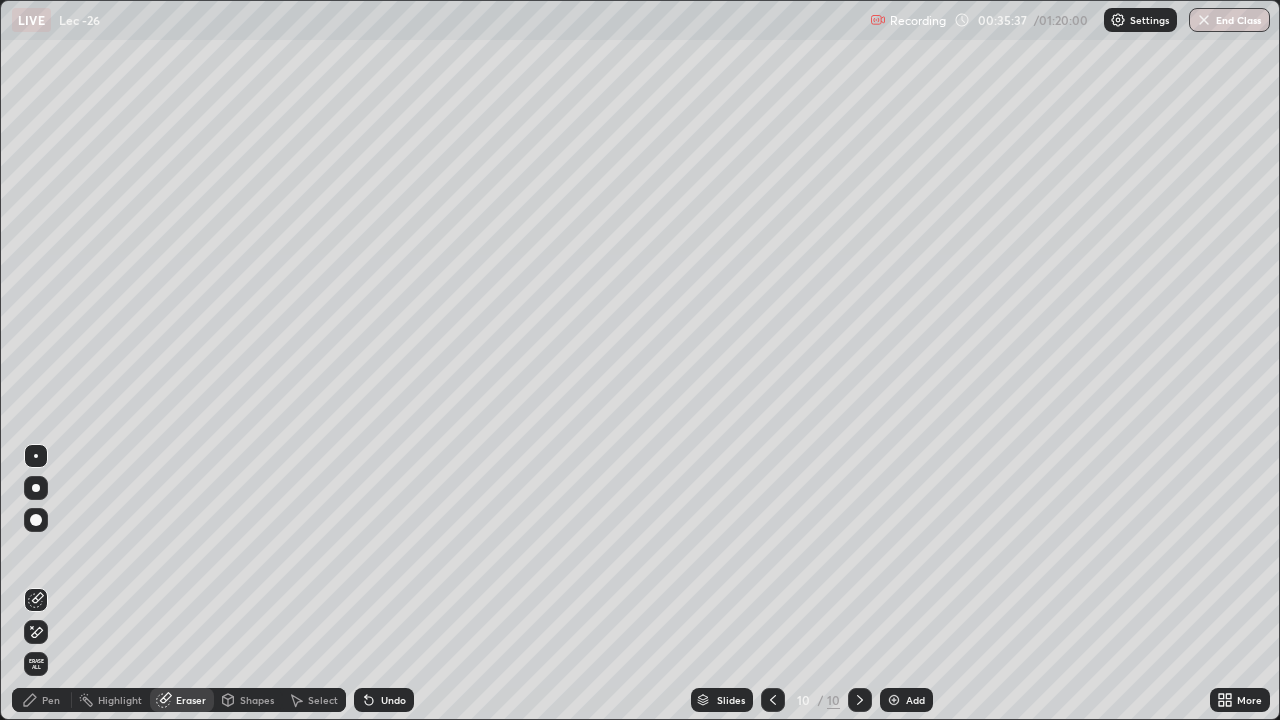 click on "Pen" at bounding box center [42, 700] 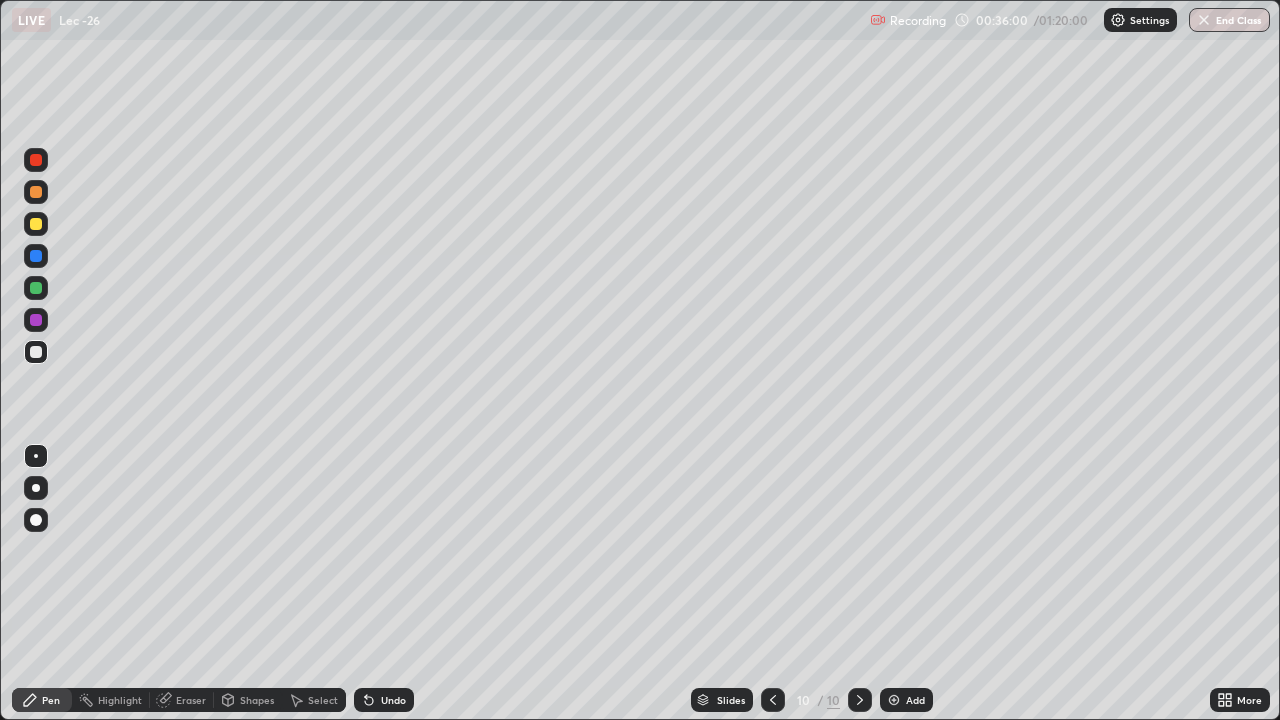 click 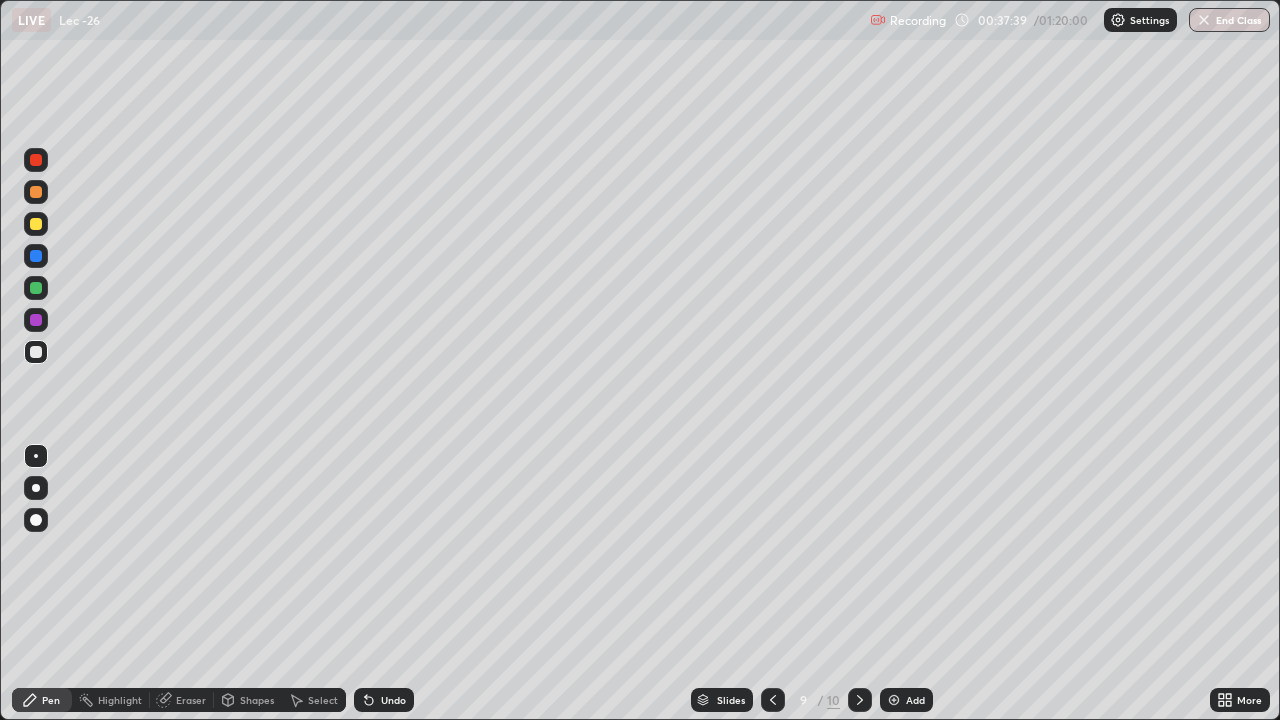 click 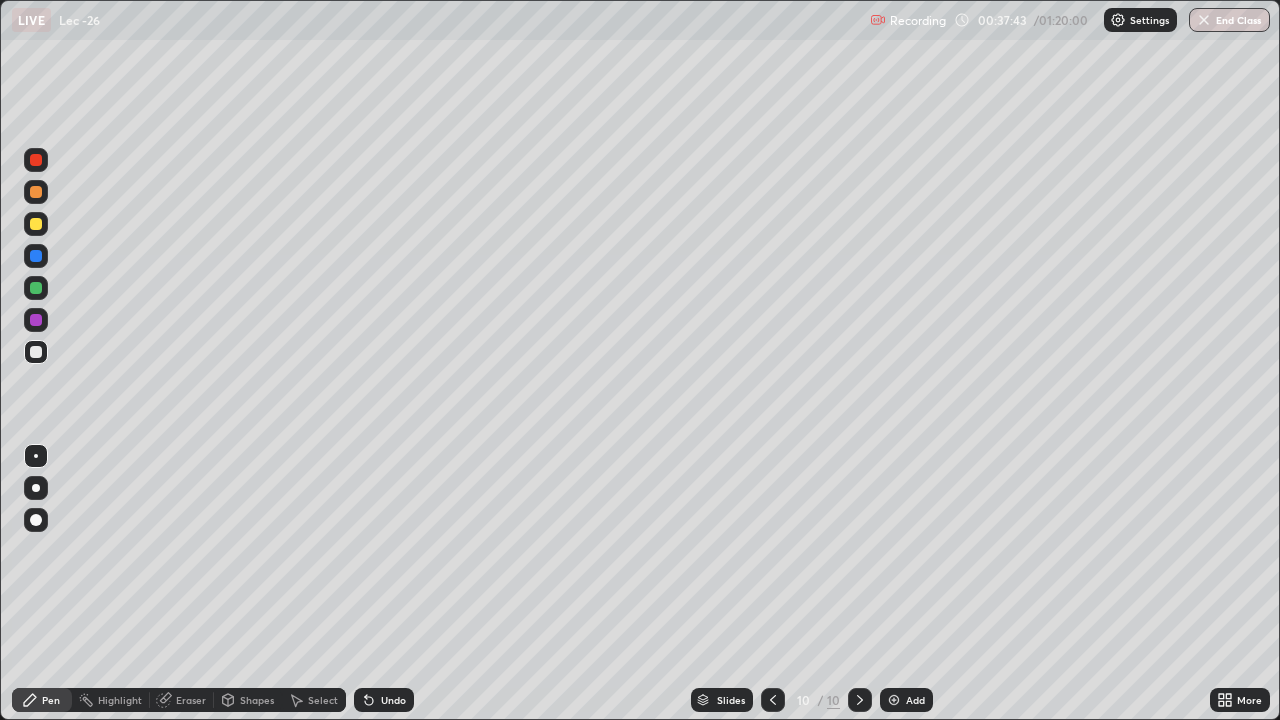 click on "Add" at bounding box center (915, 700) 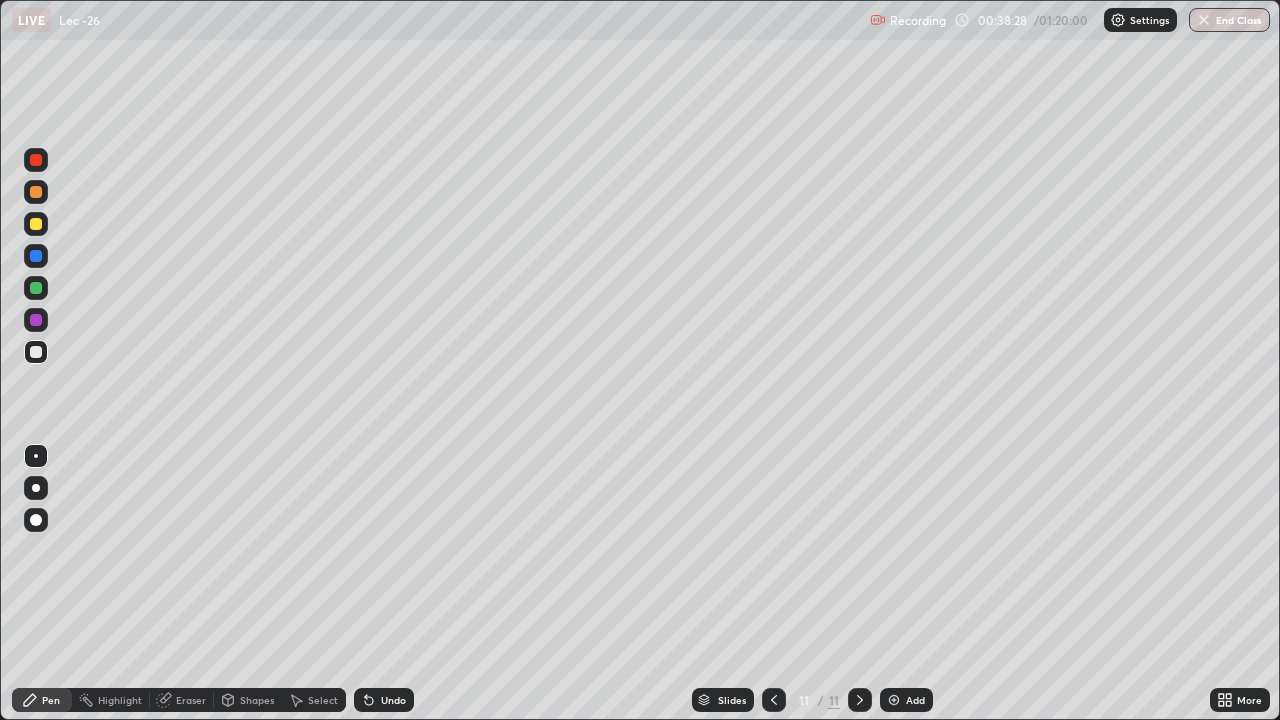 click at bounding box center (36, 288) 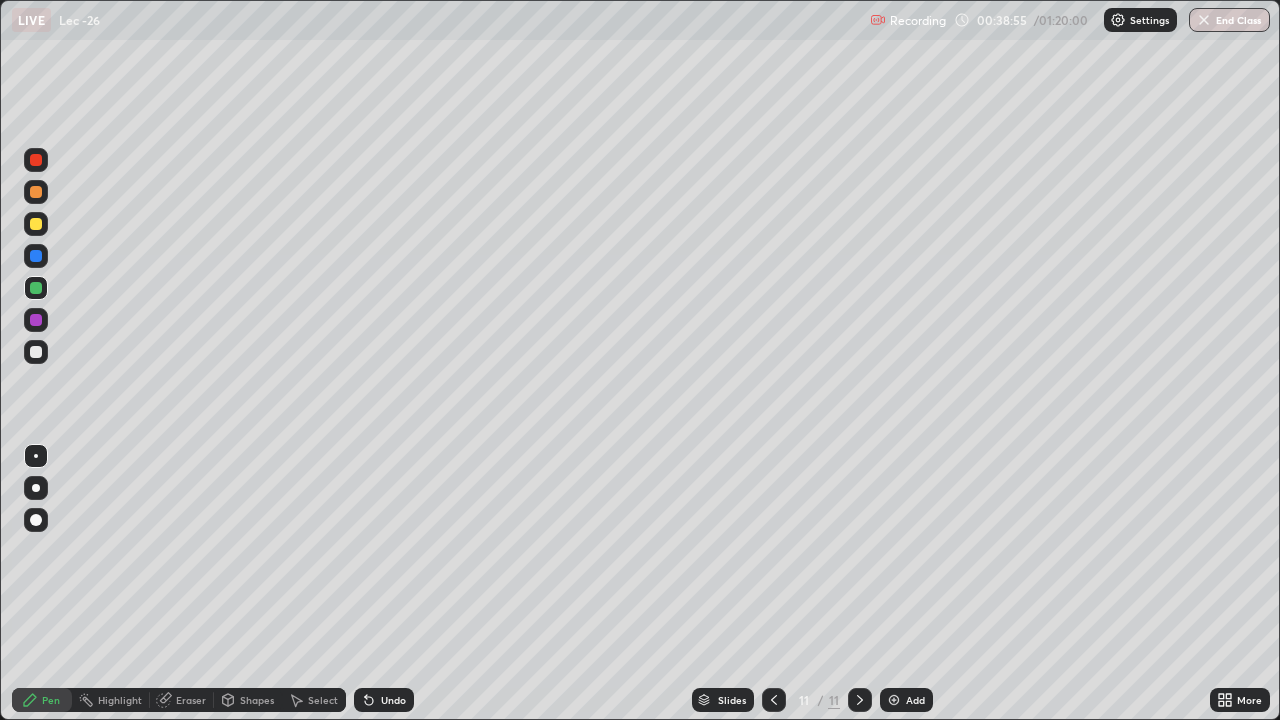 click on "Undo" at bounding box center [393, 700] 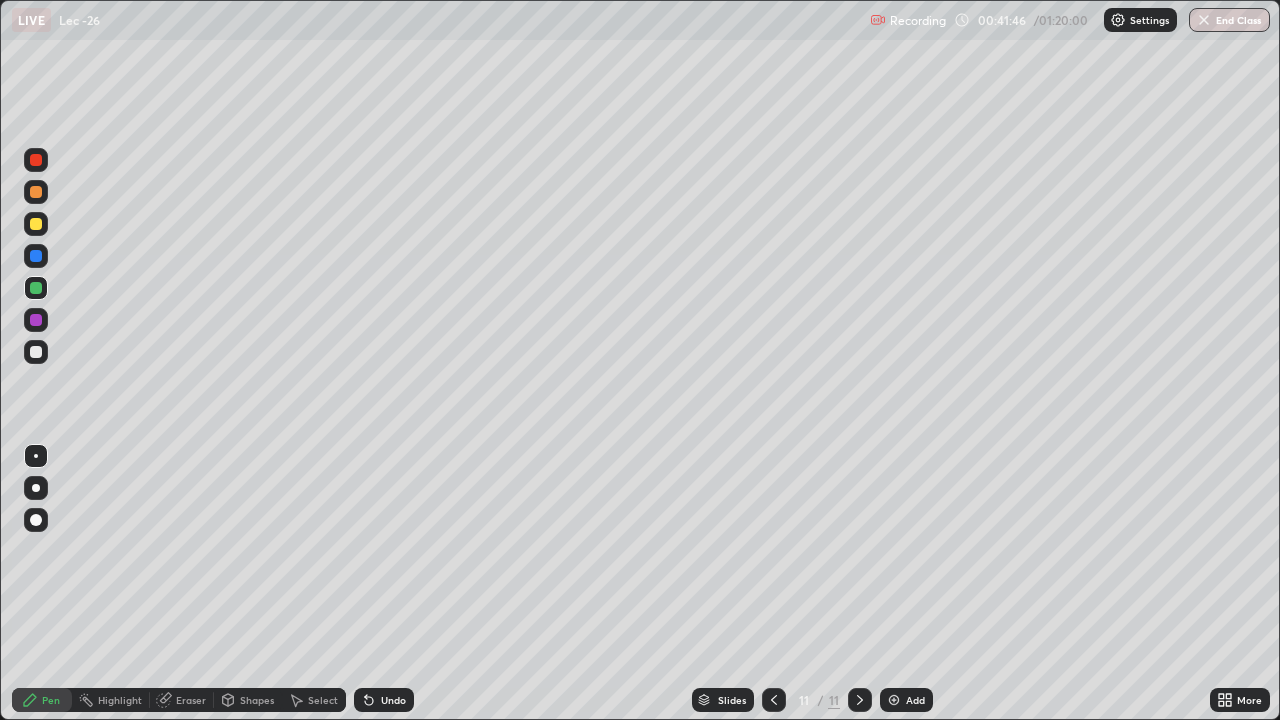click on "Add" at bounding box center (915, 700) 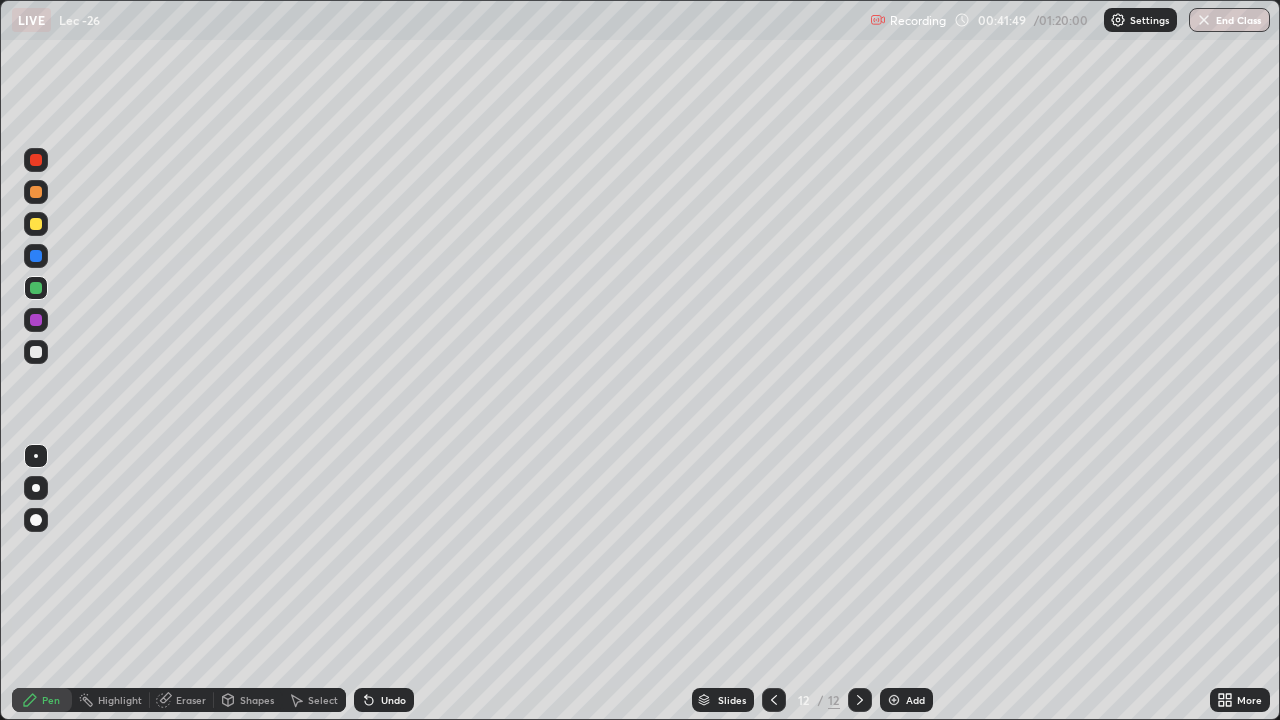 click at bounding box center [36, 352] 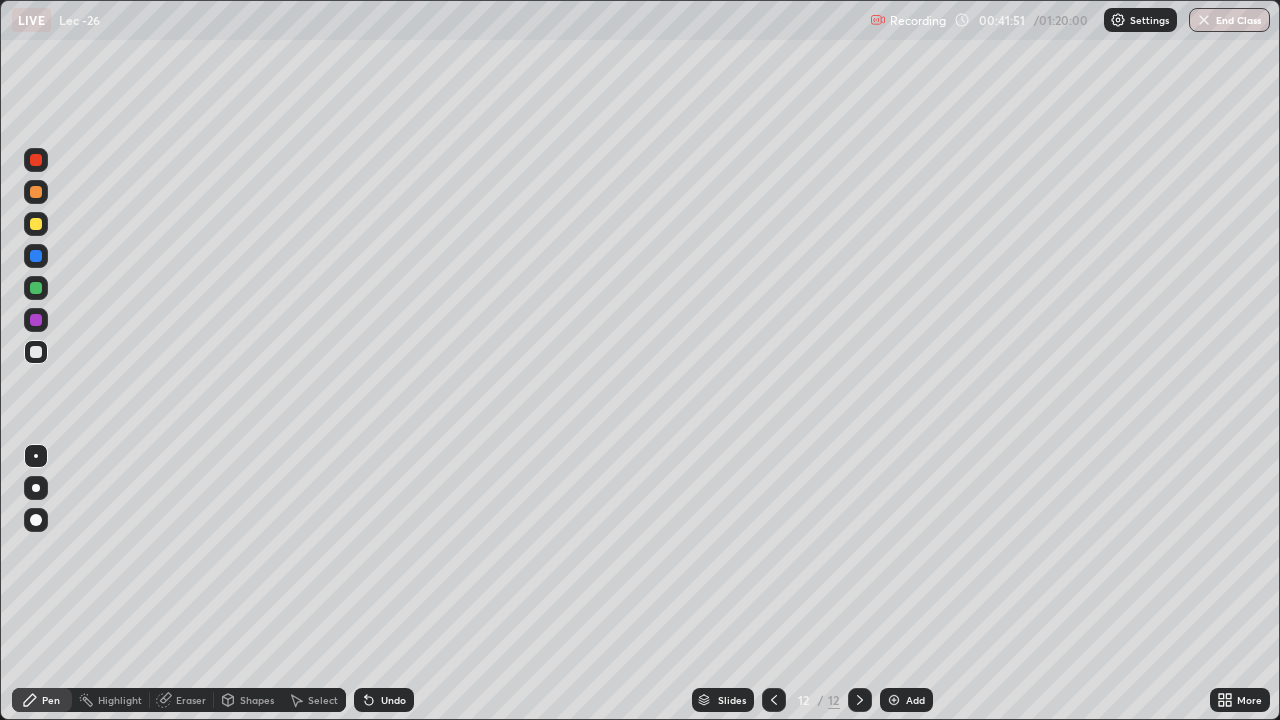 click on "Undo" at bounding box center (384, 700) 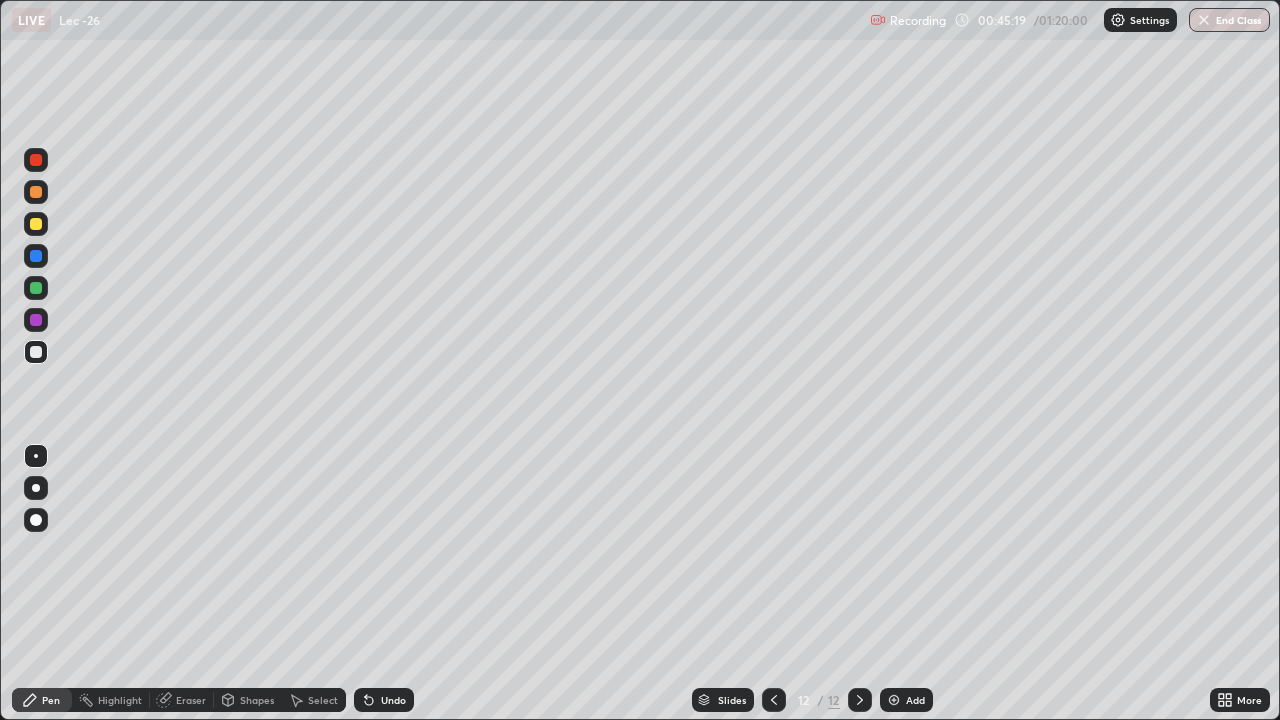click on "Undo" at bounding box center [384, 700] 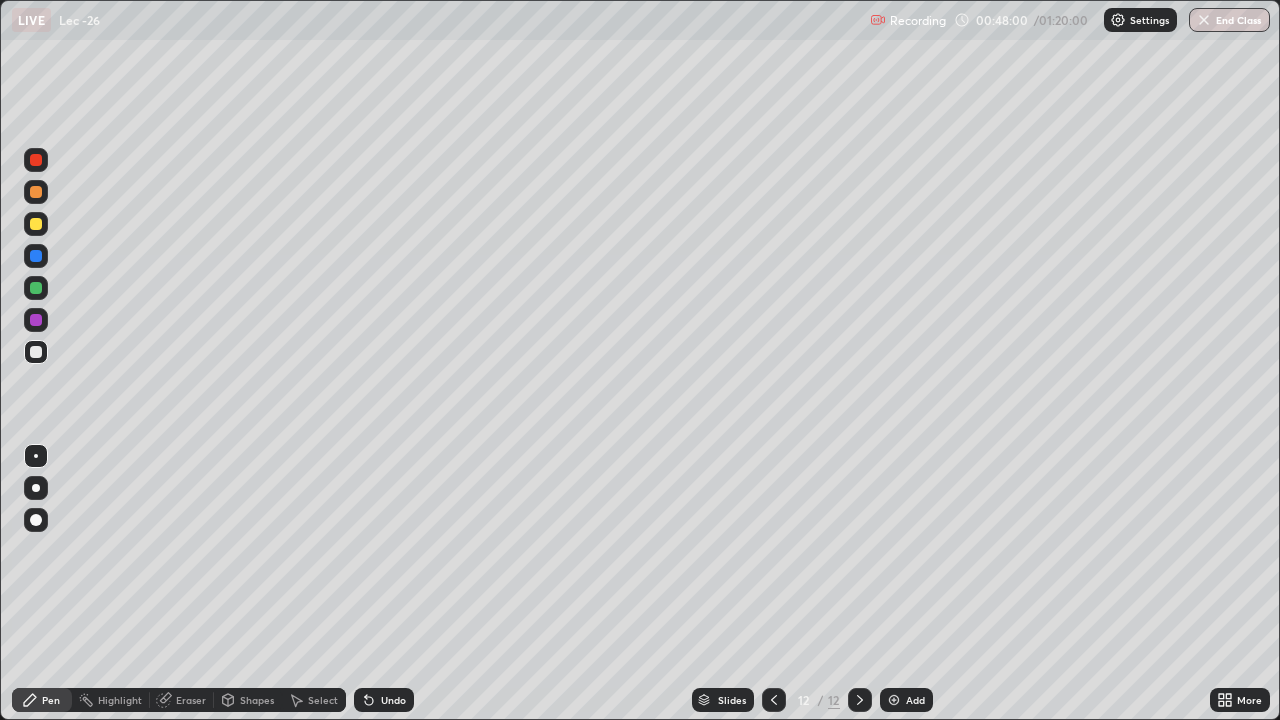 click on "Undo" at bounding box center (384, 700) 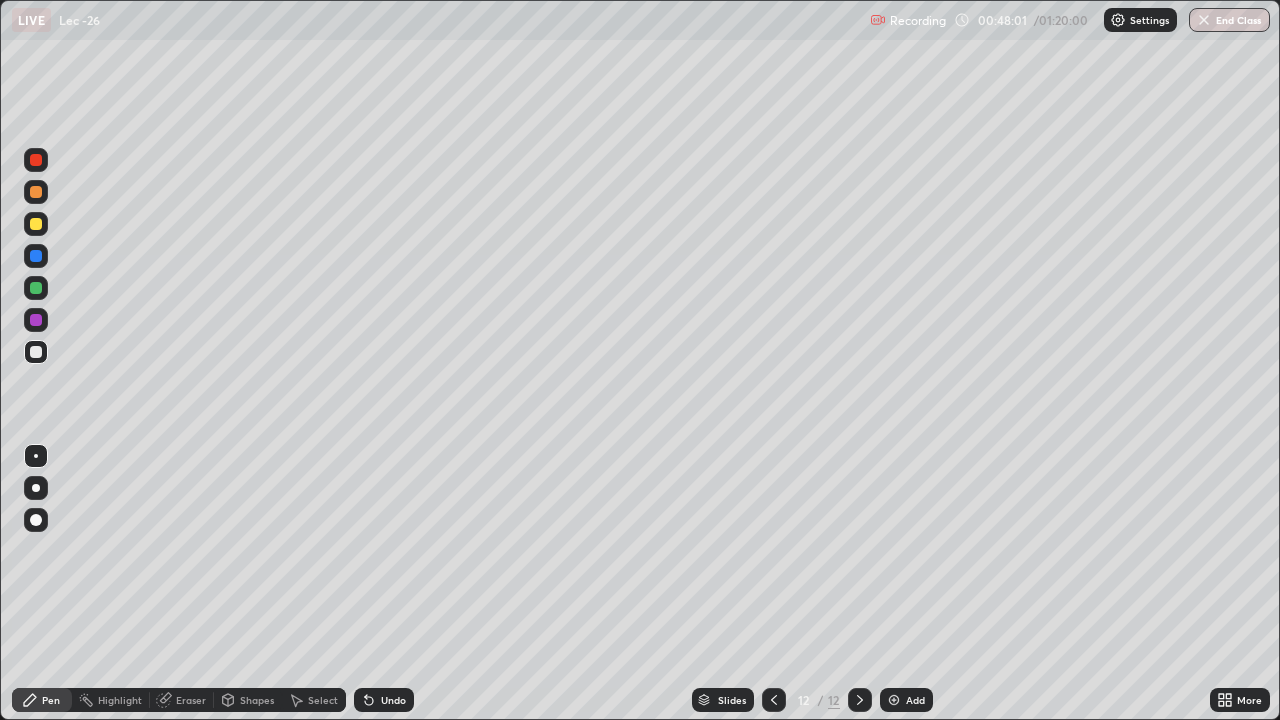 click on "Select" at bounding box center [323, 700] 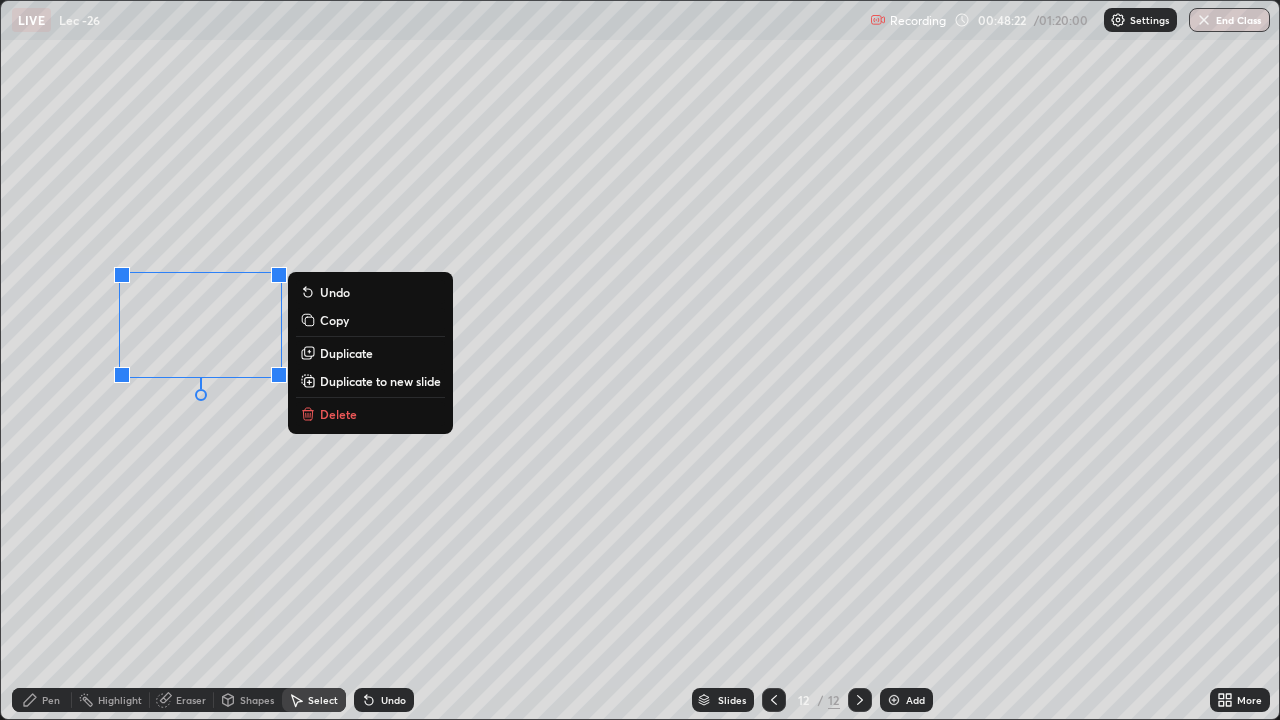 click on "Delete" at bounding box center (338, 414) 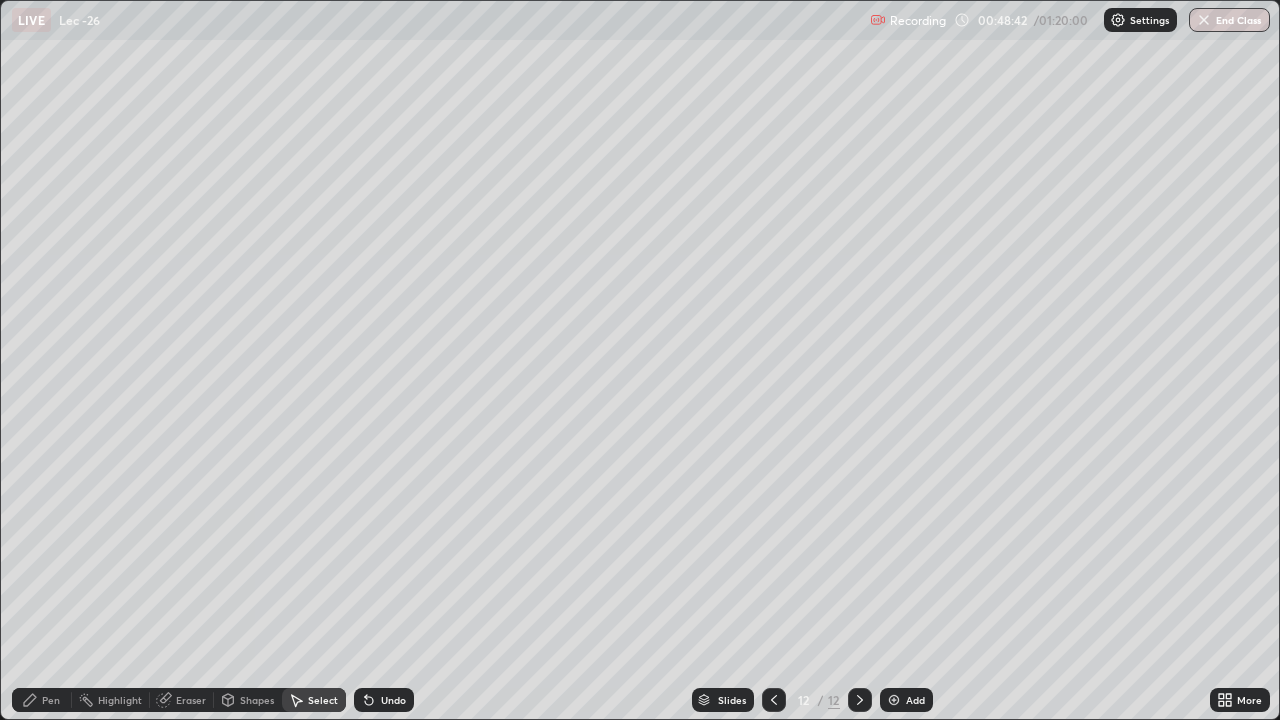 click on "Add" at bounding box center (906, 700) 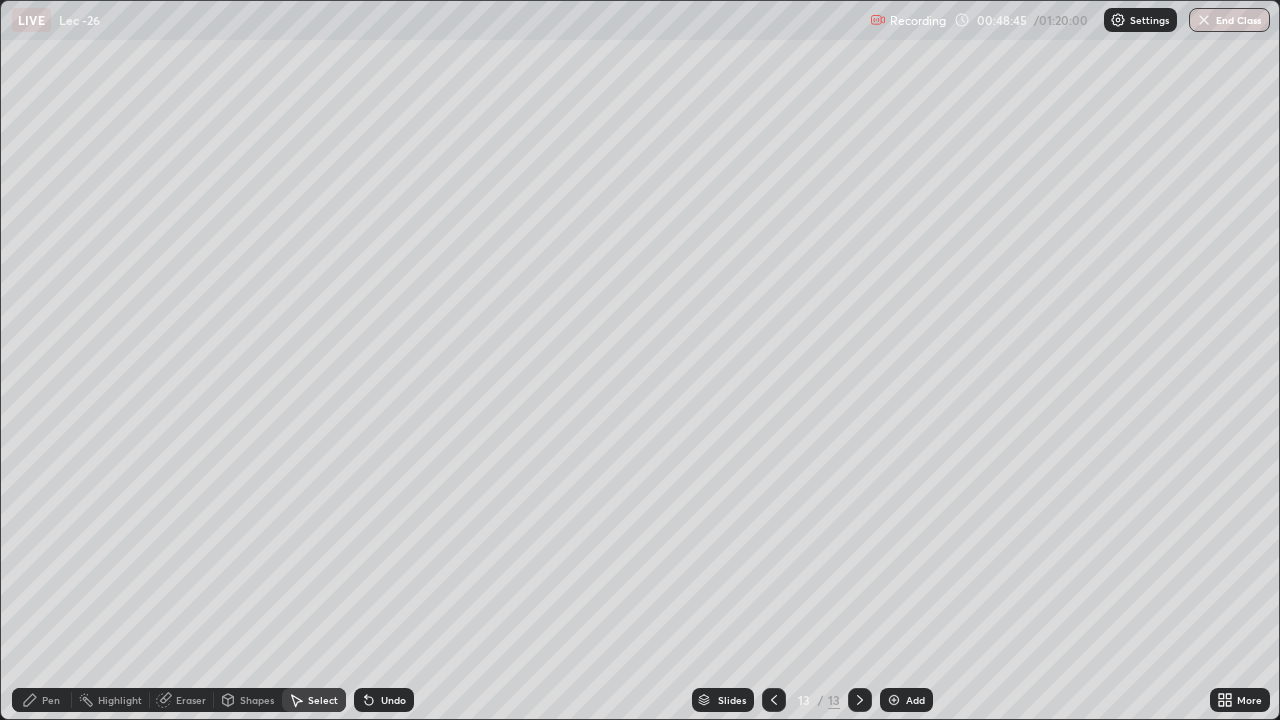 click on "Pen" at bounding box center [51, 700] 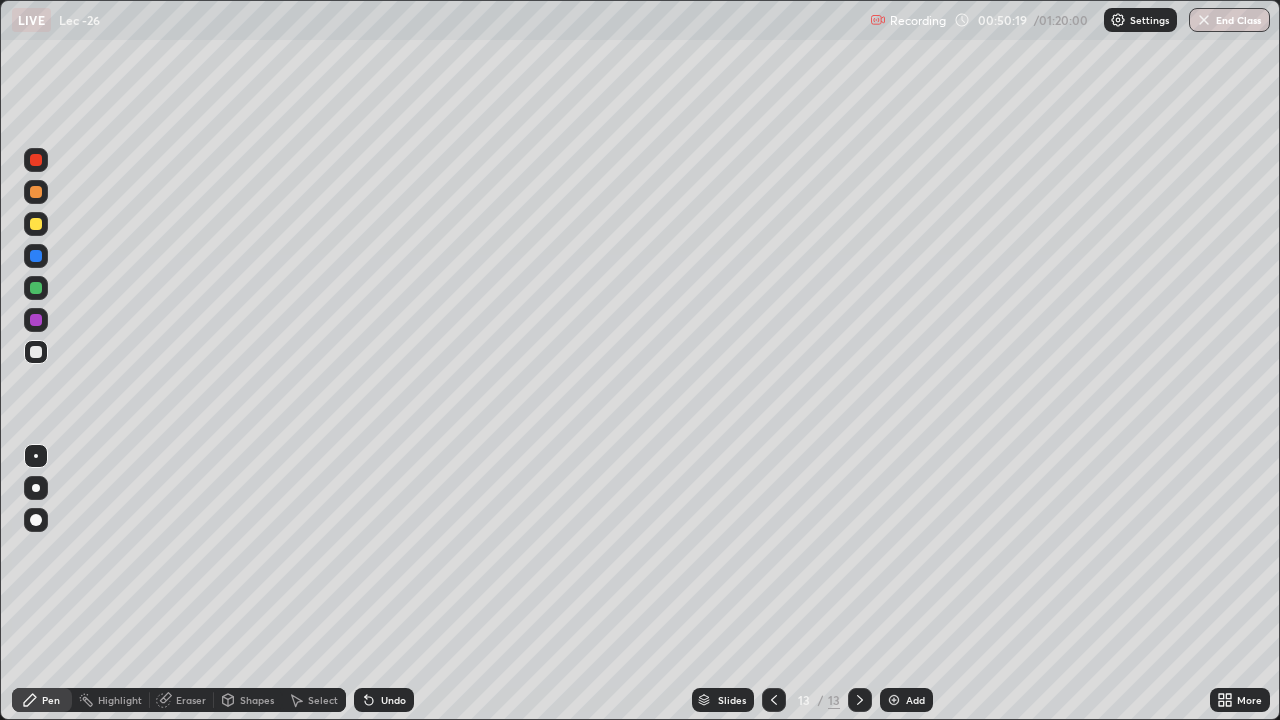 click on "Add" at bounding box center [906, 700] 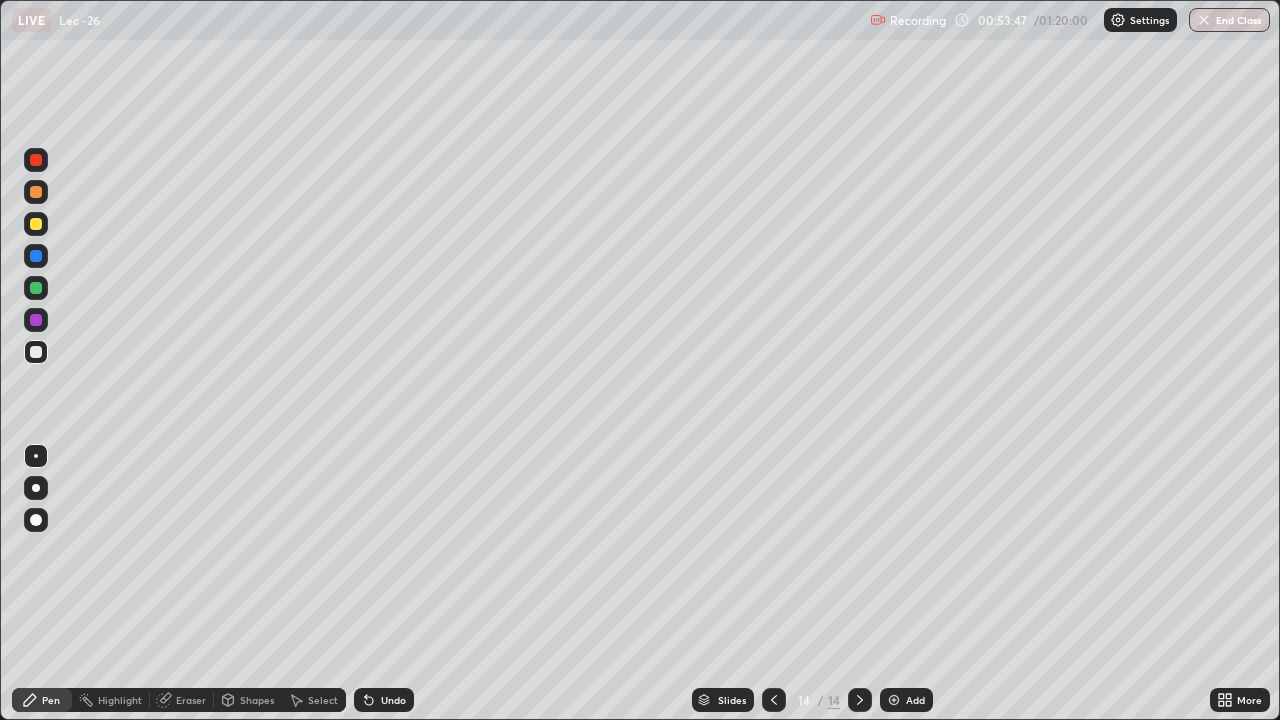 click on "Add" at bounding box center [915, 700] 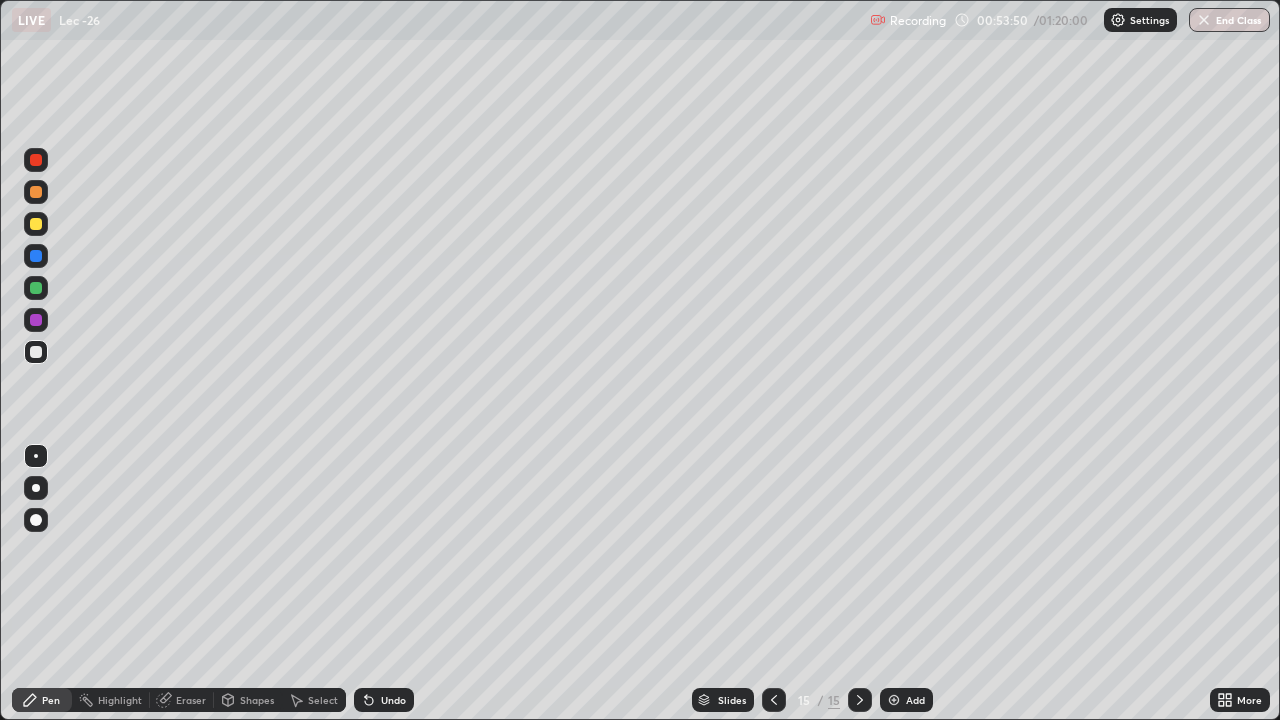 click on "Pen" at bounding box center (42, 700) 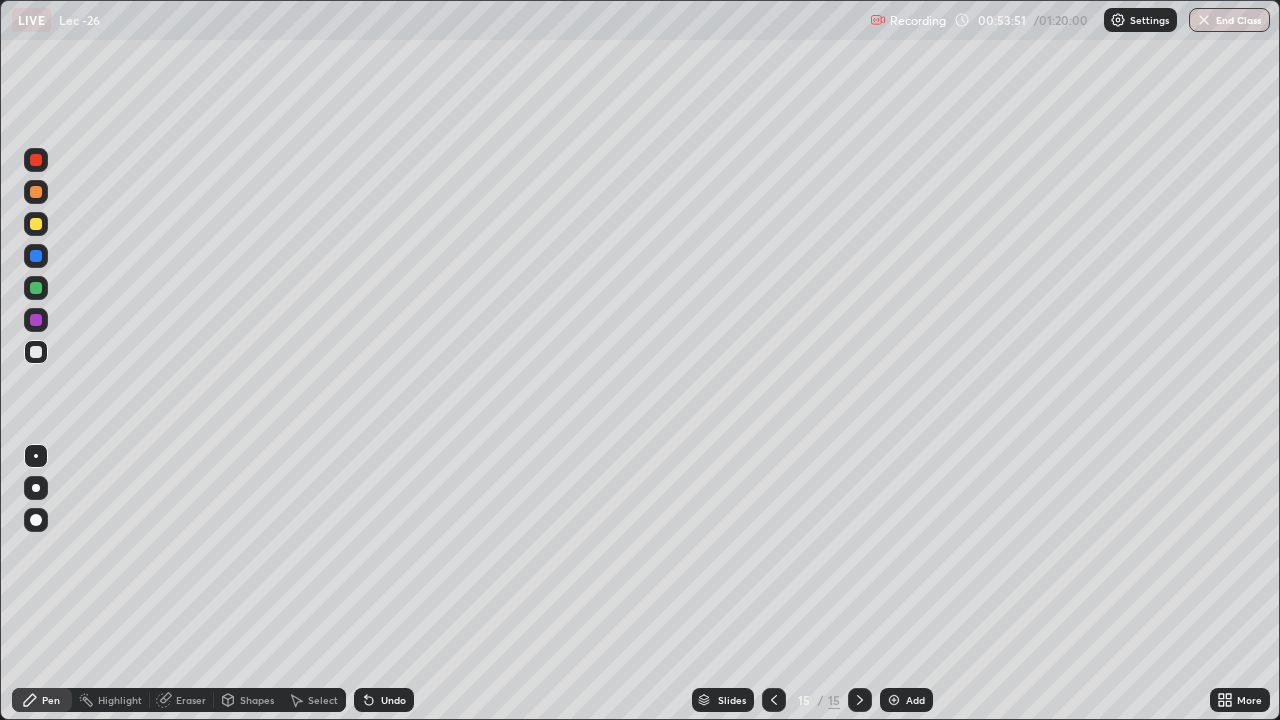 click at bounding box center (36, 352) 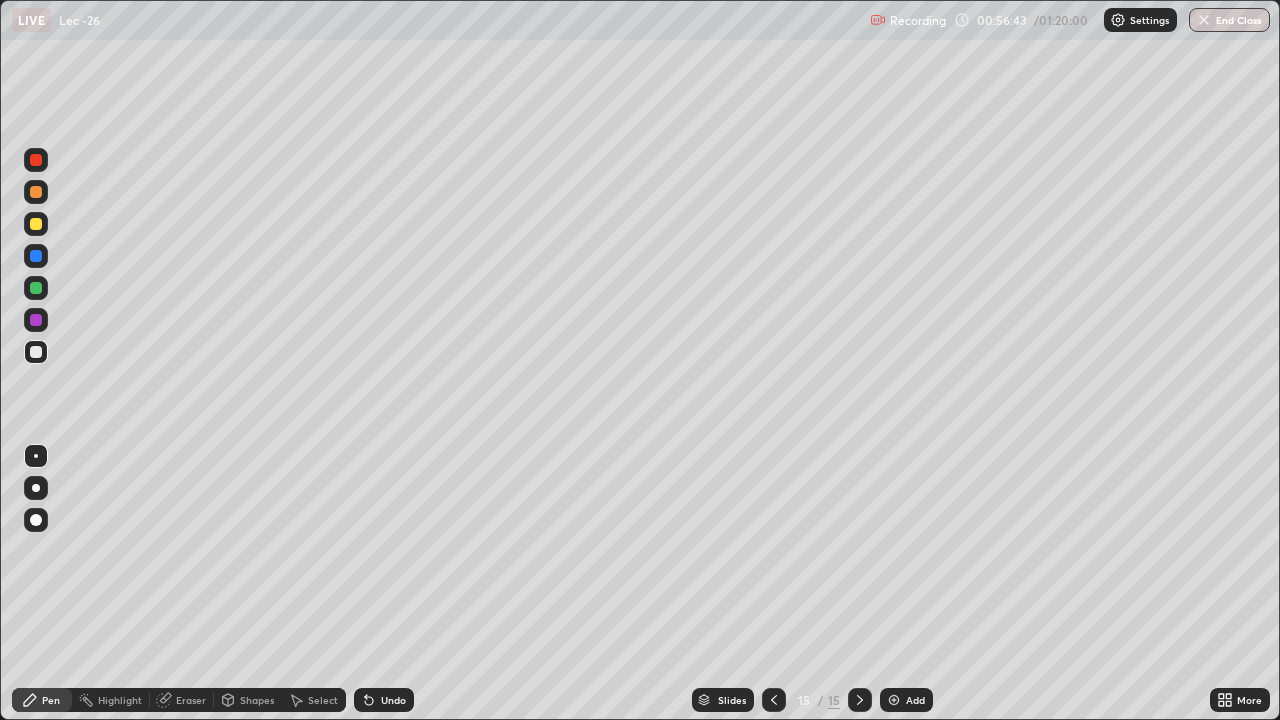 click on "Undo" at bounding box center [384, 700] 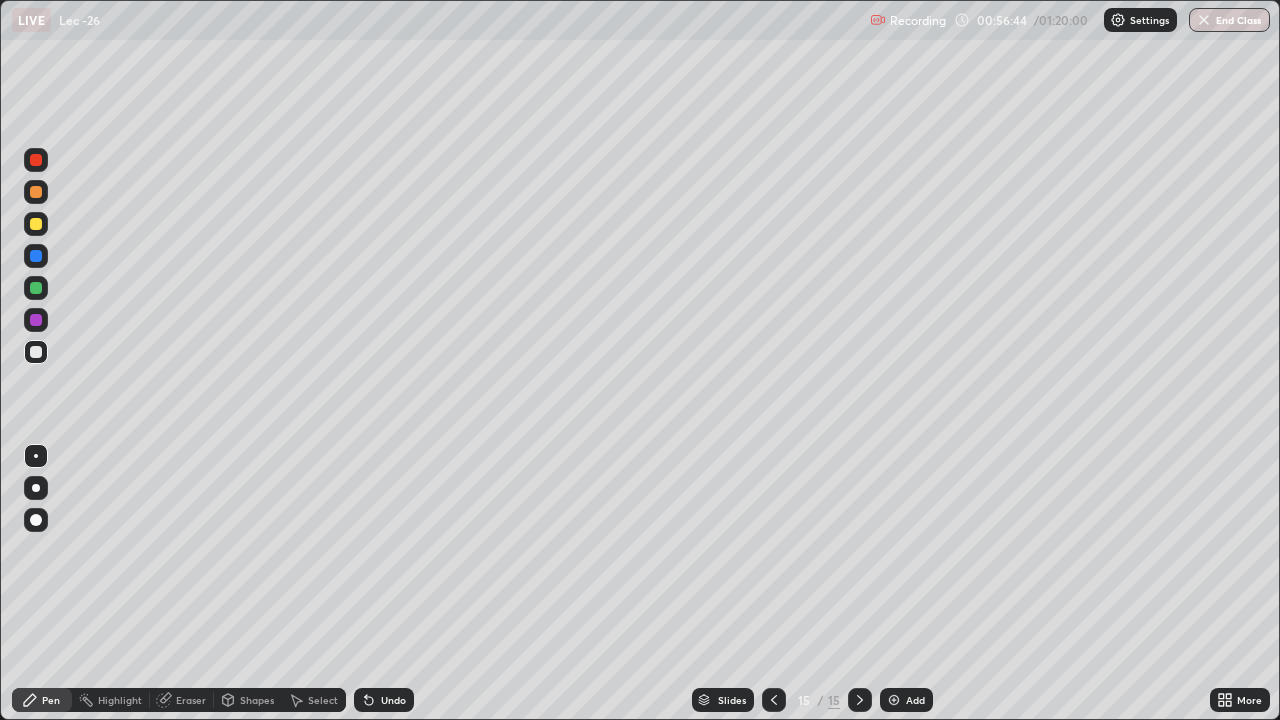 click on "Undo" at bounding box center (384, 700) 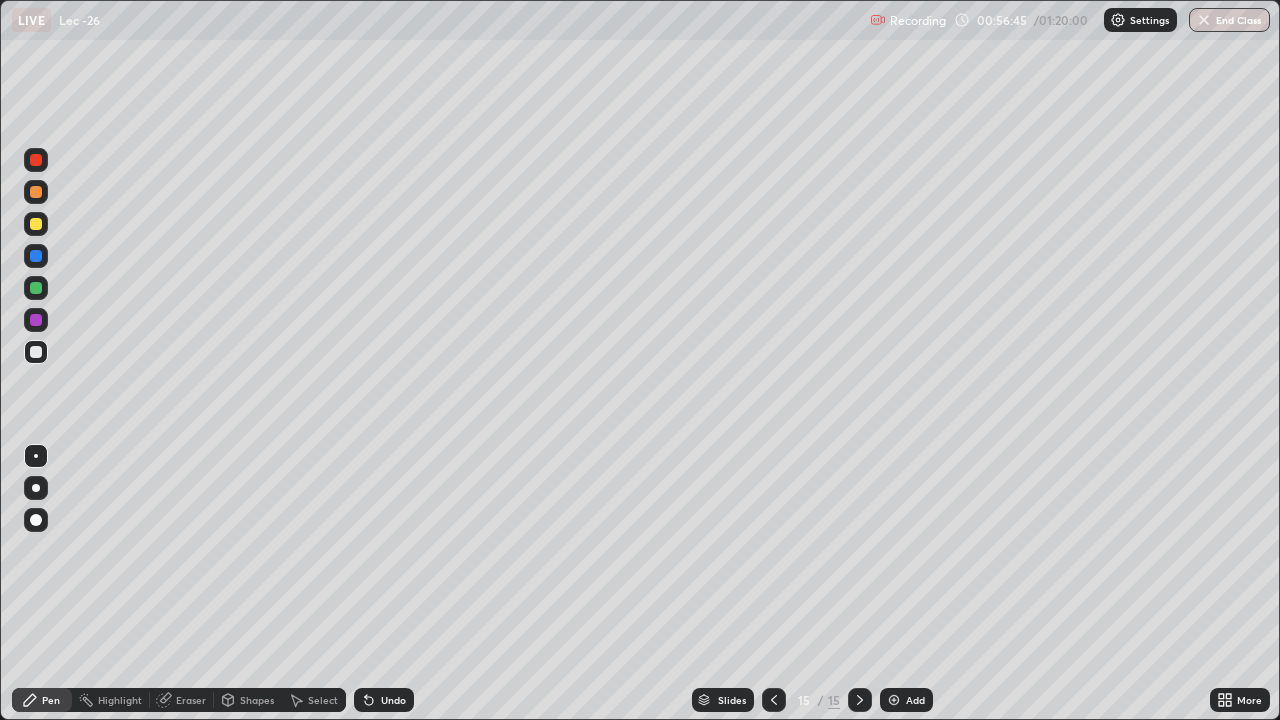 click on "Undo" at bounding box center [384, 700] 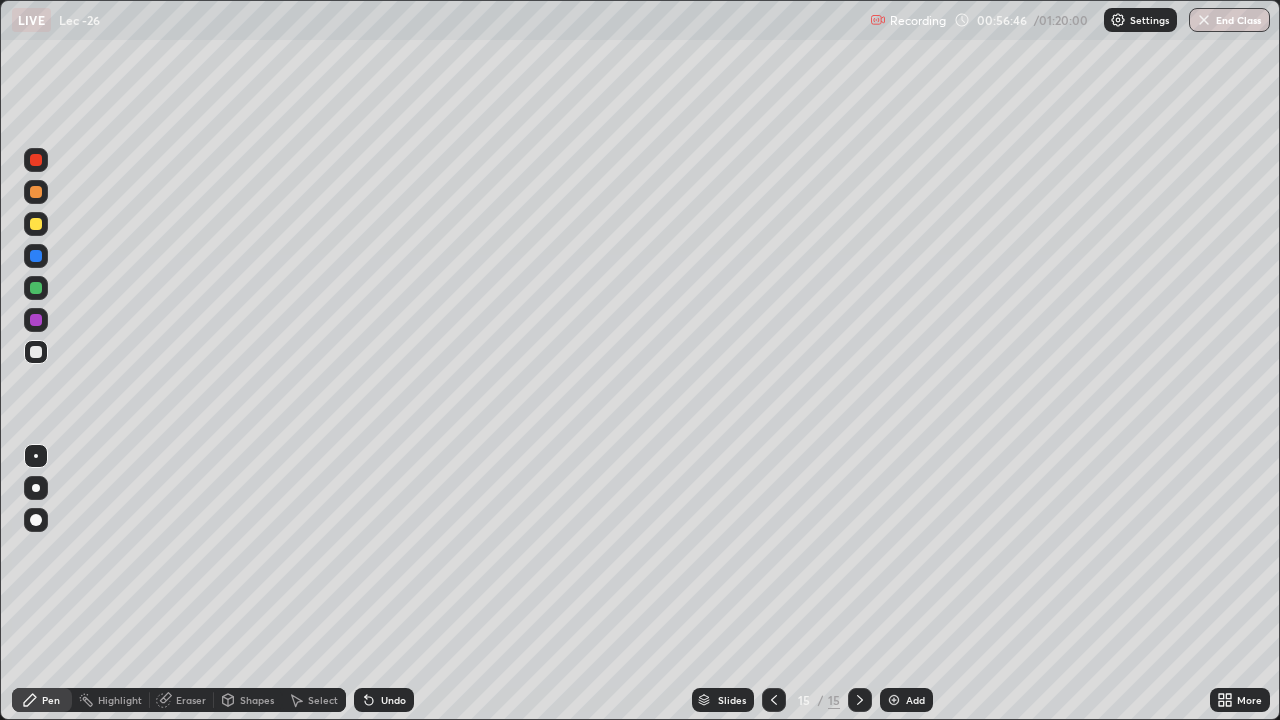 click on "Undo" at bounding box center (393, 700) 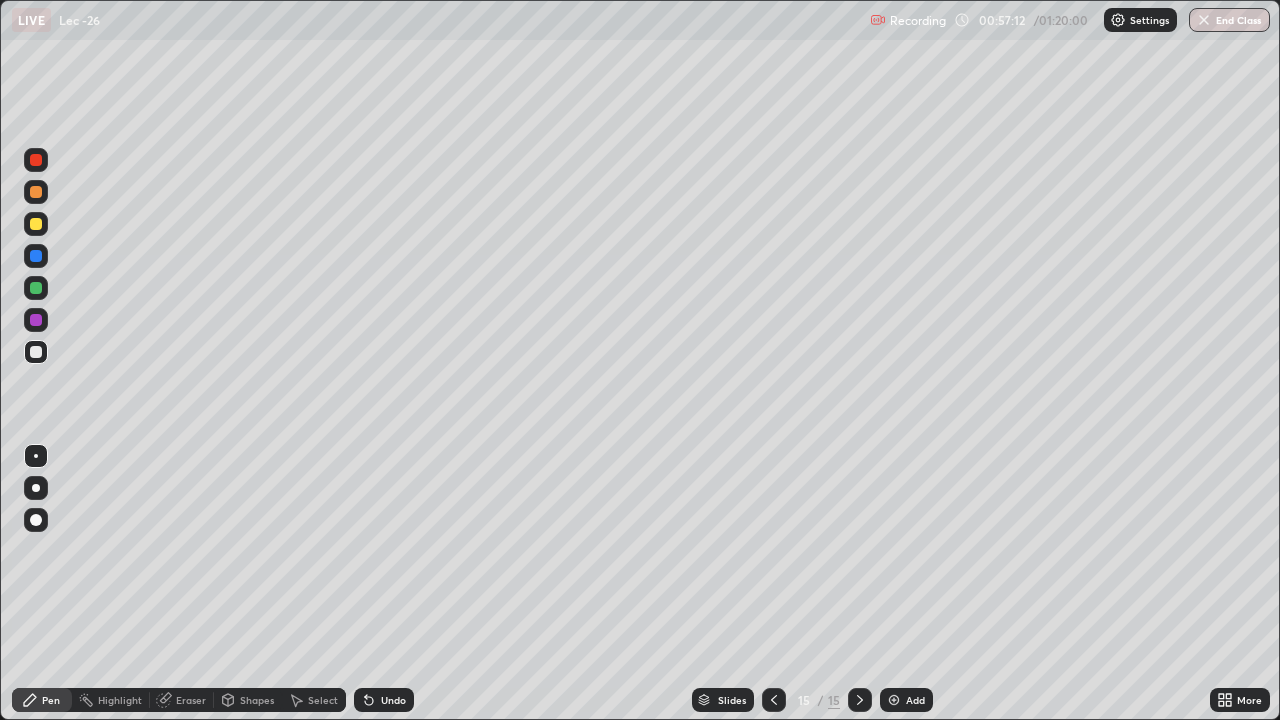 click on "Add" at bounding box center [906, 700] 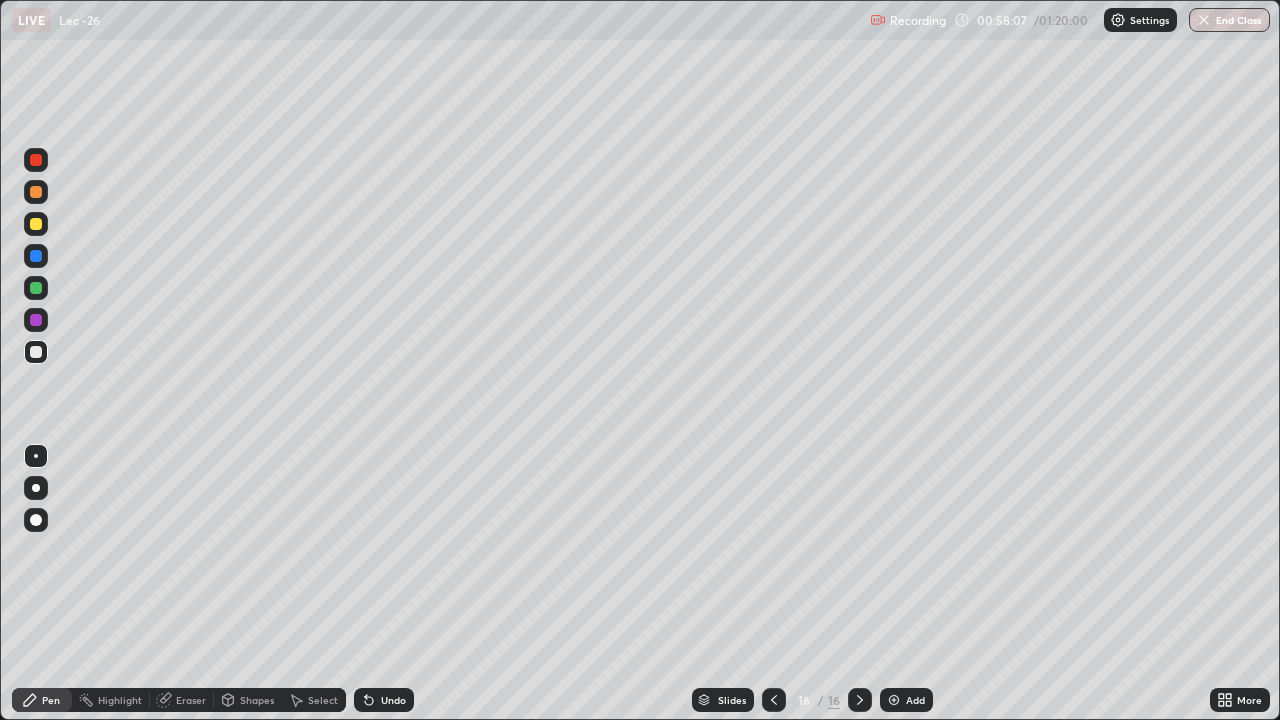 click on "Undo" at bounding box center [384, 700] 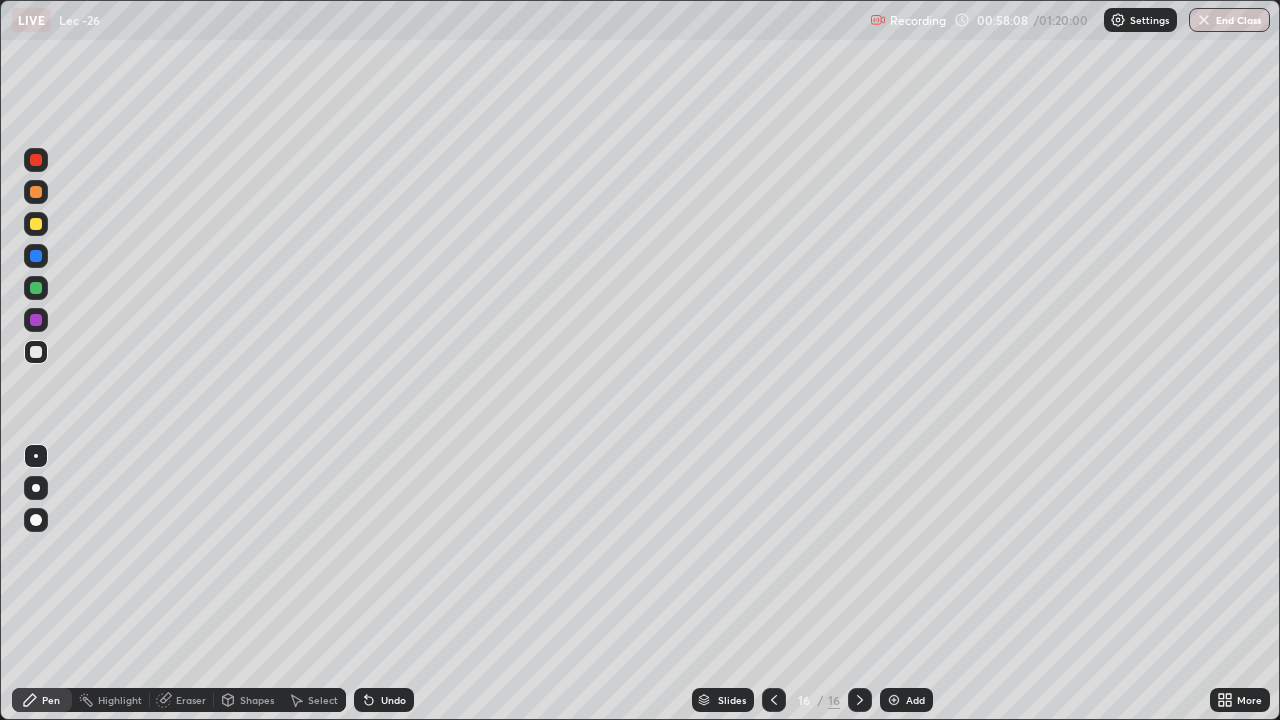 click on "Undo" at bounding box center (384, 700) 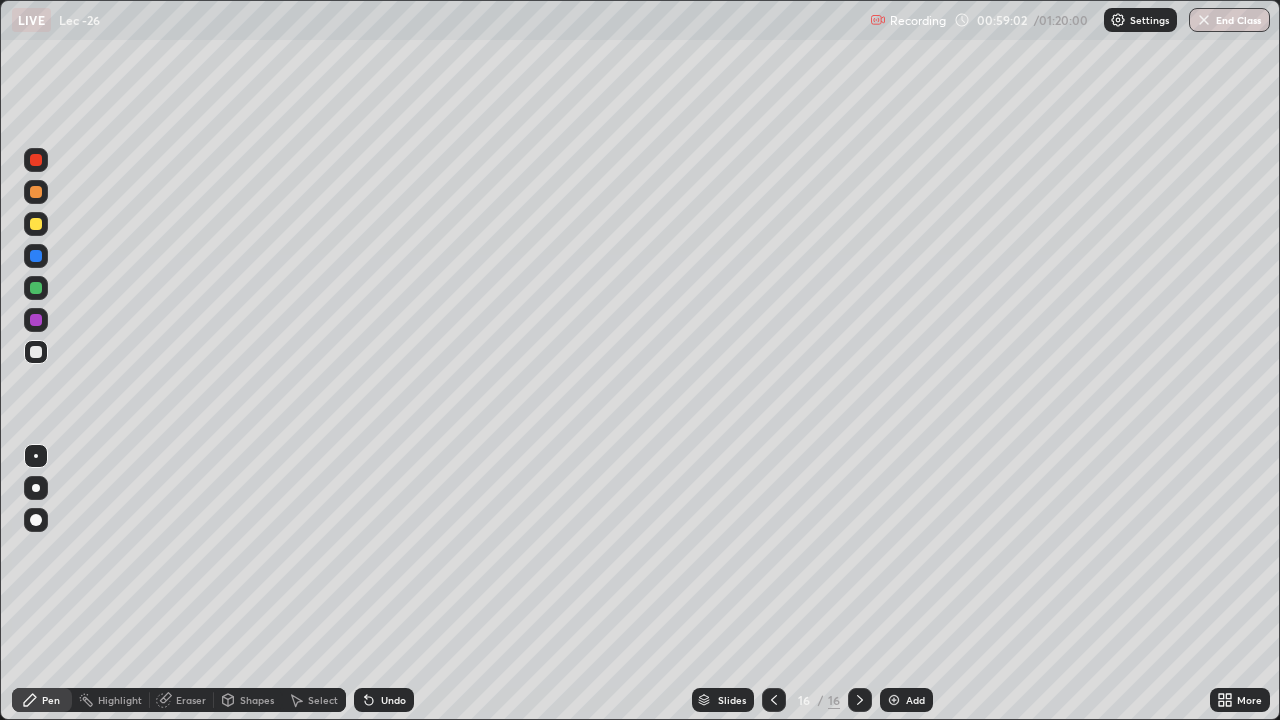 click on "Add" at bounding box center [906, 700] 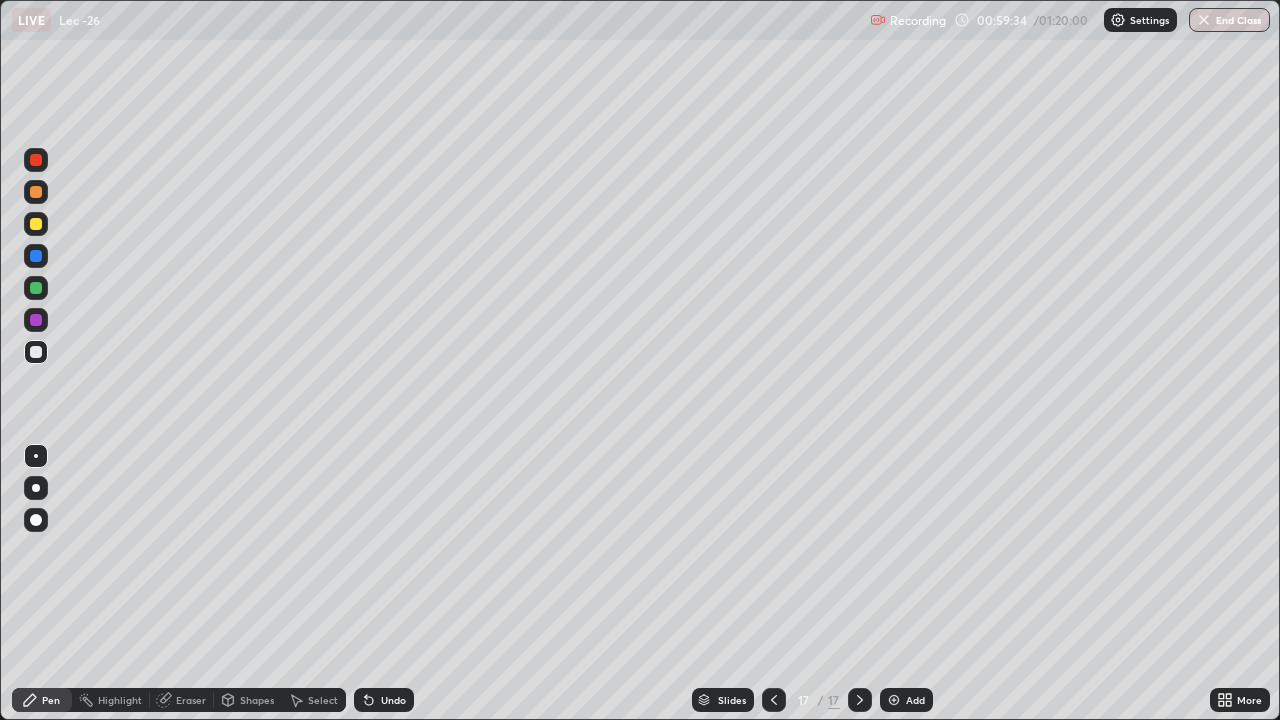 click on "Undo" at bounding box center (384, 700) 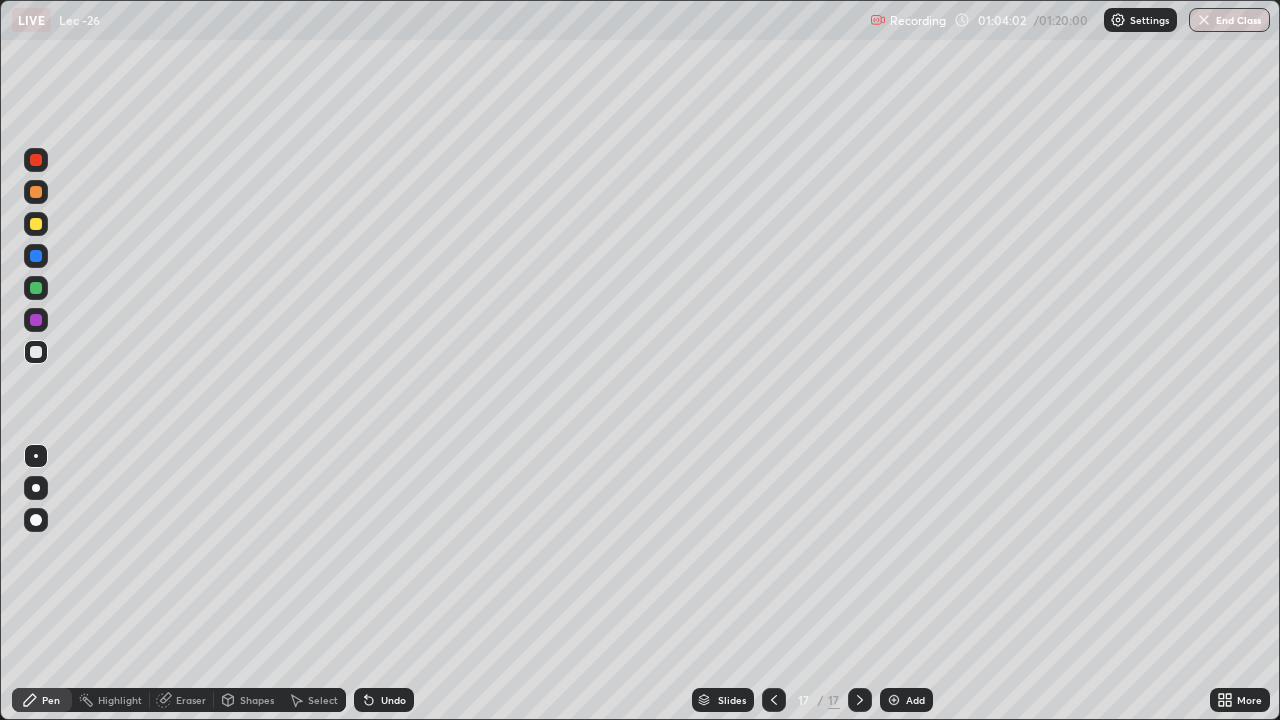 click on "Undo" at bounding box center (393, 700) 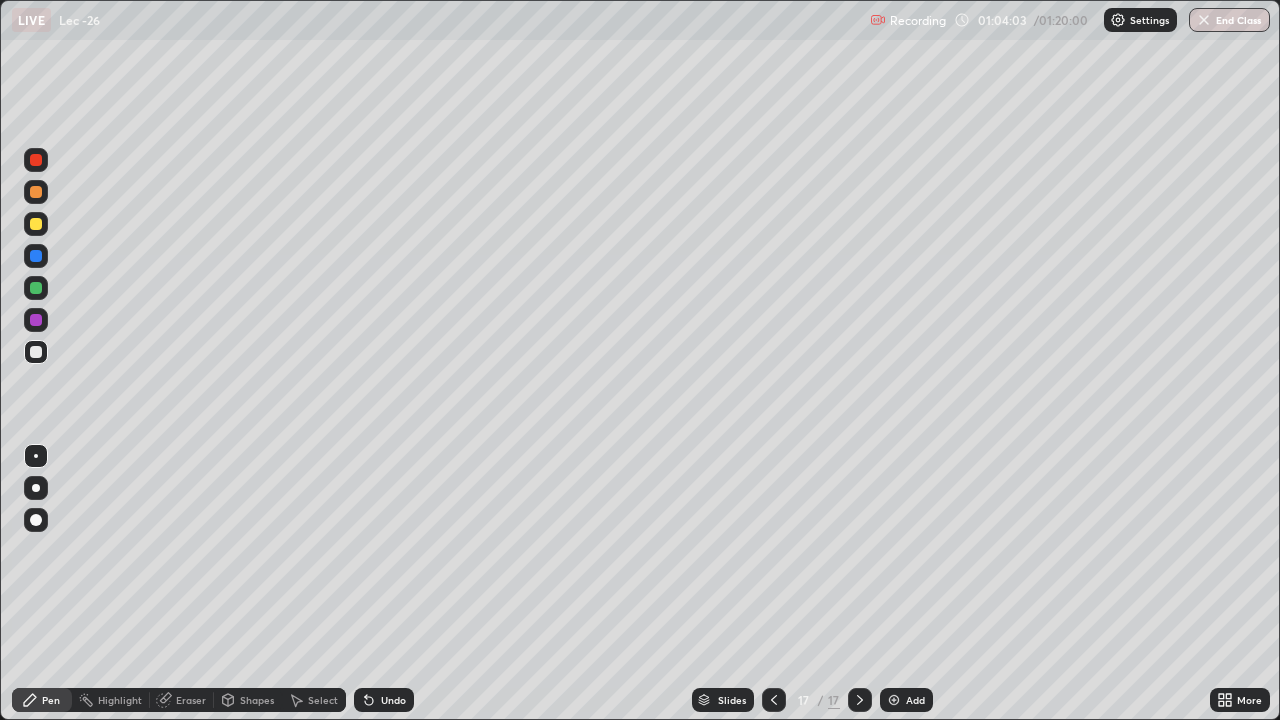 click on "Undo" at bounding box center (393, 700) 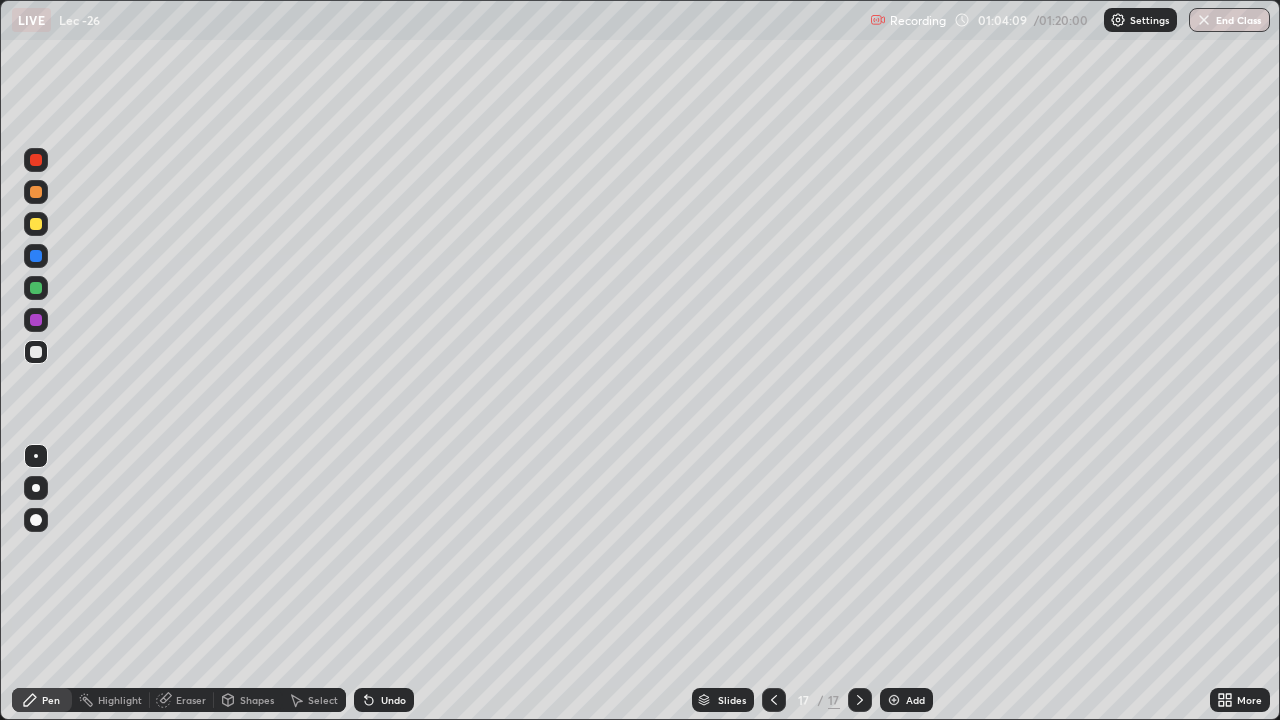 click on "Add" at bounding box center (906, 700) 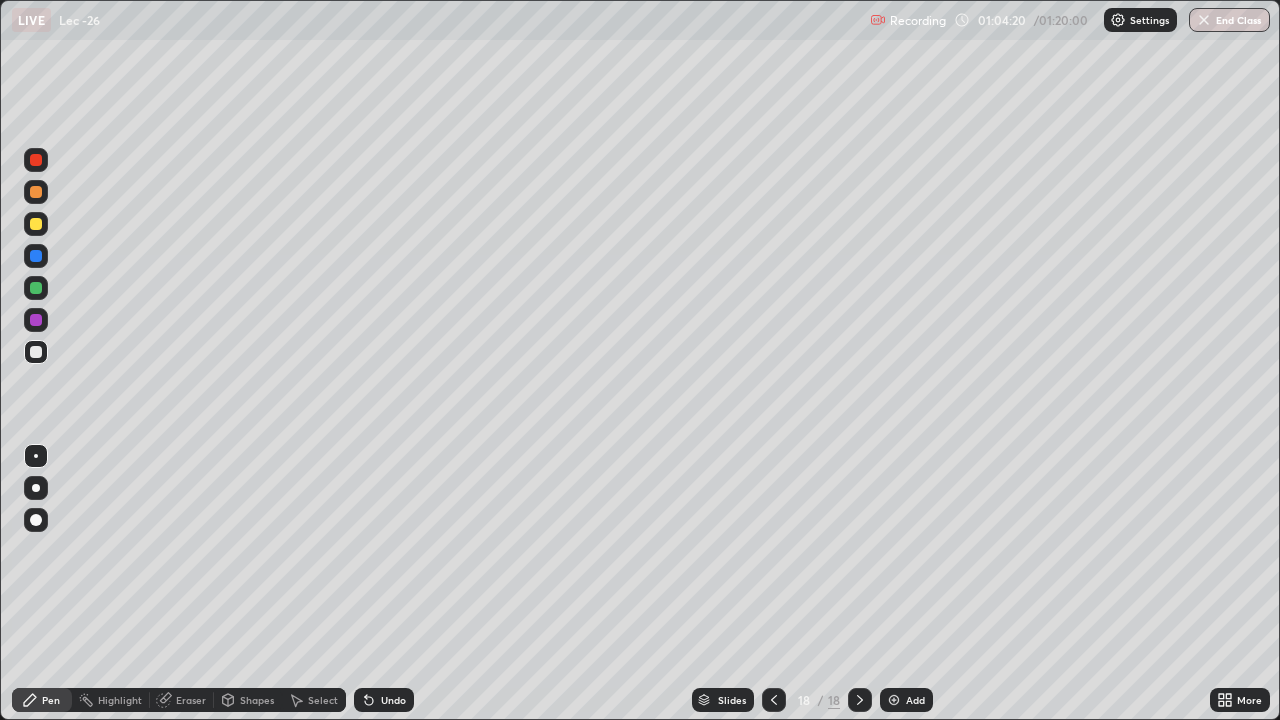 click on "Undo" at bounding box center (393, 700) 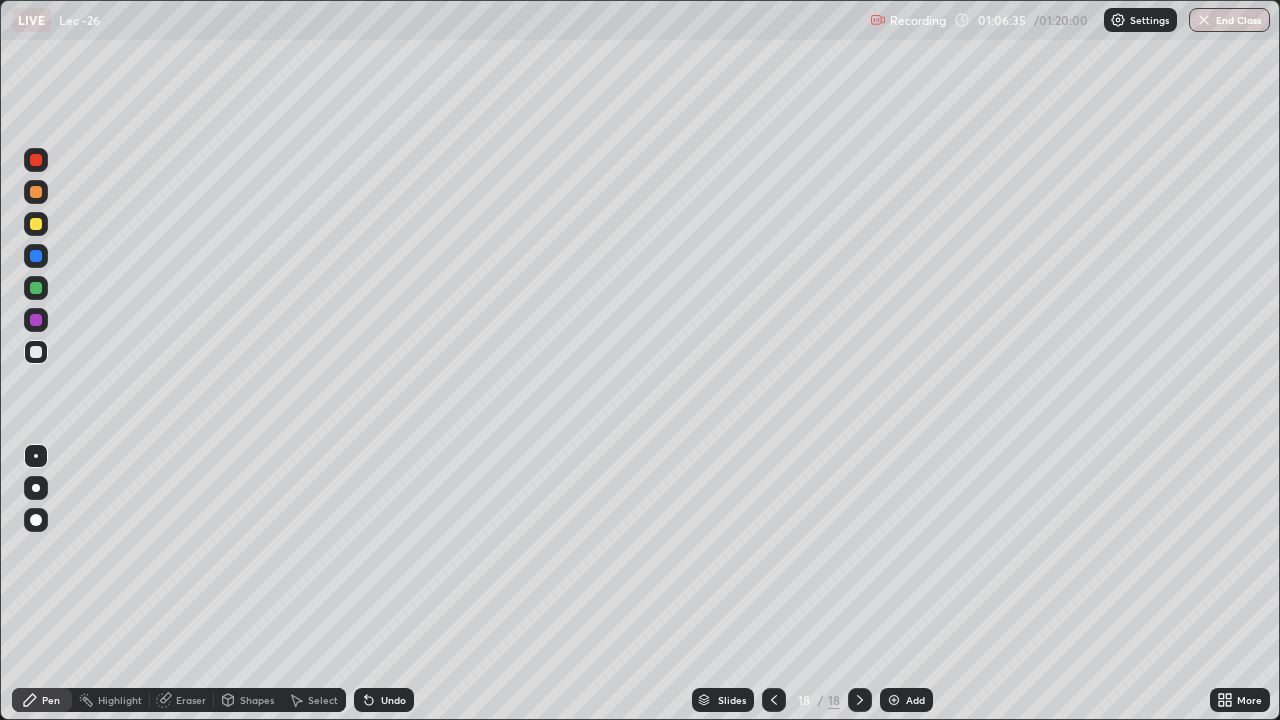 click on "Select" at bounding box center [323, 700] 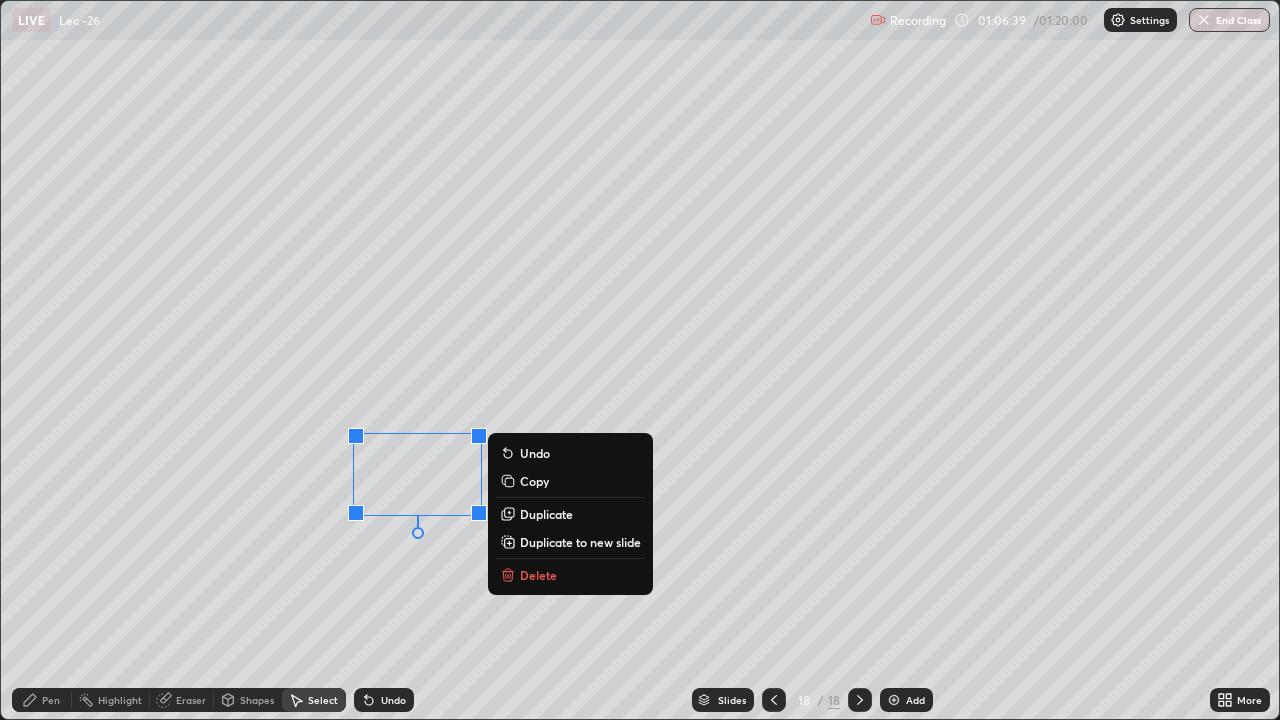 click on "0 ° Undo Copy Duplicate Duplicate to new slide Delete" at bounding box center (640, 360) 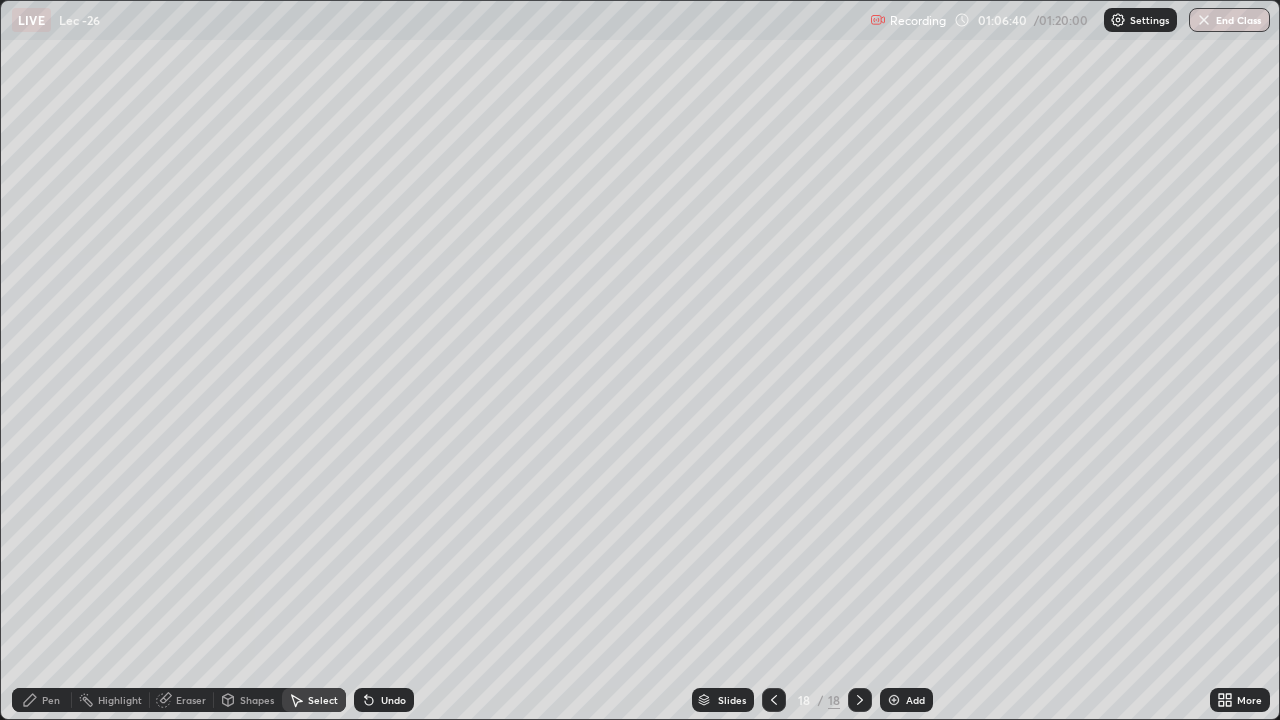 click on "Shapes" at bounding box center [257, 700] 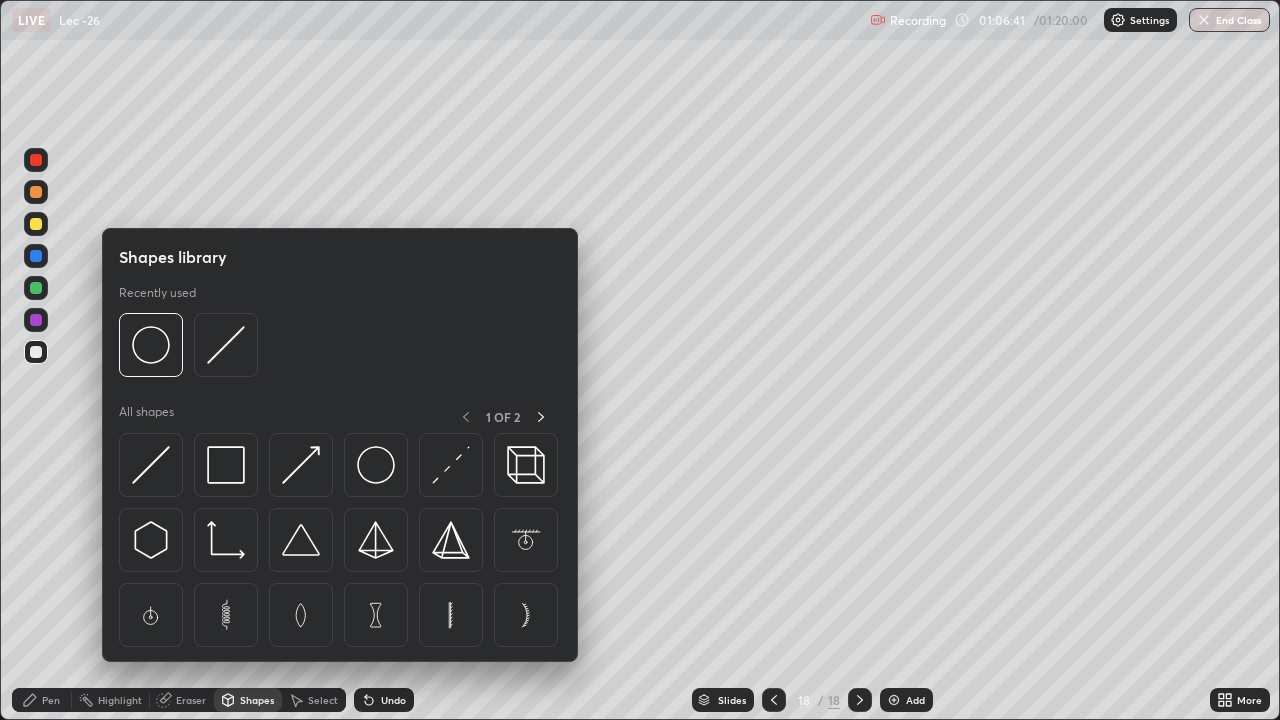 click on "Eraser" at bounding box center (191, 700) 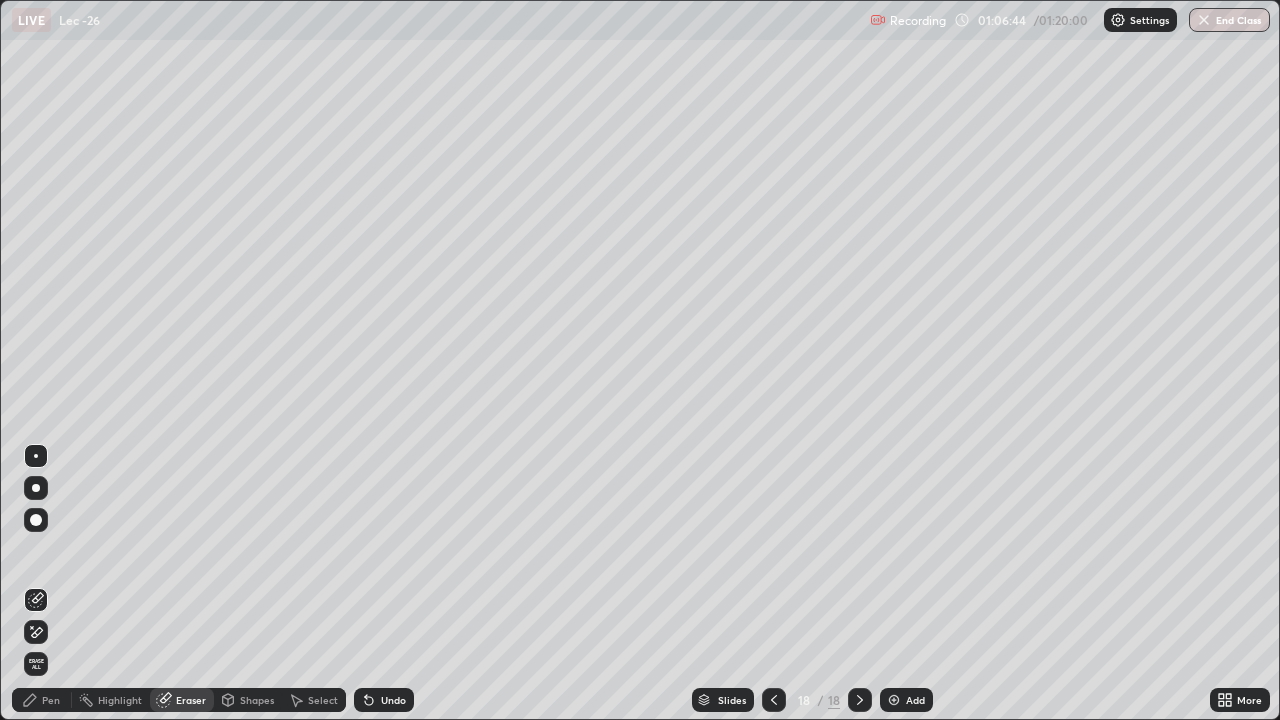 click on "Pen" at bounding box center [51, 700] 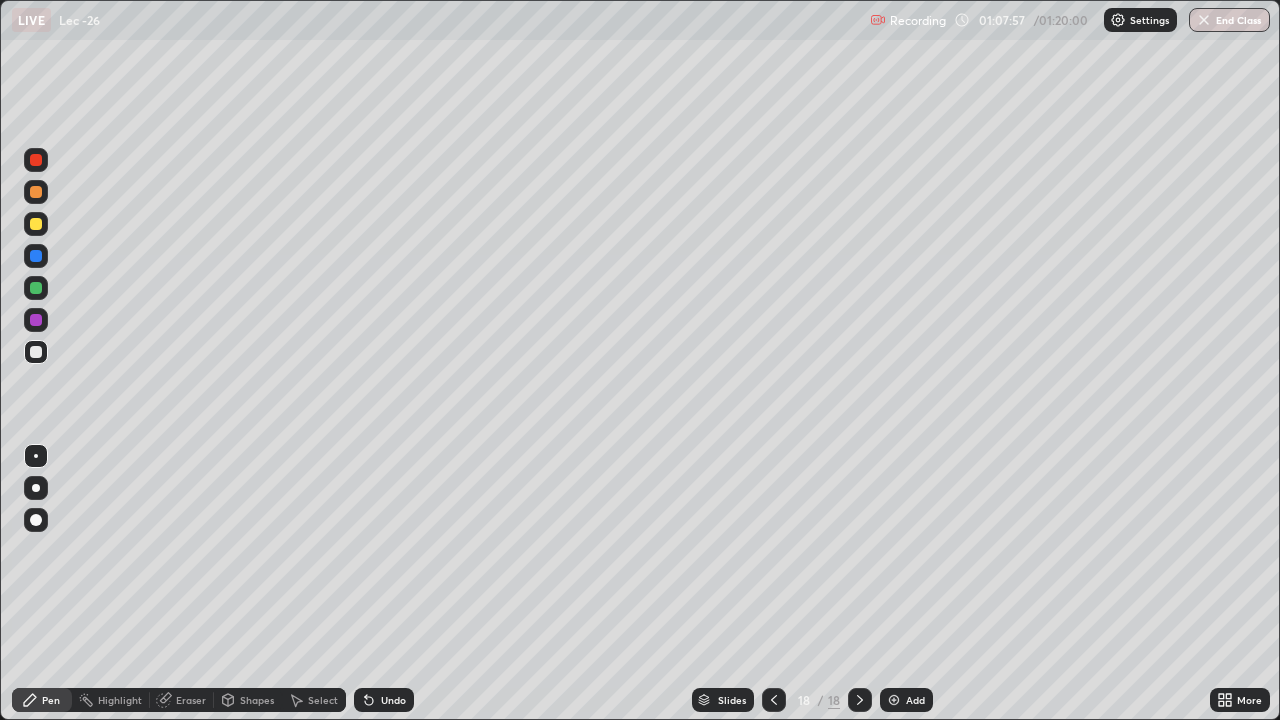 click on "Select" at bounding box center [323, 700] 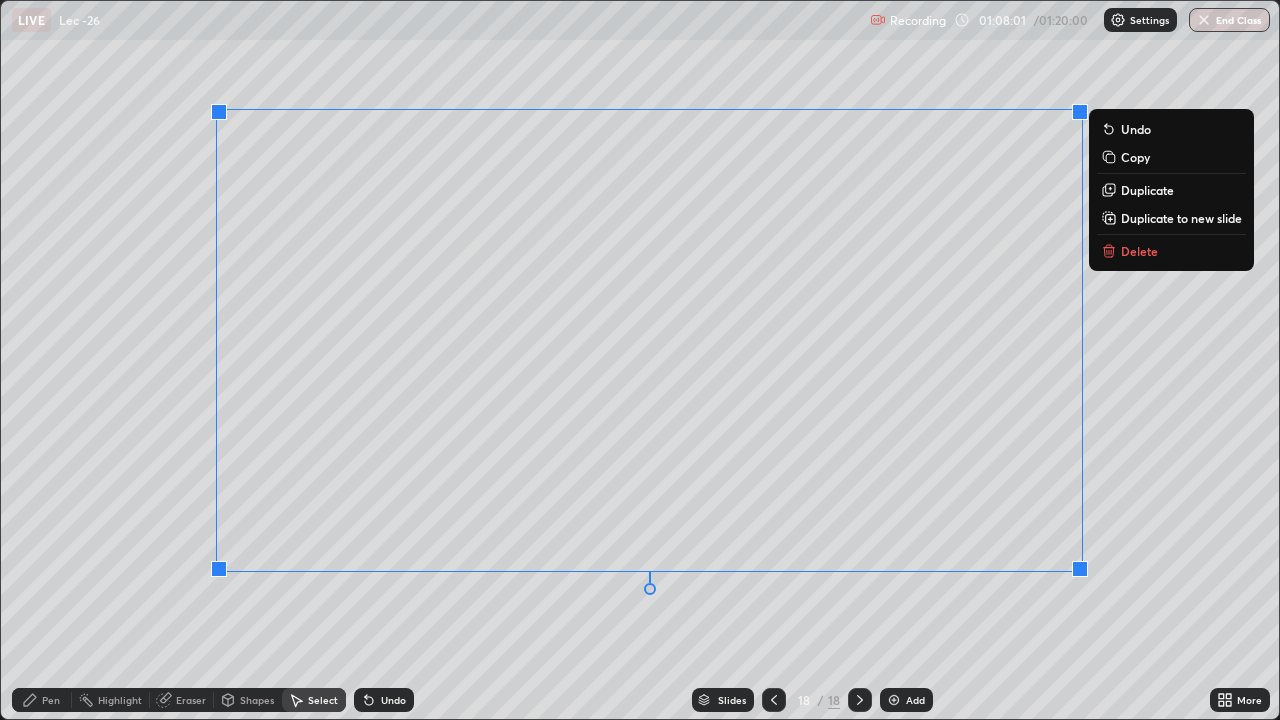 click on "Delete" at bounding box center [1139, 251] 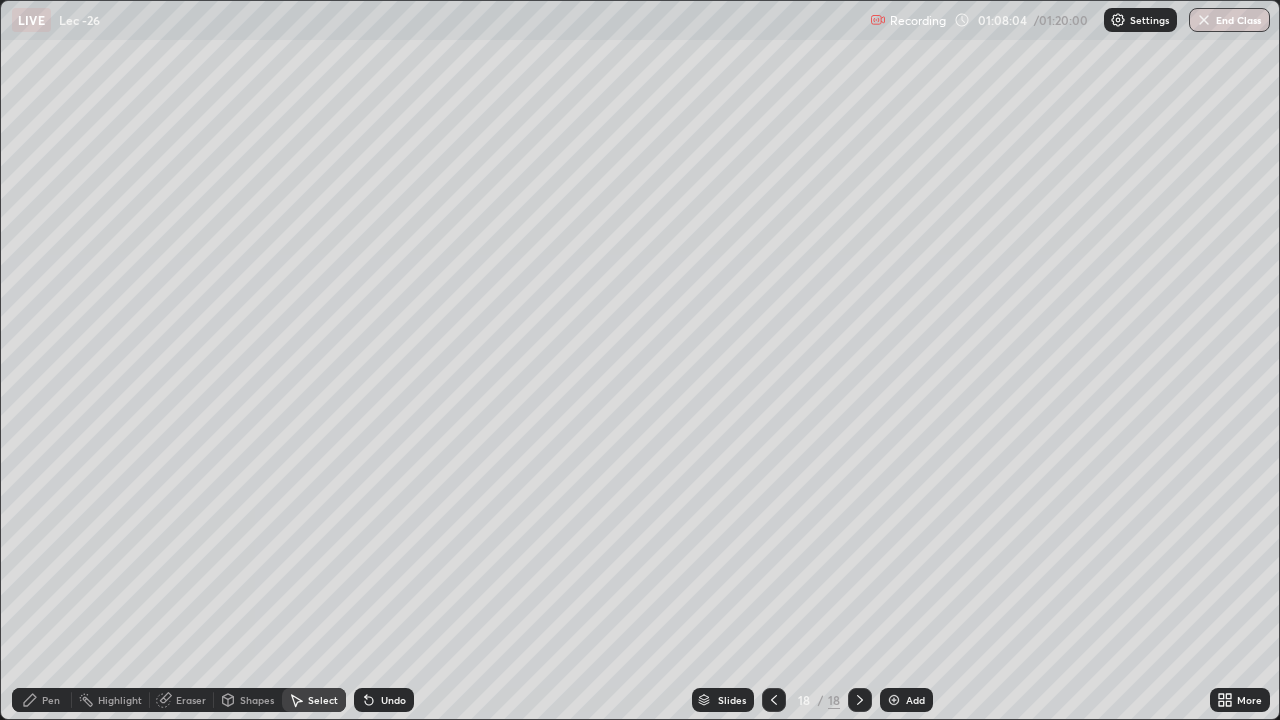 click 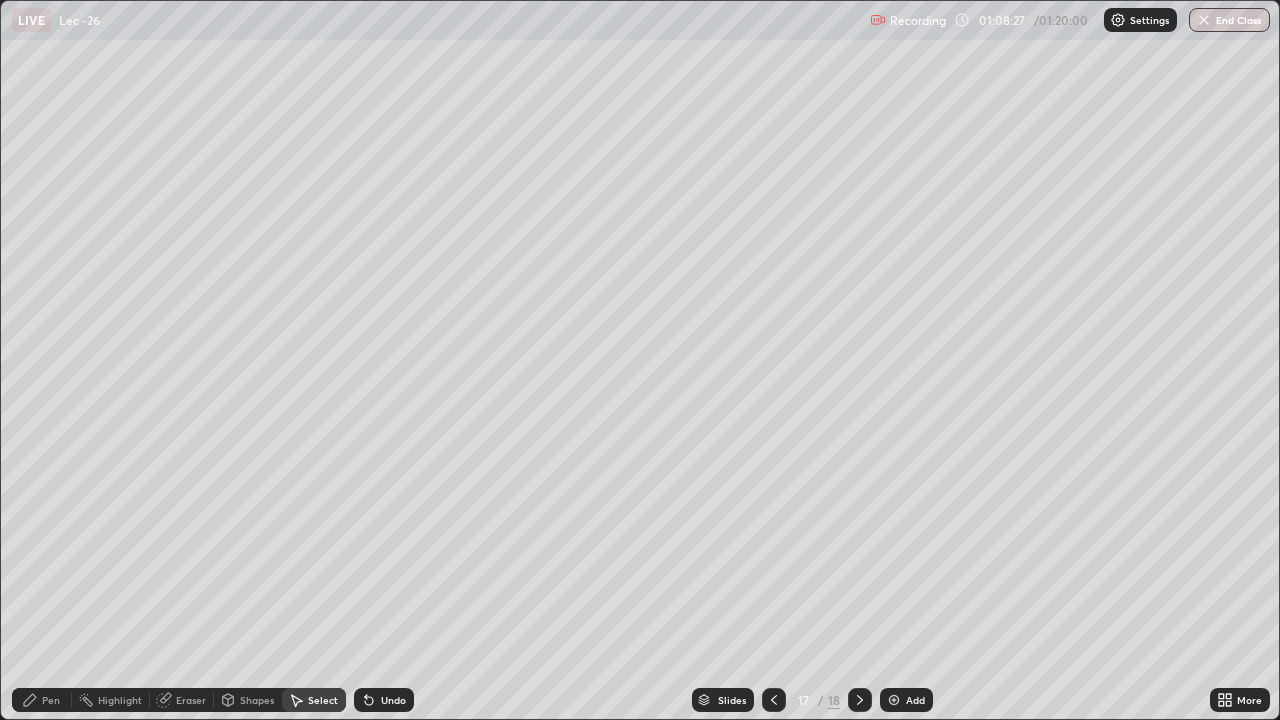 click 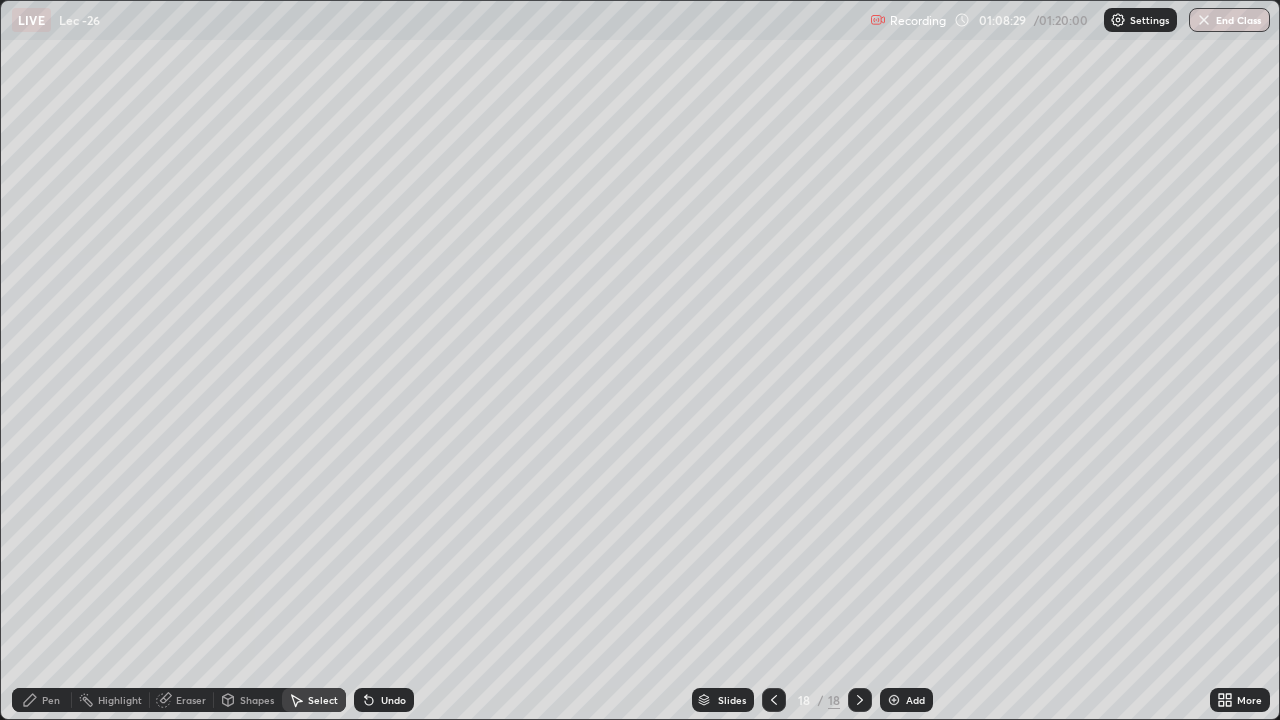 click on "Pen" at bounding box center [51, 700] 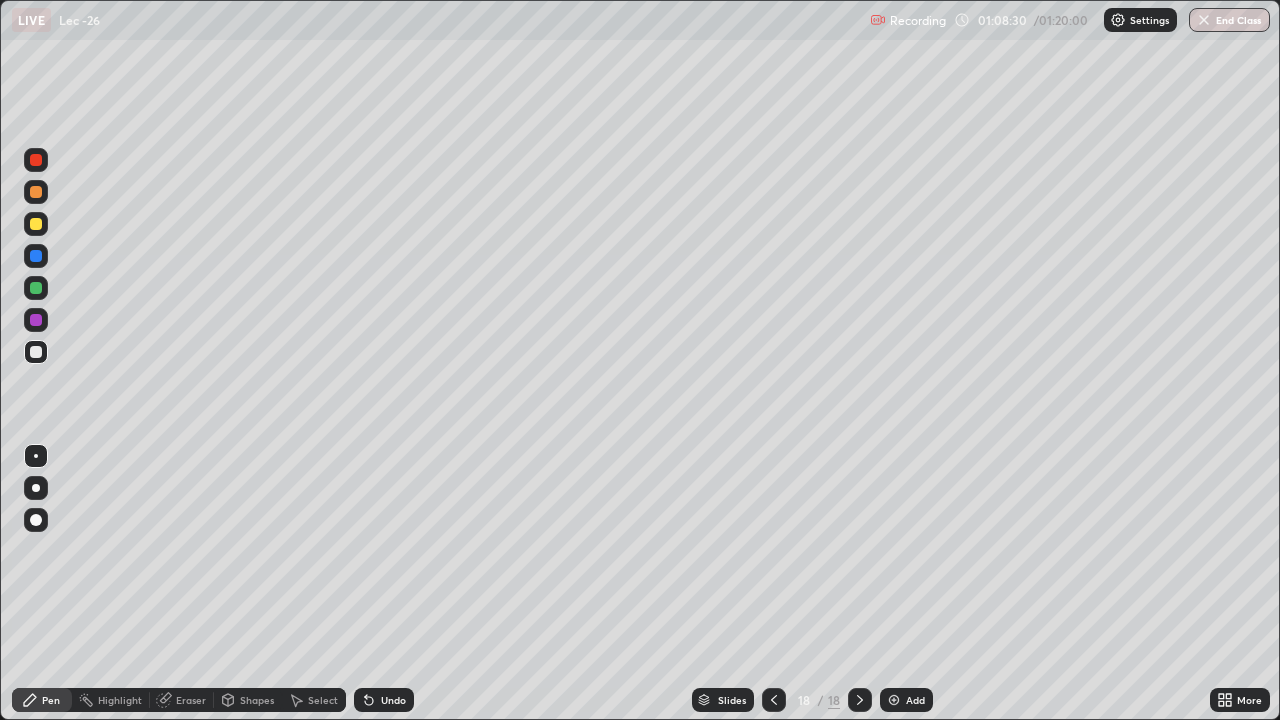 click at bounding box center (36, 352) 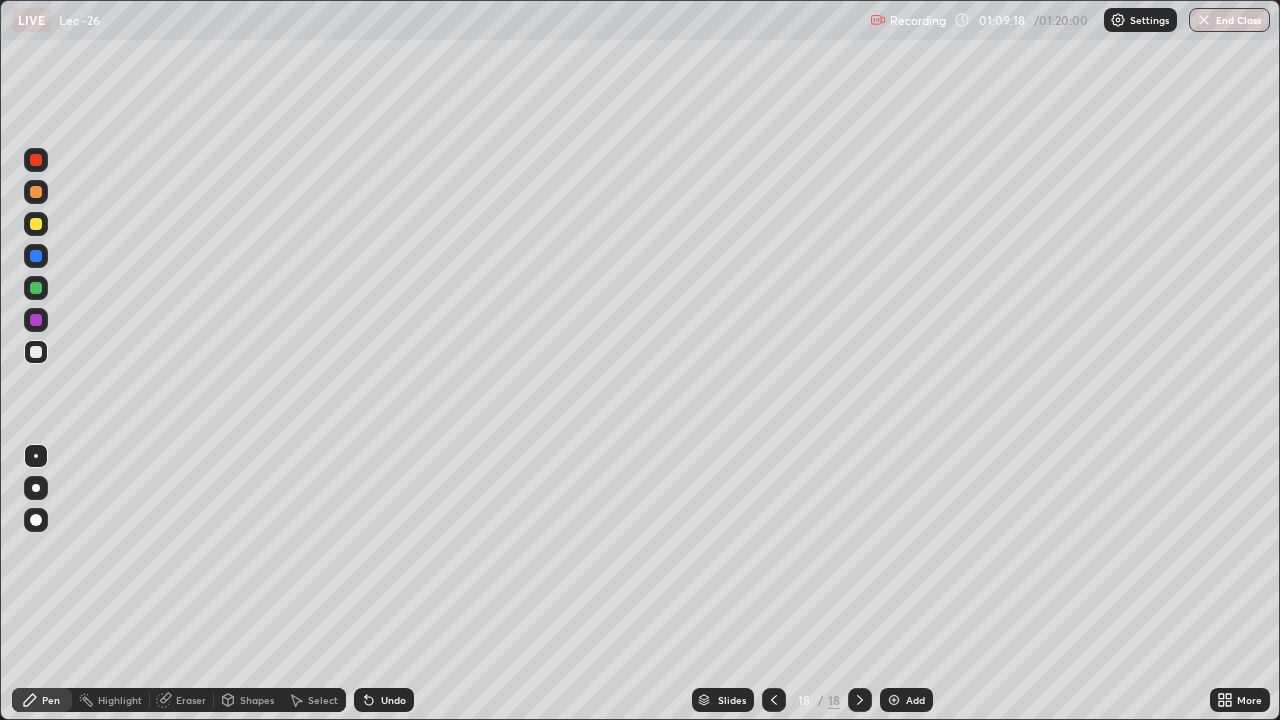 click on "Pen" at bounding box center (51, 700) 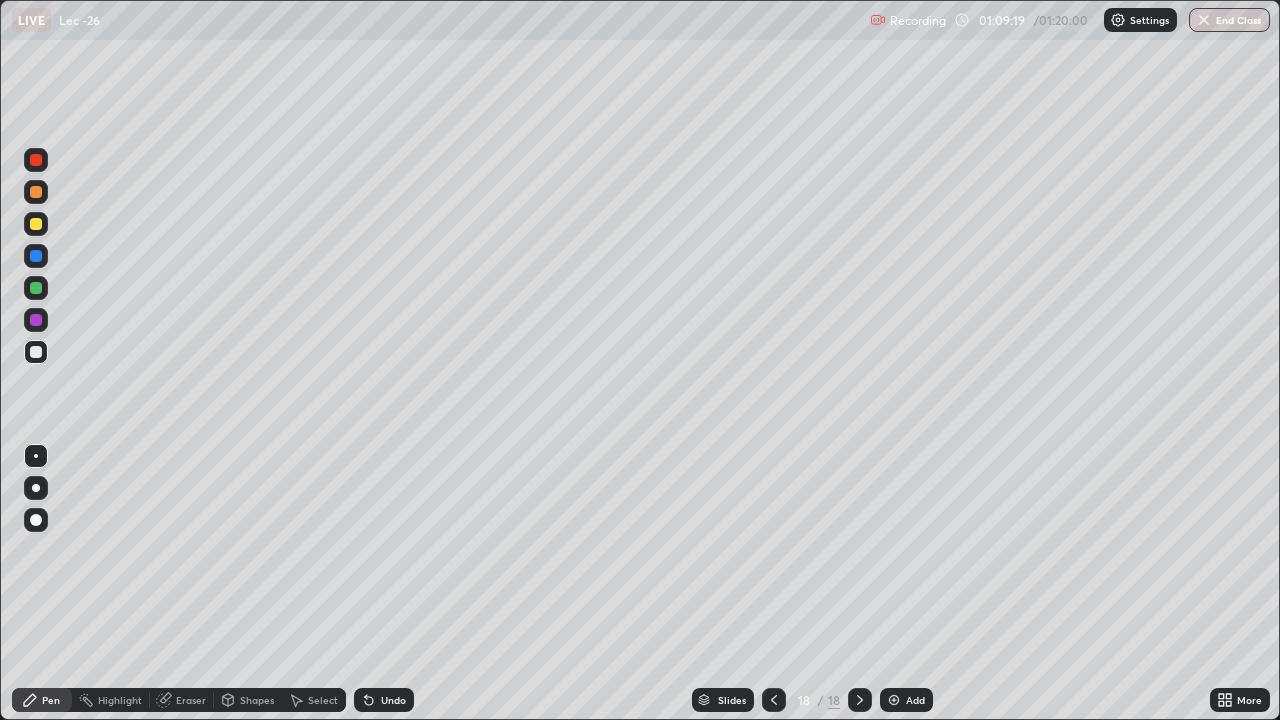 click at bounding box center (36, 352) 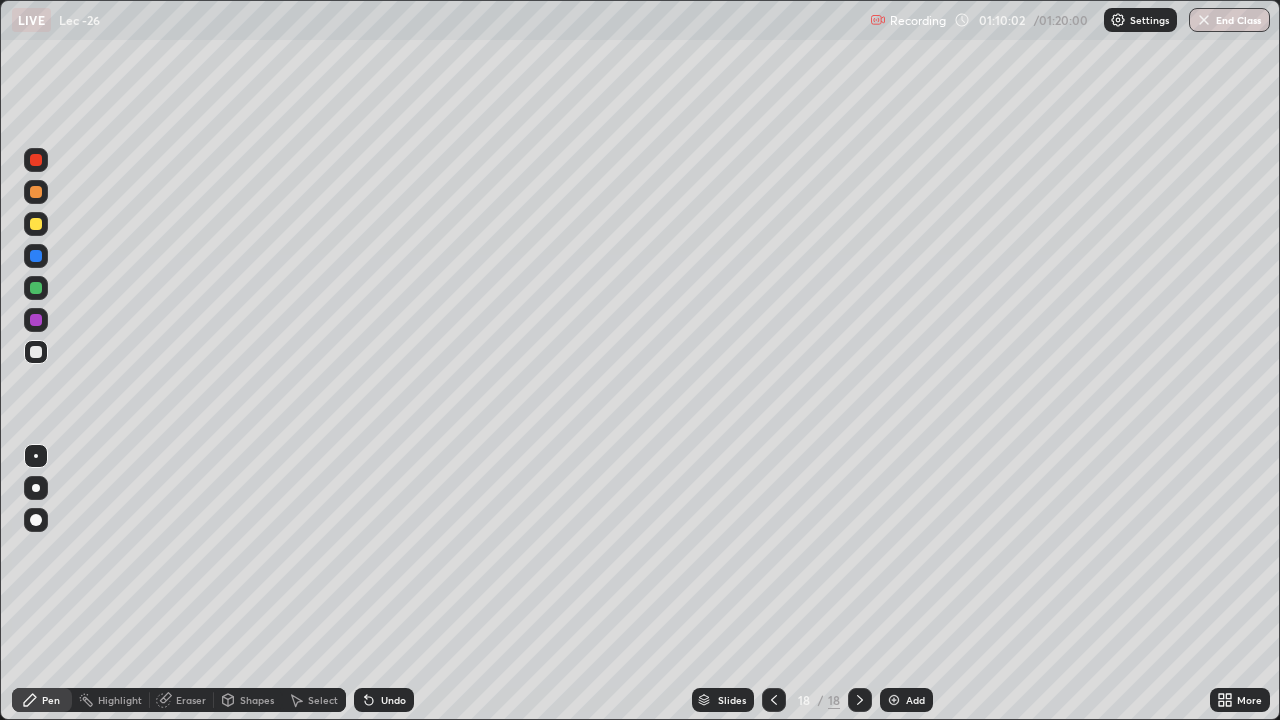 click on "Select" at bounding box center (314, 700) 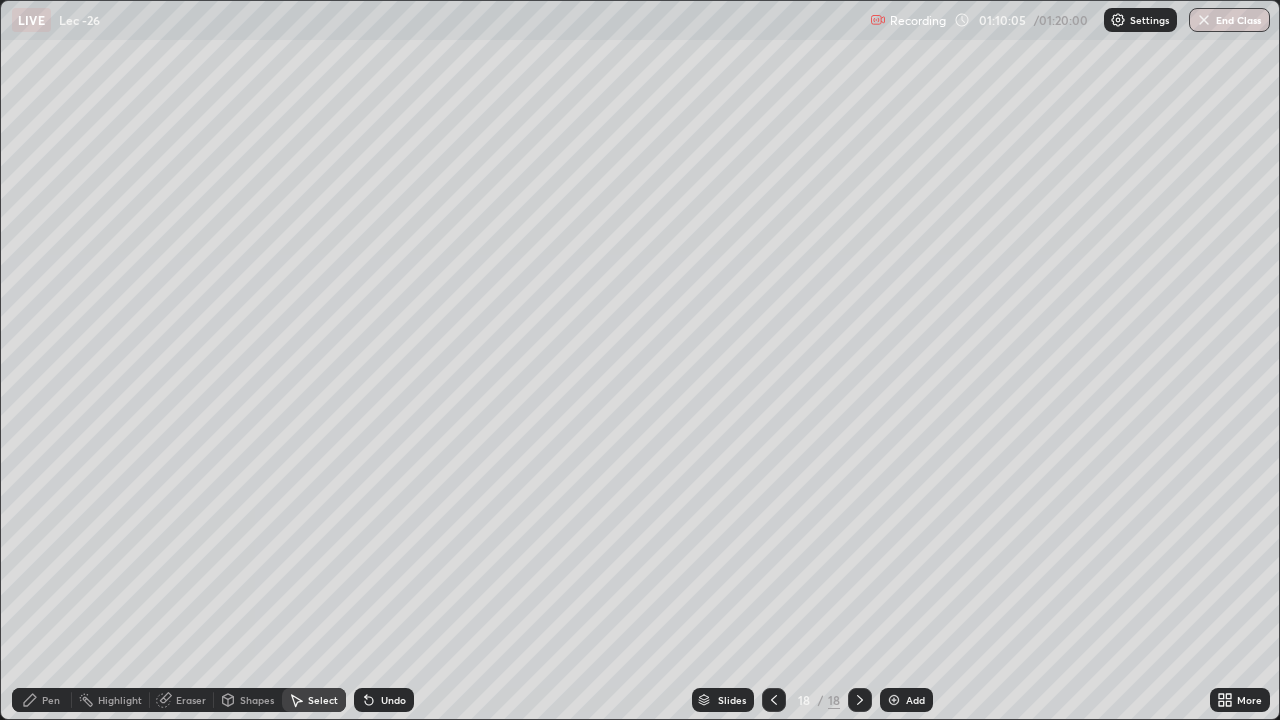 click on "0 ° Undo Copy Duplicate Duplicate to new slide Delete" at bounding box center (640, 360) 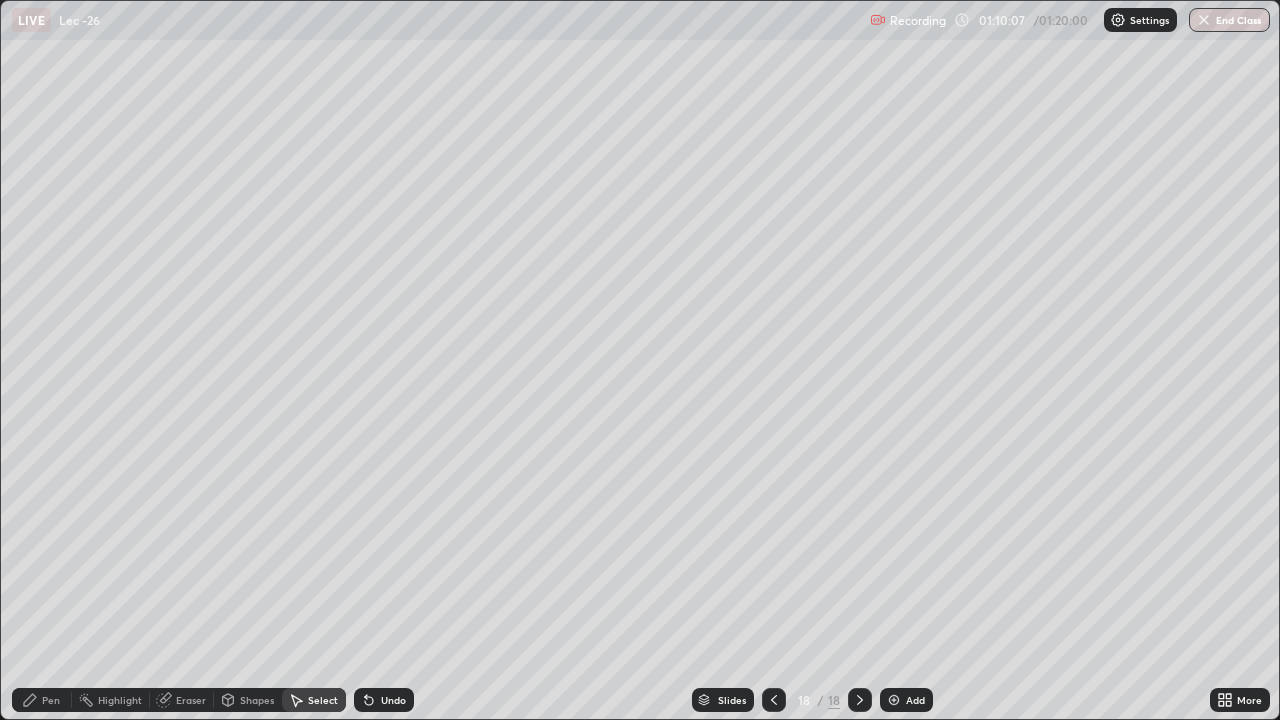 click on "Pen" at bounding box center [42, 700] 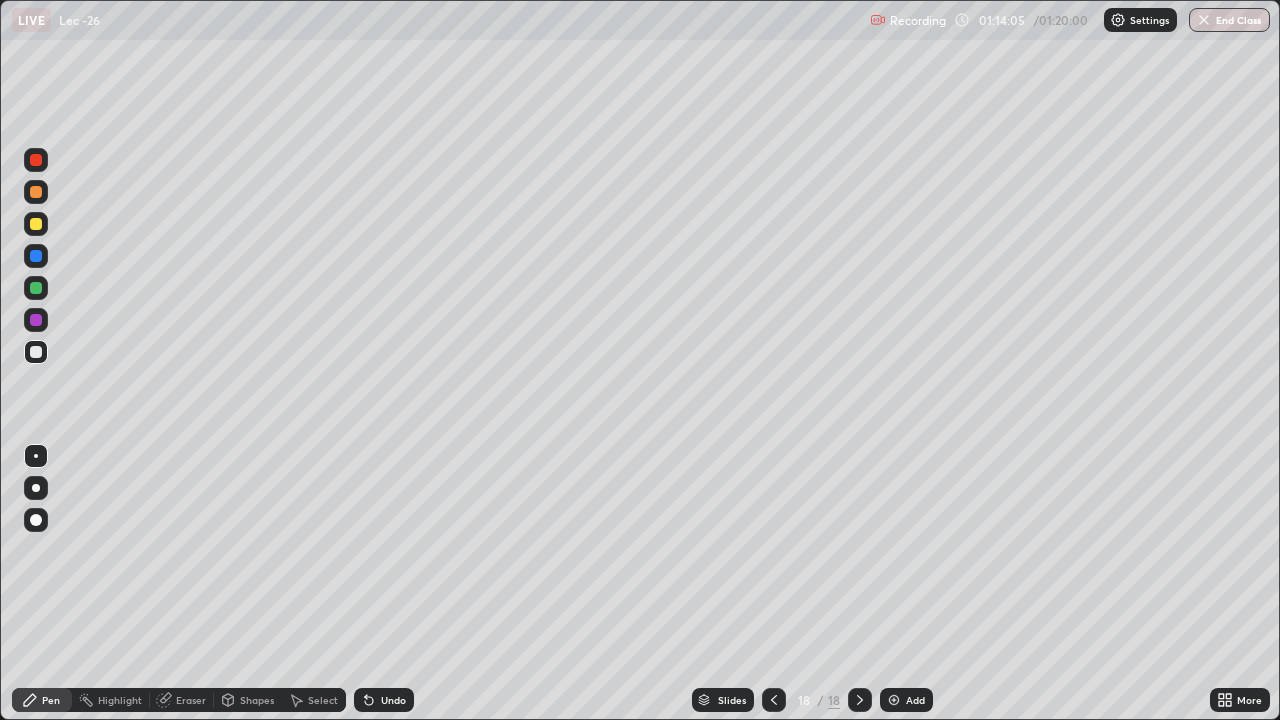 click on "Add" at bounding box center [906, 700] 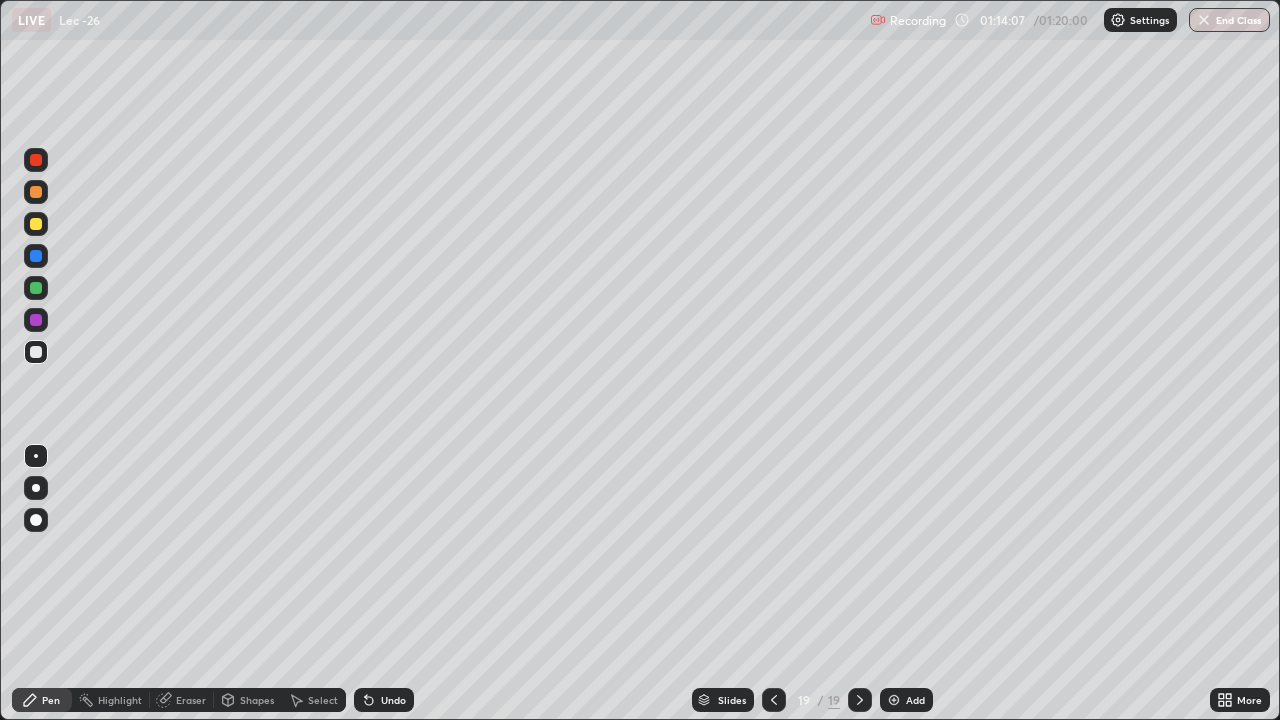 click at bounding box center (36, 352) 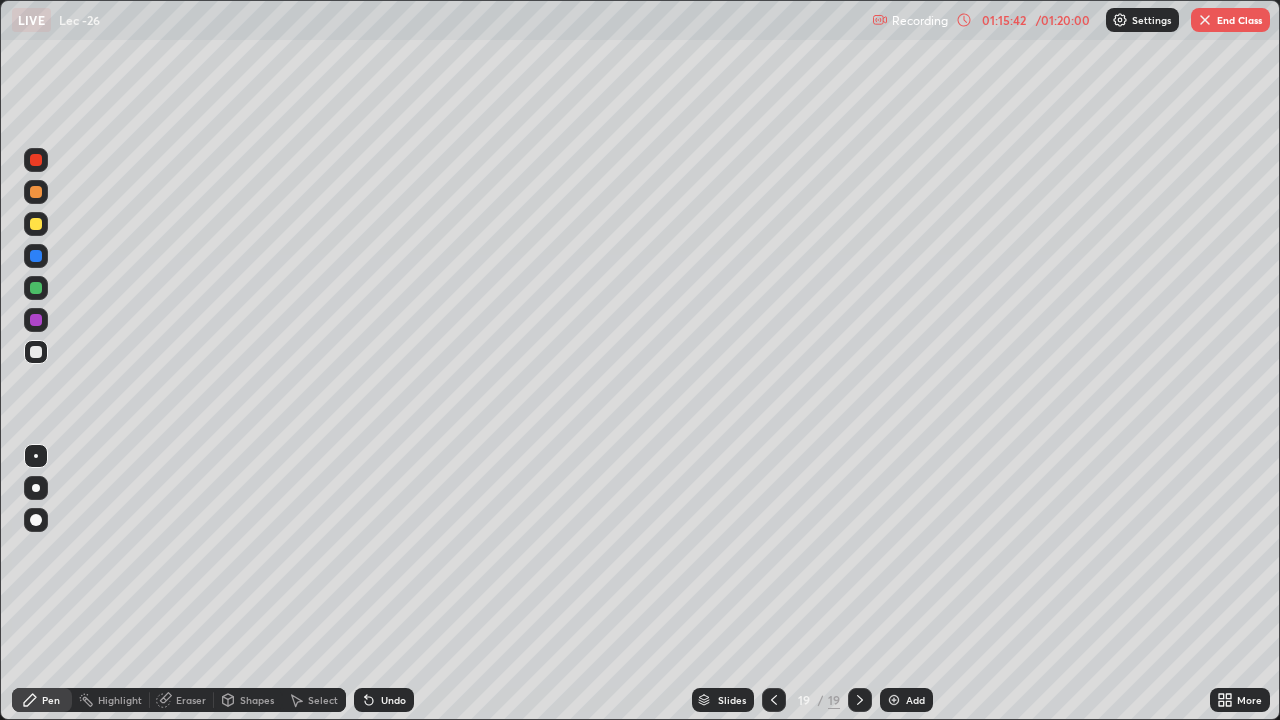 click at bounding box center [36, 288] 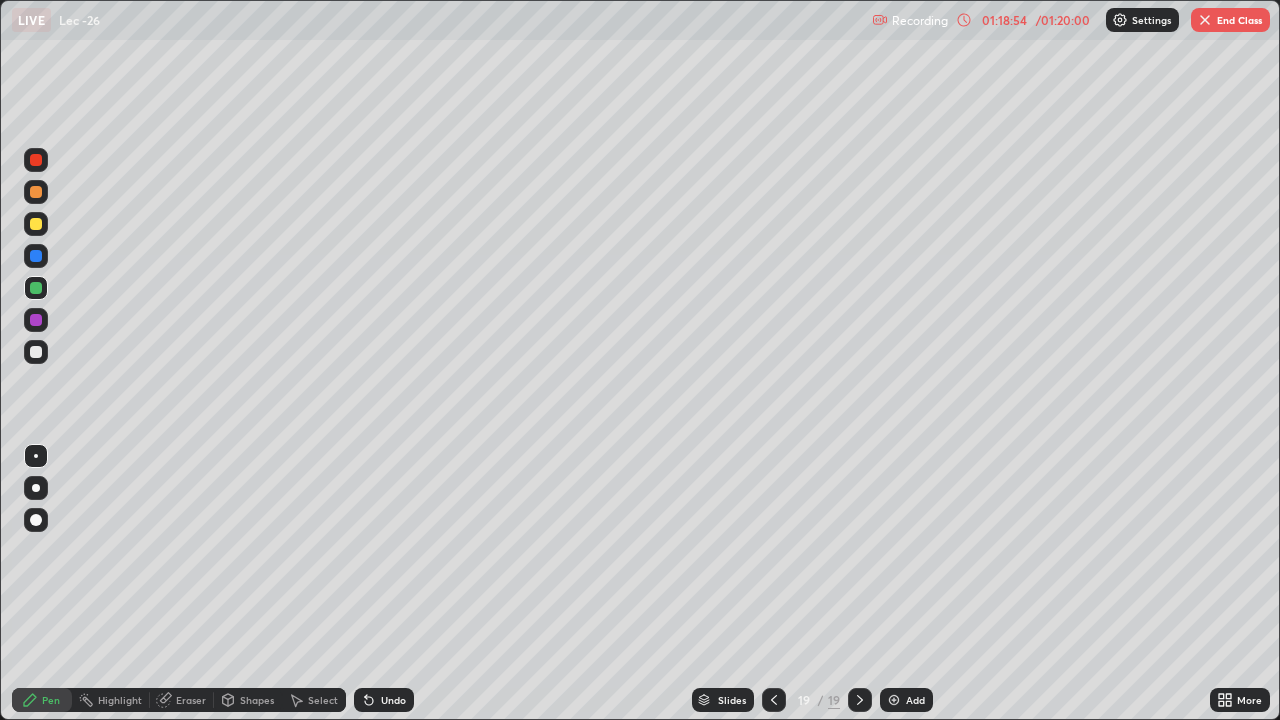 click on "Add" at bounding box center [915, 700] 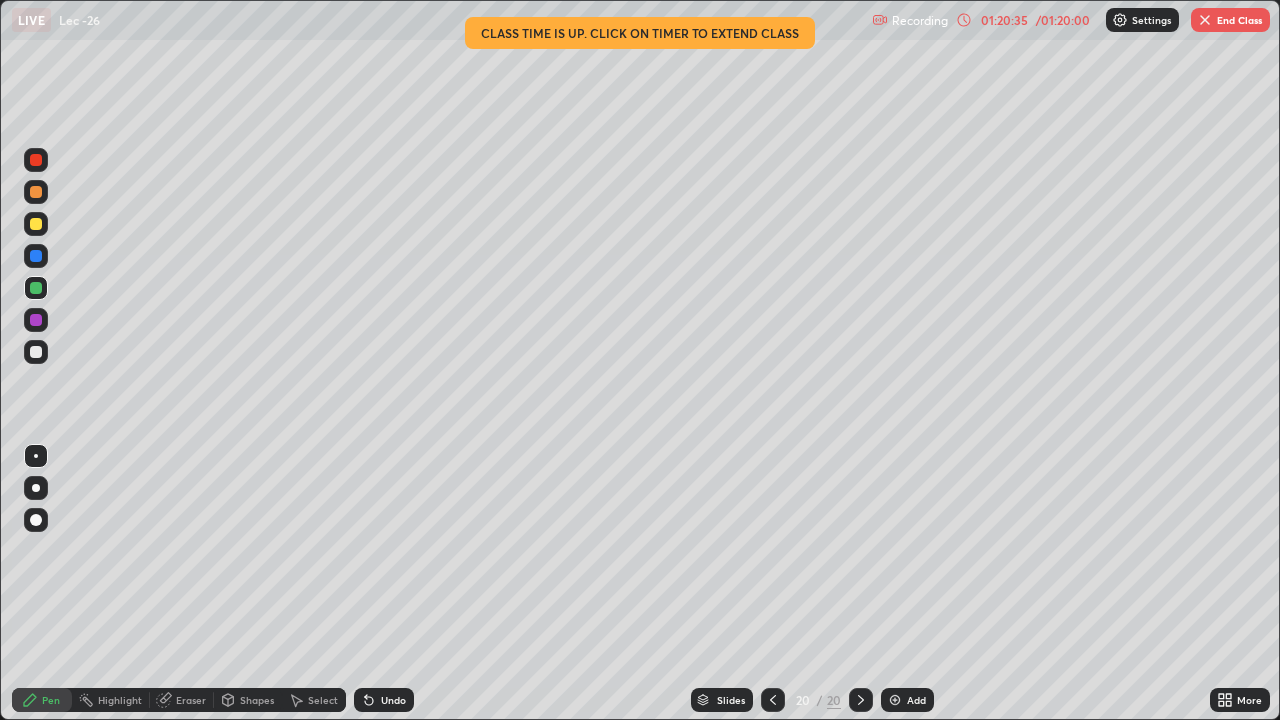 click on "Add" at bounding box center (916, 700) 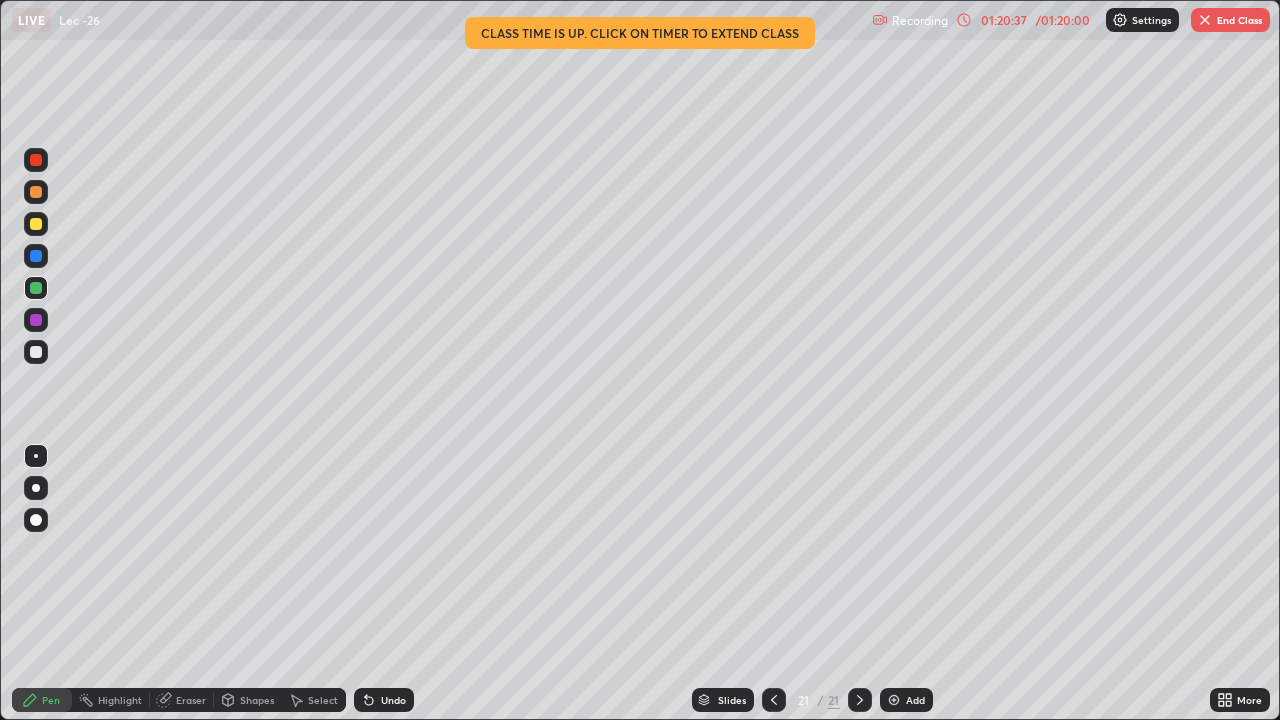 click at bounding box center (36, 352) 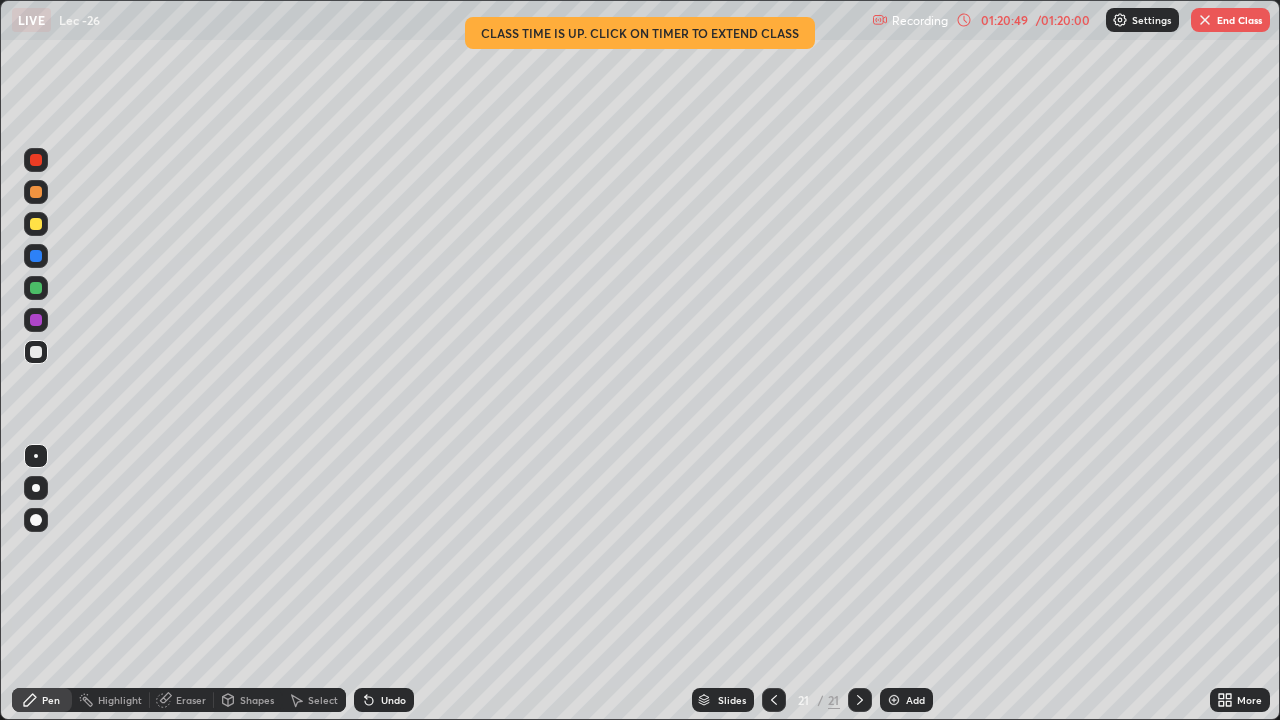 click at bounding box center (36, 288) 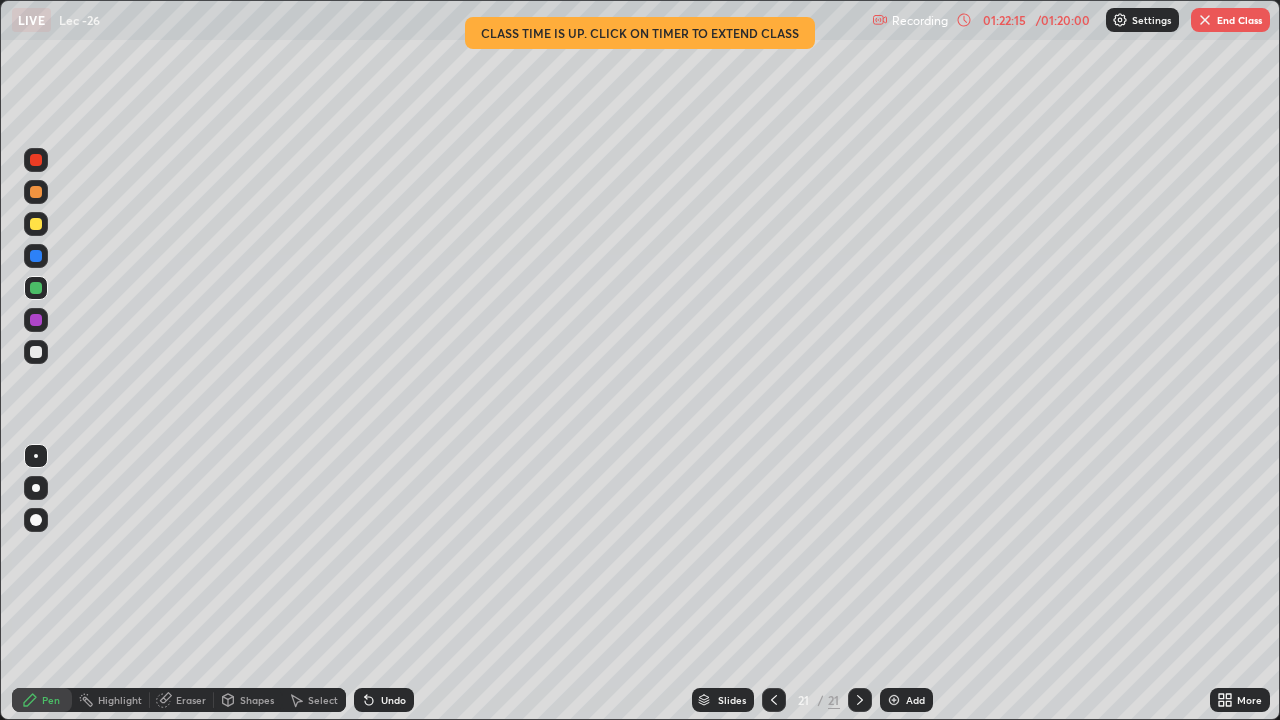 click 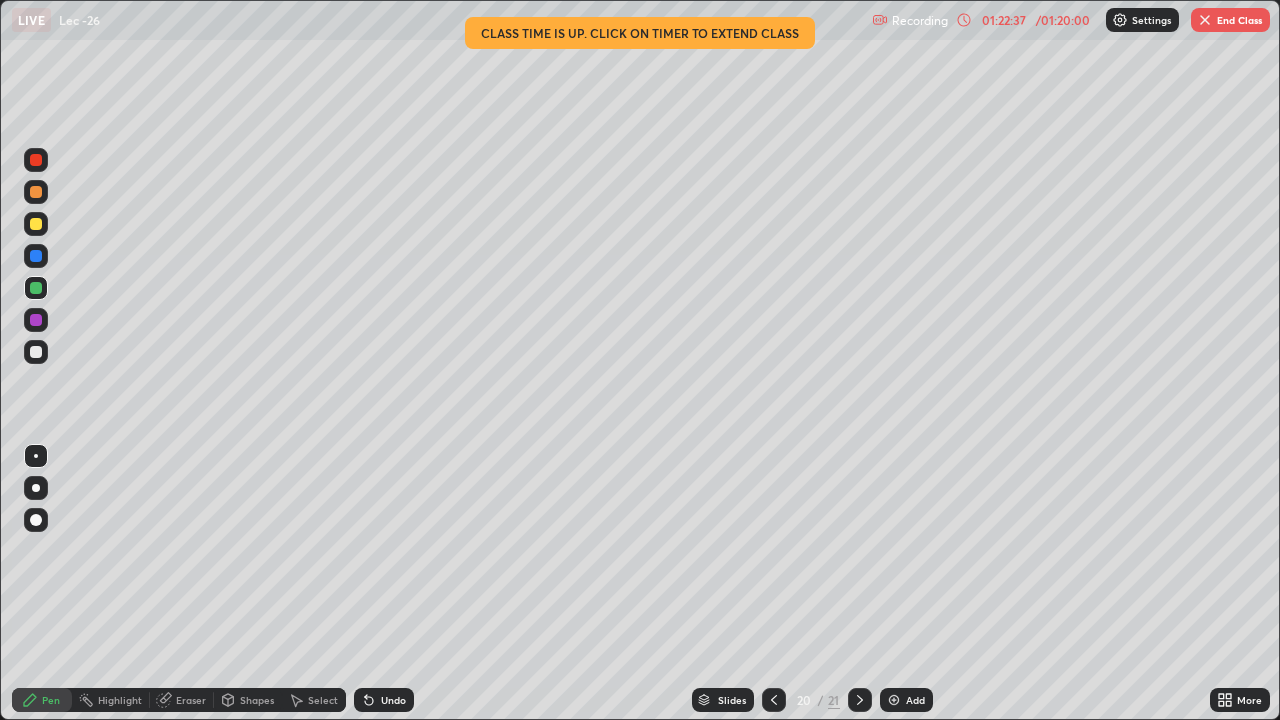 click 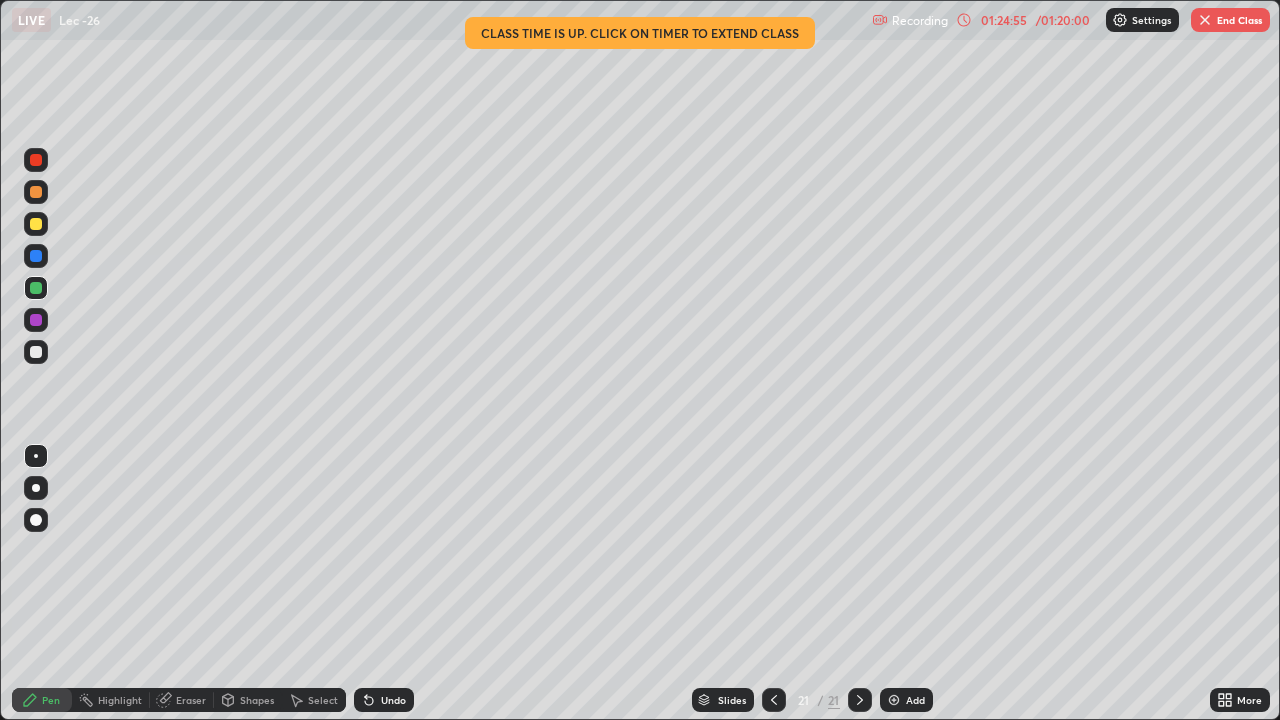 click on "End Class" at bounding box center [1230, 20] 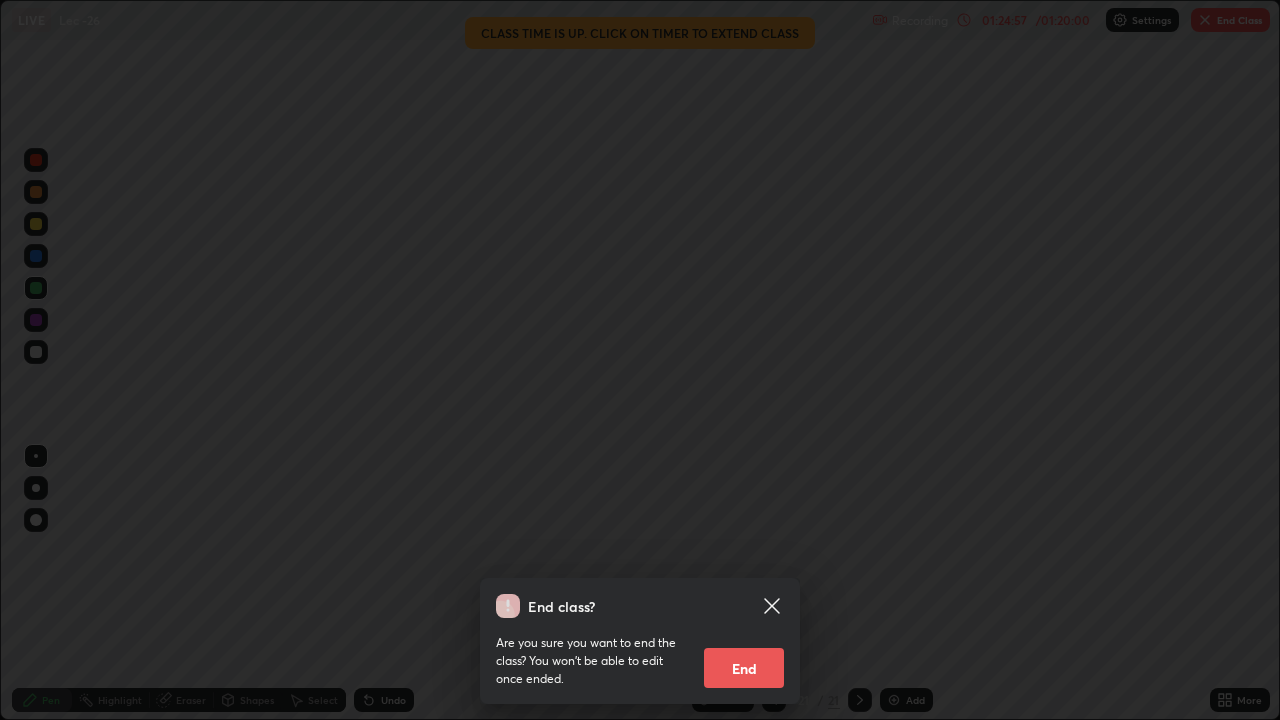 click on "End" at bounding box center (744, 668) 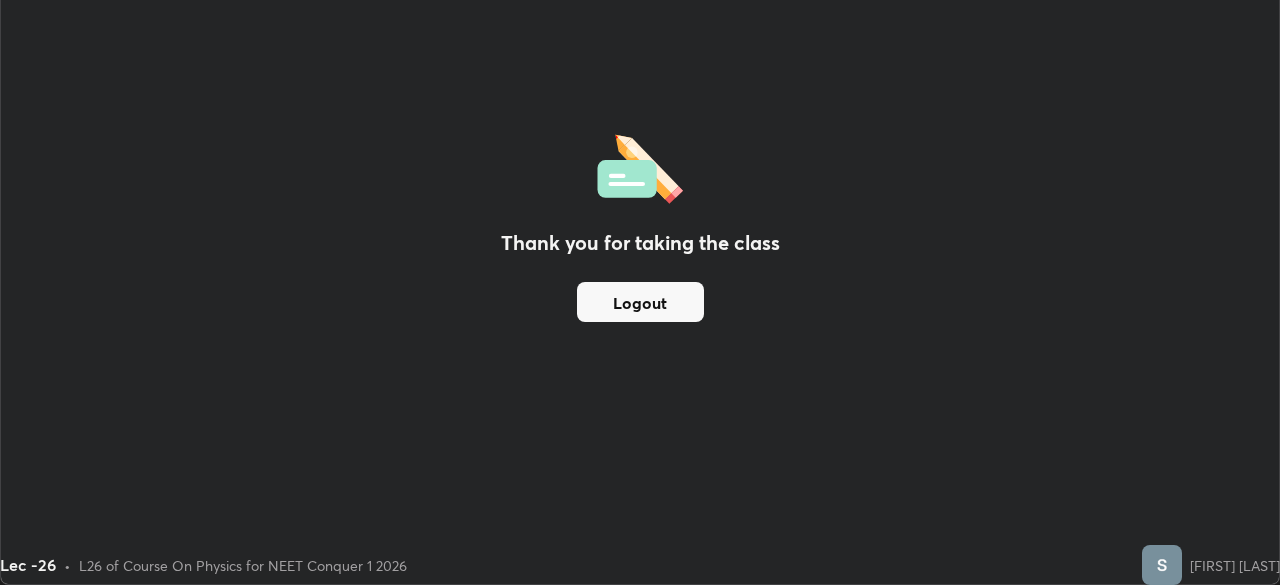 scroll, scrollTop: 585, scrollLeft: 1280, axis: both 